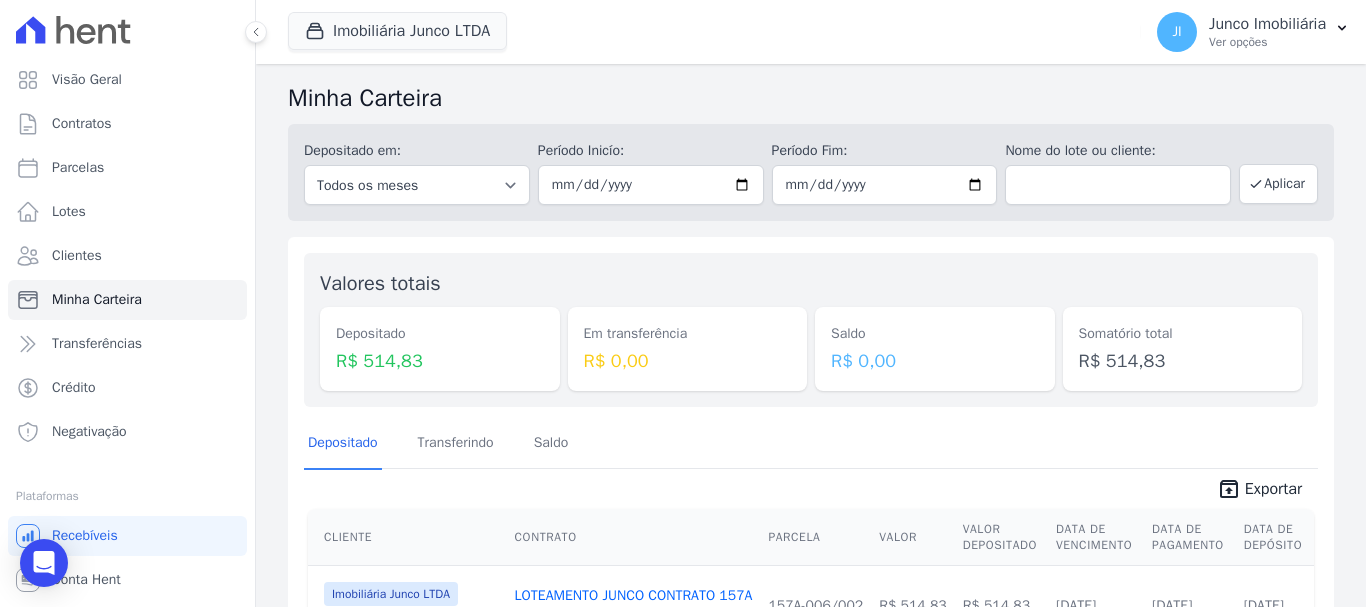 scroll, scrollTop: 0, scrollLeft: 0, axis: both 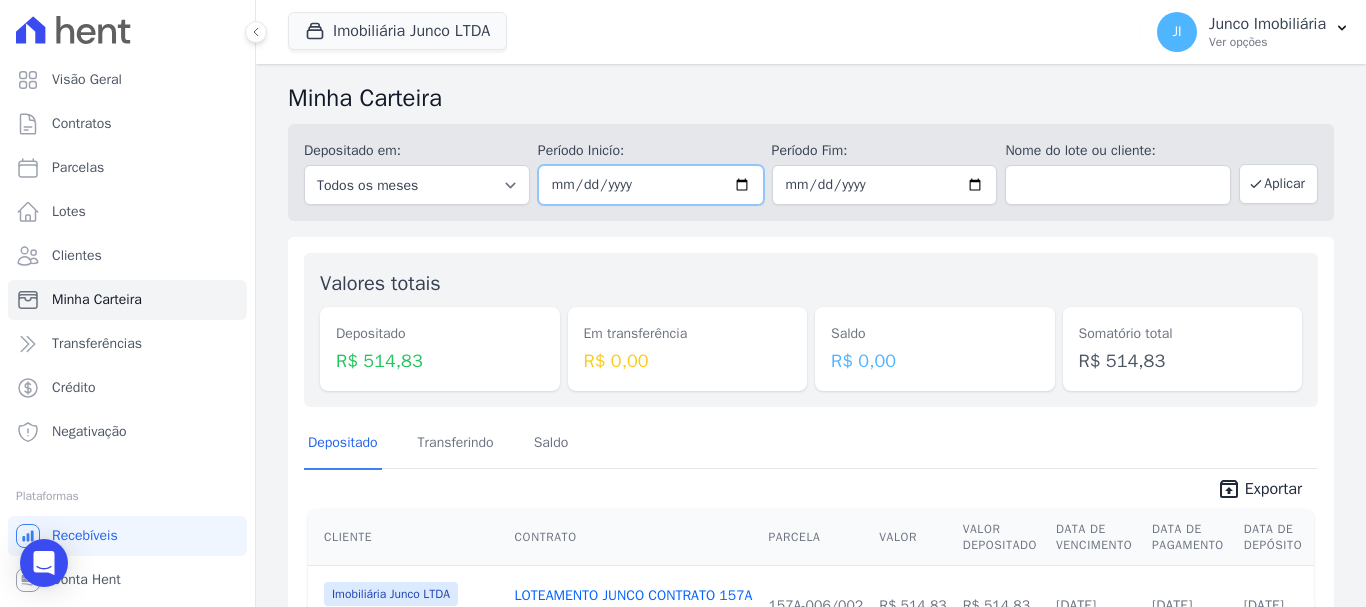 click on "2025-07-07" at bounding box center (651, 185) 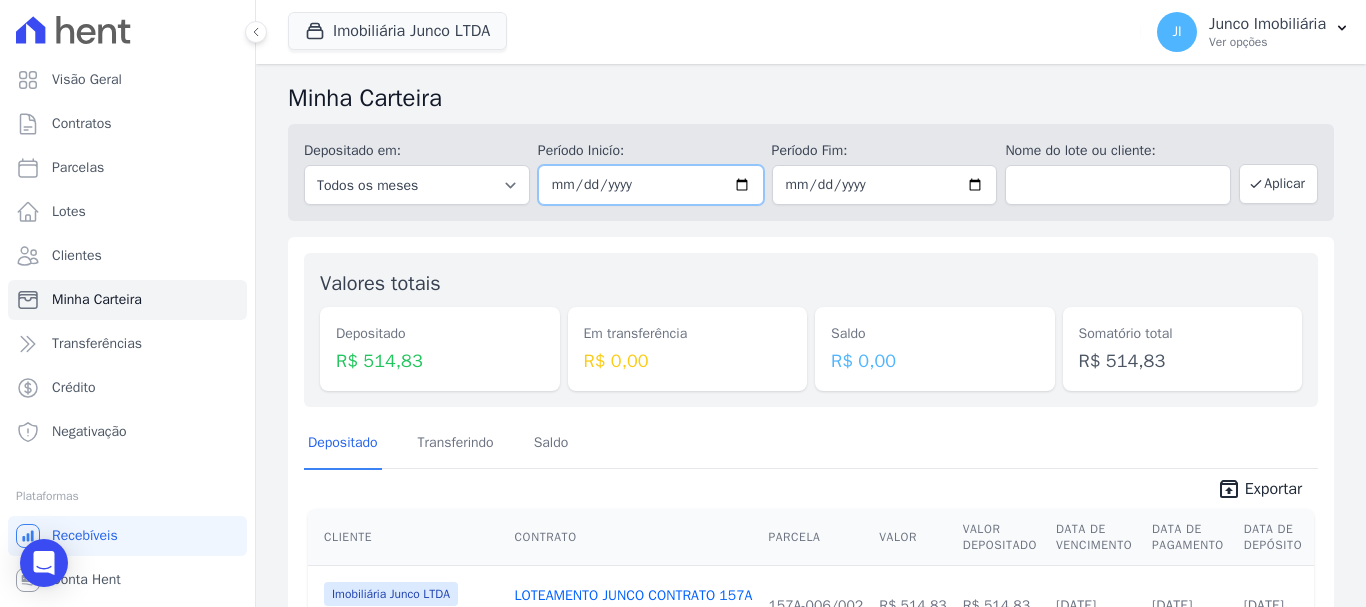 type on "[DATE]" 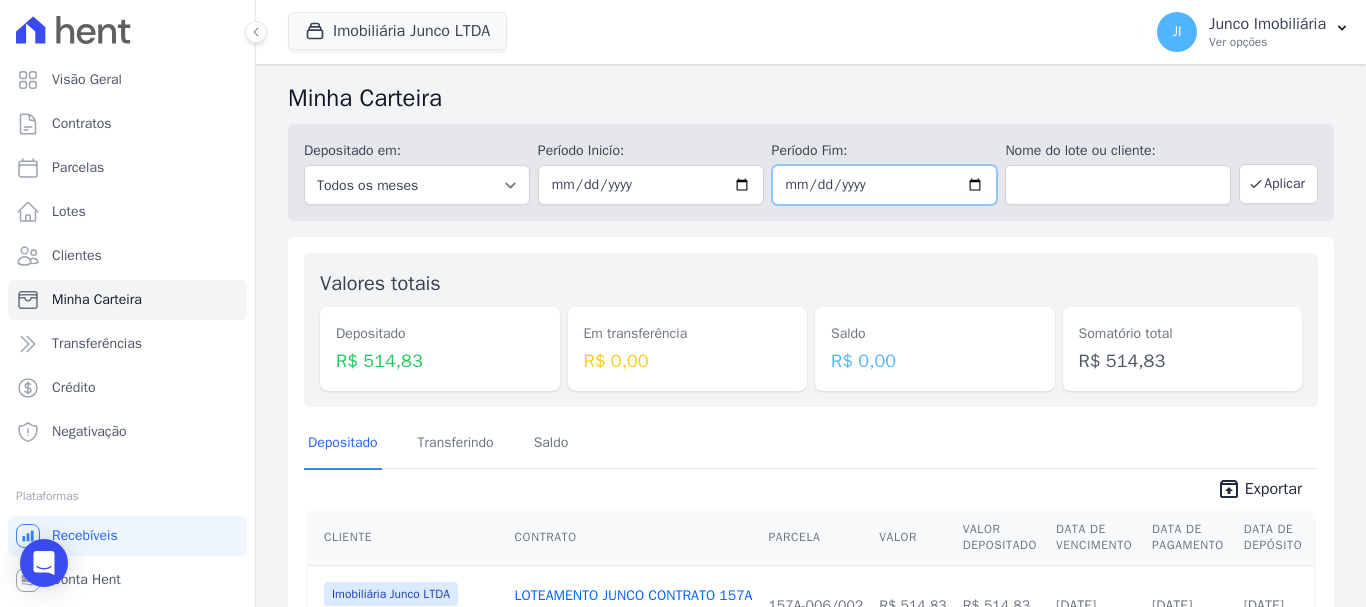 click on "2025-07-07" at bounding box center [885, 185] 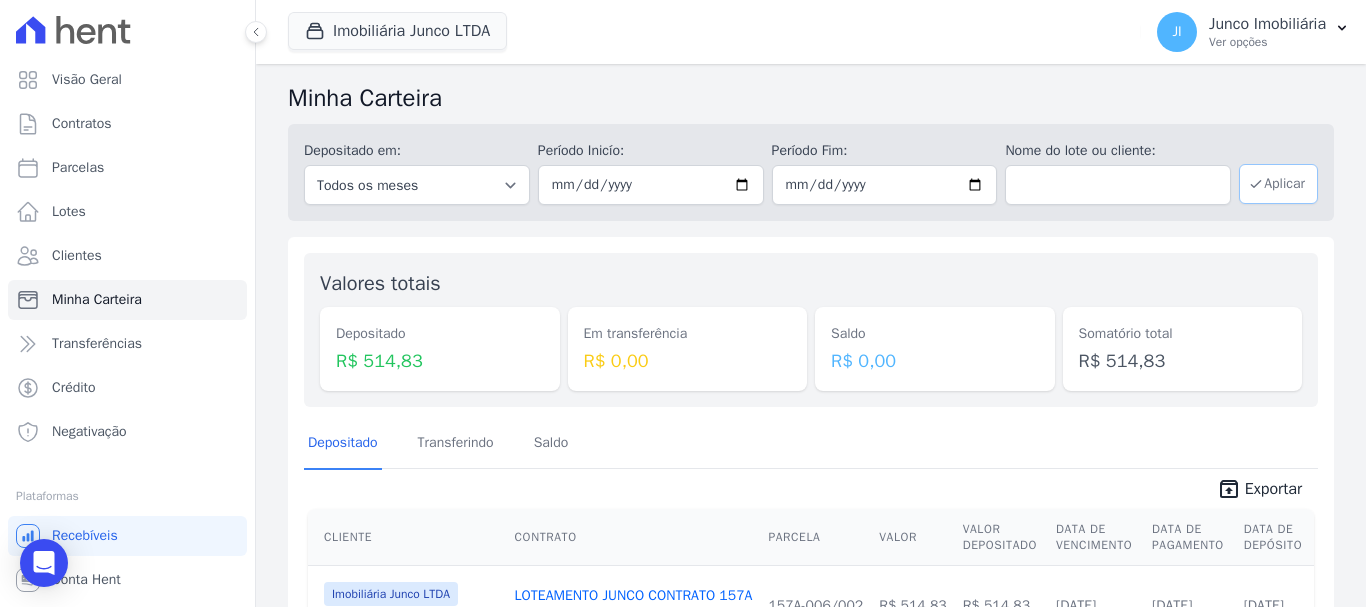 click on "Aplicar" at bounding box center (1278, 184) 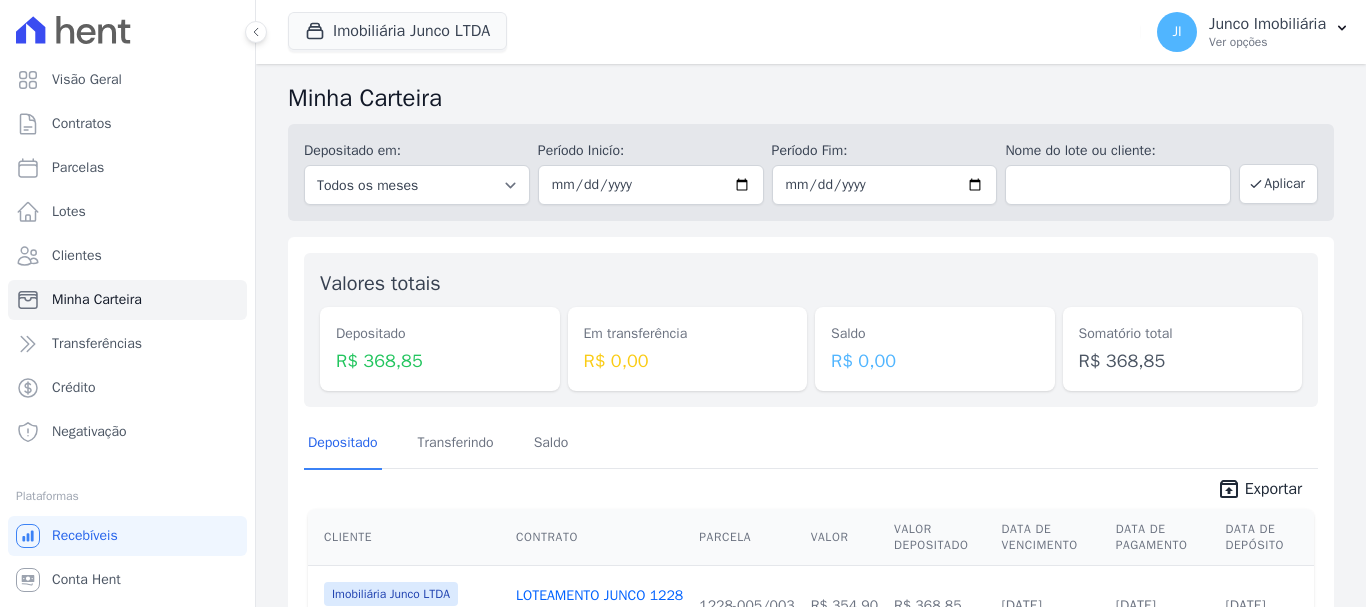 scroll, scrollTop: 0, scrollLeft: 0, axis: both 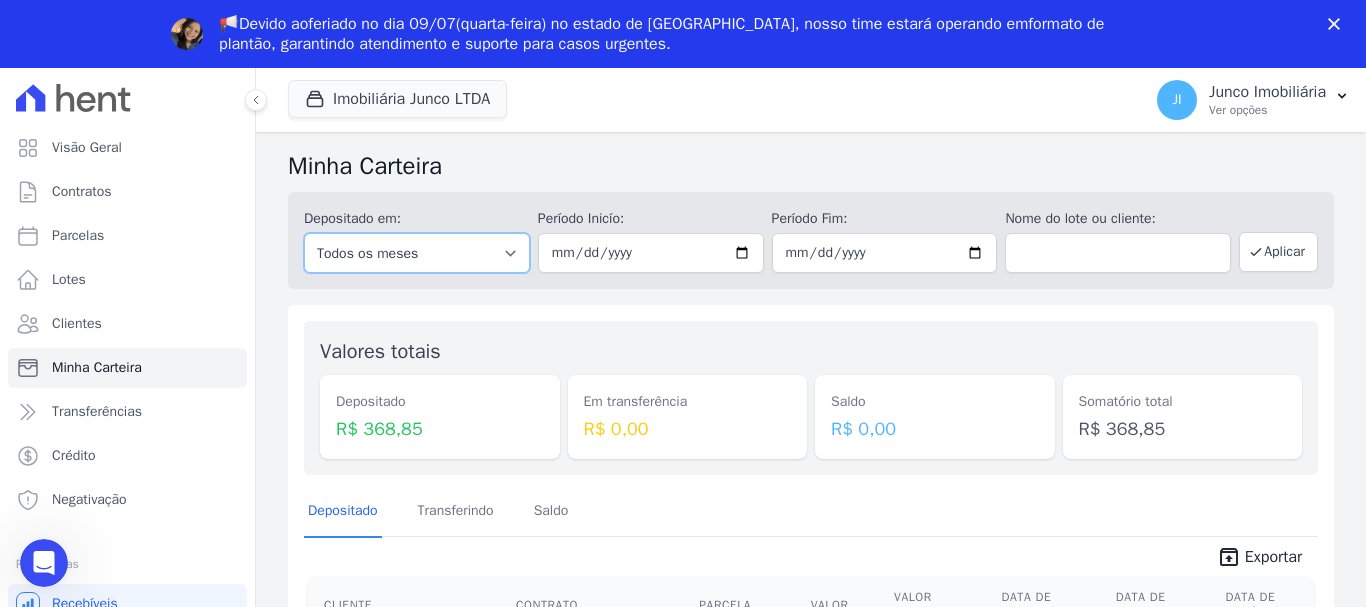 click on "Todos os meses
Fevereiro/2020
Março/2020
Abril/2020
Maio/2020
Junho/2020
Julho/2020
Agosto/2020
Setembro/2020
Outubro/2020
Novembro/2020
Dezembro/2020
Janeiro/2021
Fevereiro/2021
Março/2021
Abril/2021
Maio/2021
Junho/2021
Julho/2021
Agosto/2021
Setembro/2021
Outubro/2021
Novembro/2021
Dezembro/2021
Janeiro/2022
Fevereiro/2022
Março/2022
Abril/2022
Maio/2022
Junho/2022
Julho/2022
Agosto/2022
Setembro/2022
Outubro/2022
Novembro/2022
Dezembro/2022
[GEOGRAPHIC_DATA]/2023
Fevereiro/2023
Março/2023
Abril/2023
Maio/2023
Junho/2023
Julho/2023
Agosto/2023
Setembro/2023
Outubro/2023
Novembro/2023
Dezembro/2023
[GEOGRAPHIC_DATA]/2024
Fevereiro/2024
Março/2024
Abril/2024
Maio/2024
Junho/2024
Julho/2024
Agosto/2024
Setembro/2024
Outubro/2024
Novembro/2024
Dezembro/2024
[GEOGRAPHIC_DATA]/2025
Fevereiro/2025
Março/2025
Abril/2025
Maio/2025
Junho/2025
Julho/2025
Agosto/2025
Setembro/2025
Outubro/2025" at bounding box center [417, 253] 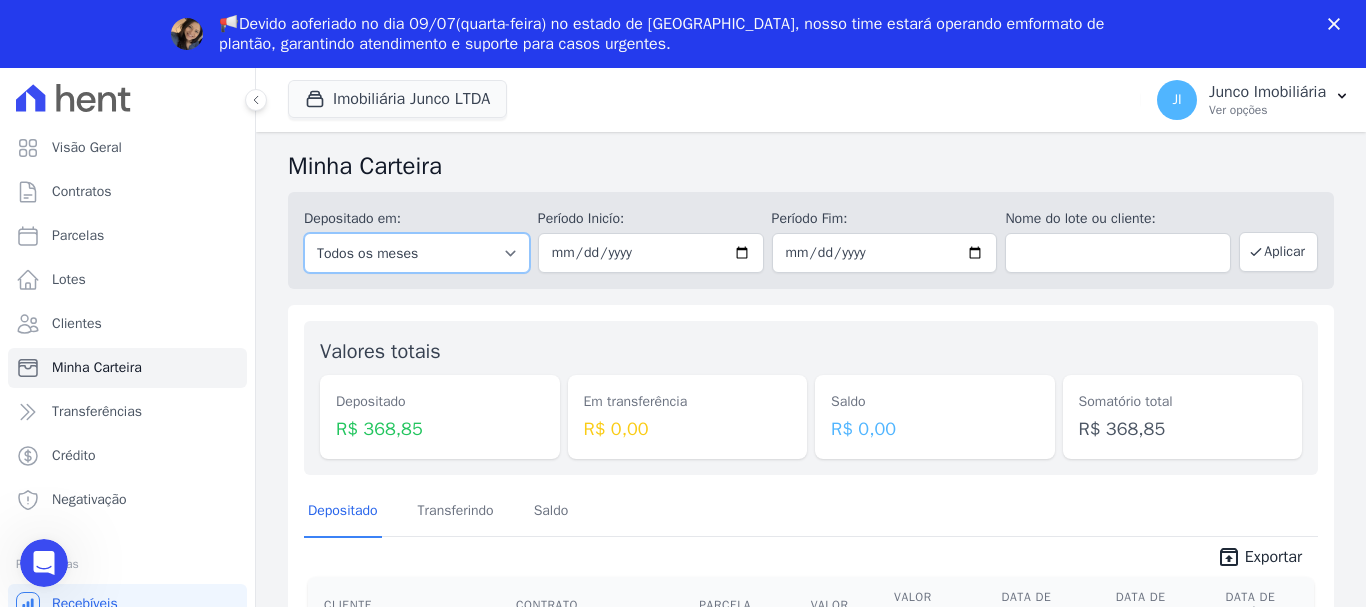 select on "07/2025" 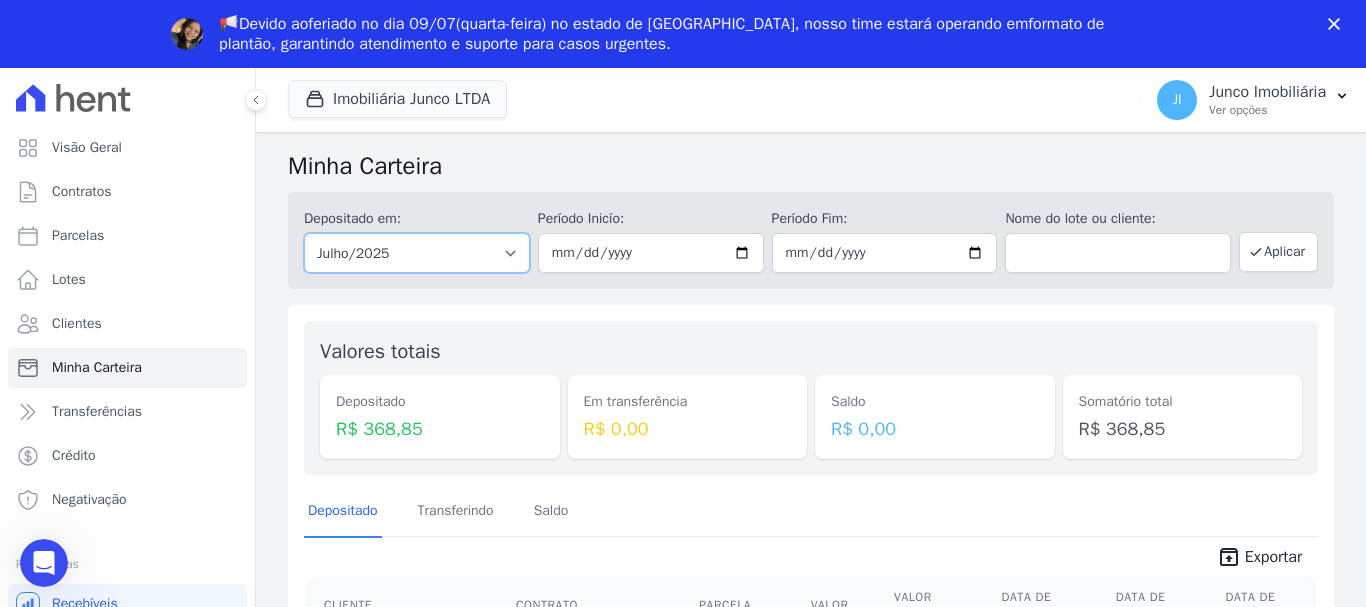 click on "Todos os meses
Fevereiro/2020
Março/2020
Abril/2020
Maio/2020
Junho/2020
Julho/2020
Agosto/2020
Setembro/2020
Outubro/2020
Novembro/2020
Dezembro/2020
Janeiro/2021
Fevereiro/2021
Março/2021
Abril/2021
Maio/2021
Junho/2021
Julho/2021
Agosto/2021
Setembro/2021
Outubro/2021
Novembro/2021
Dezembro/2021
Janeiro/2022
Fevereiro/2022
Março/2022
Abril/2022
Maio/2022
Junho/2022
Julho/2022
Agosto/2022
Setembro/2022
Outubro/2022
Novembro/2022
Dezembro/2022
Janeiro/2023
Fevereiro/2023
Março/2023
Abril/2023
Maio/2023
Junho/2023
Julho/2023
Agosto/2023
Setembro/2023
Outubro/2023
Novembro/2023
Dezembro/2023
Janeiro/2024
Fevereiro/2024
Março/2024
Abril/2024
Maio/2024
Junho/2024
Julho/2024
Agosto/2024
Setembro/2024
Outubro/2024
Novembro/2024
Dezembro/2024
Janeiro/2025
Fevereiro/2025
Março/2025
Abril/2025
Maio/2025
Junho/2025
Julho/2025
Agosto/2025
Setembro/2025
Outubro/2025" at bounding box center [417, 253] 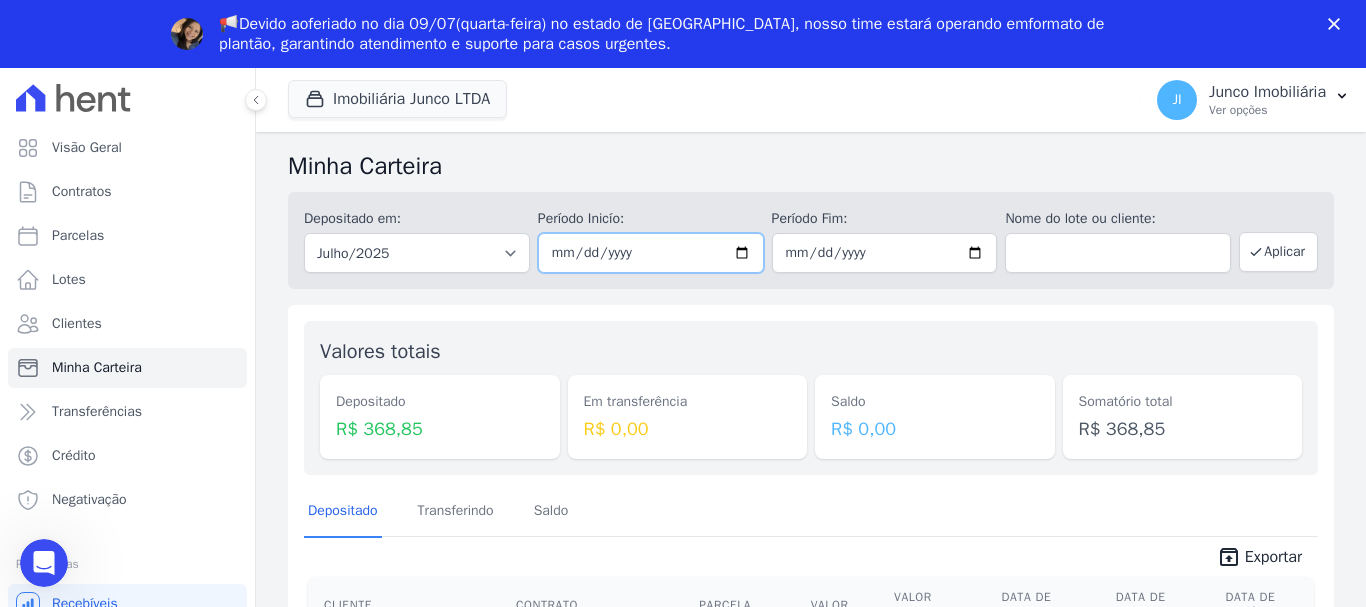 click at bounding box center [651, 253] 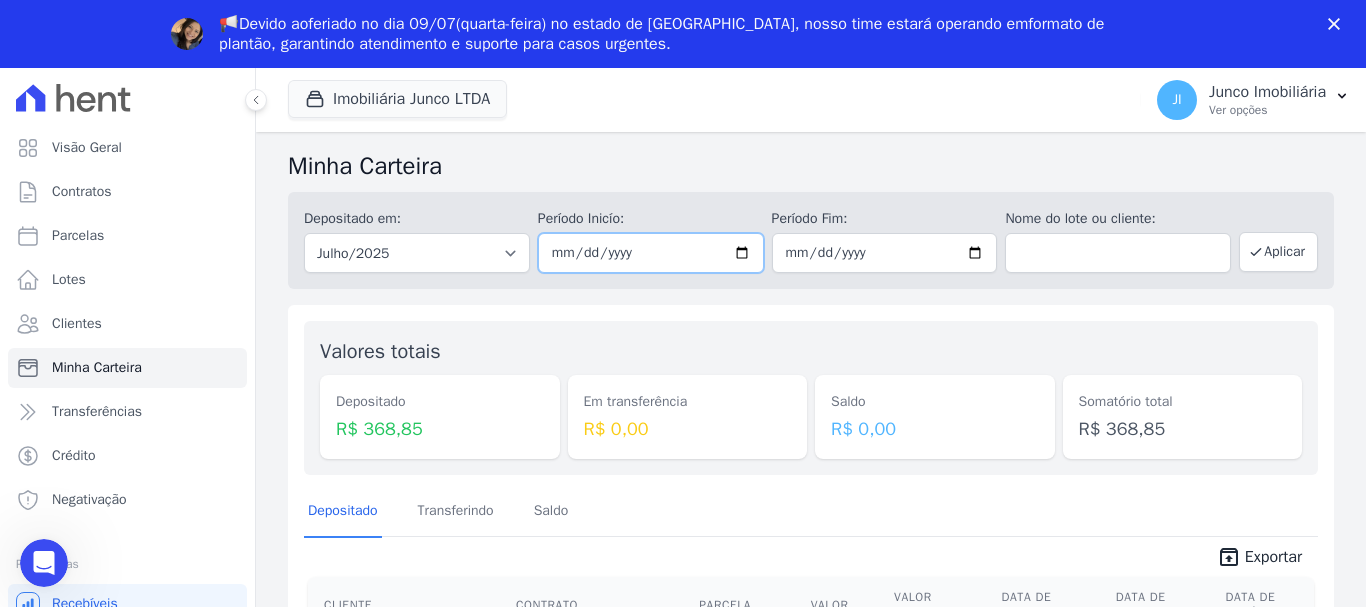 type on "[DATE]" 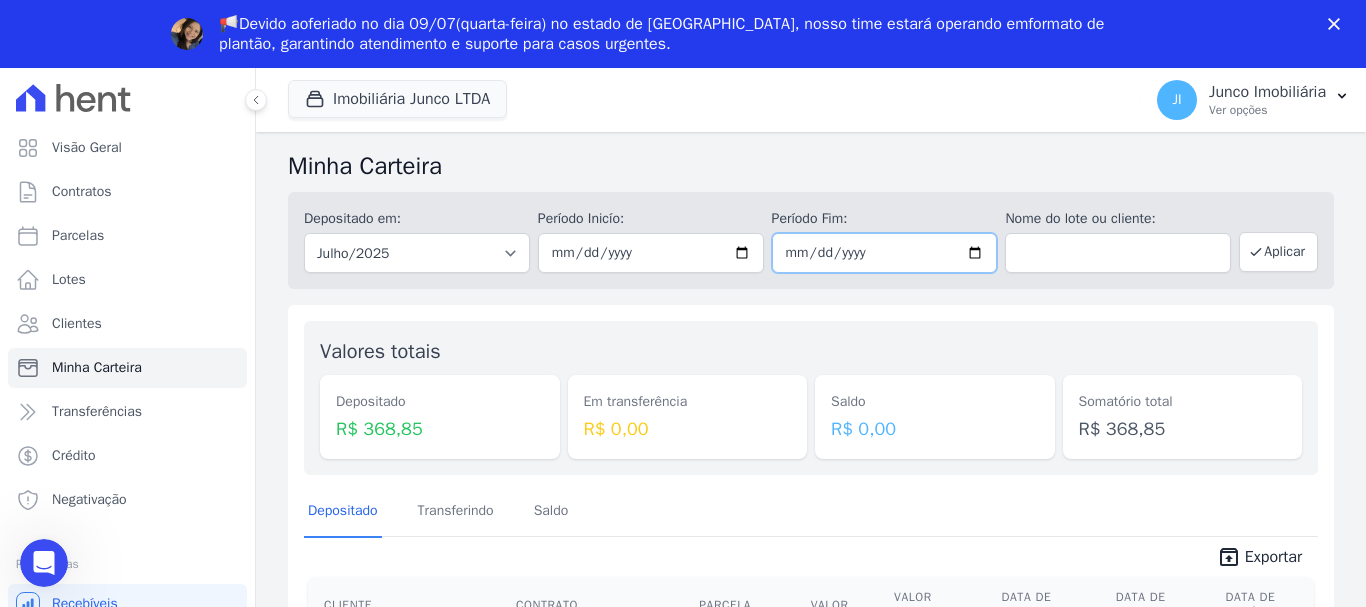 click at bounding box center [885, 253] 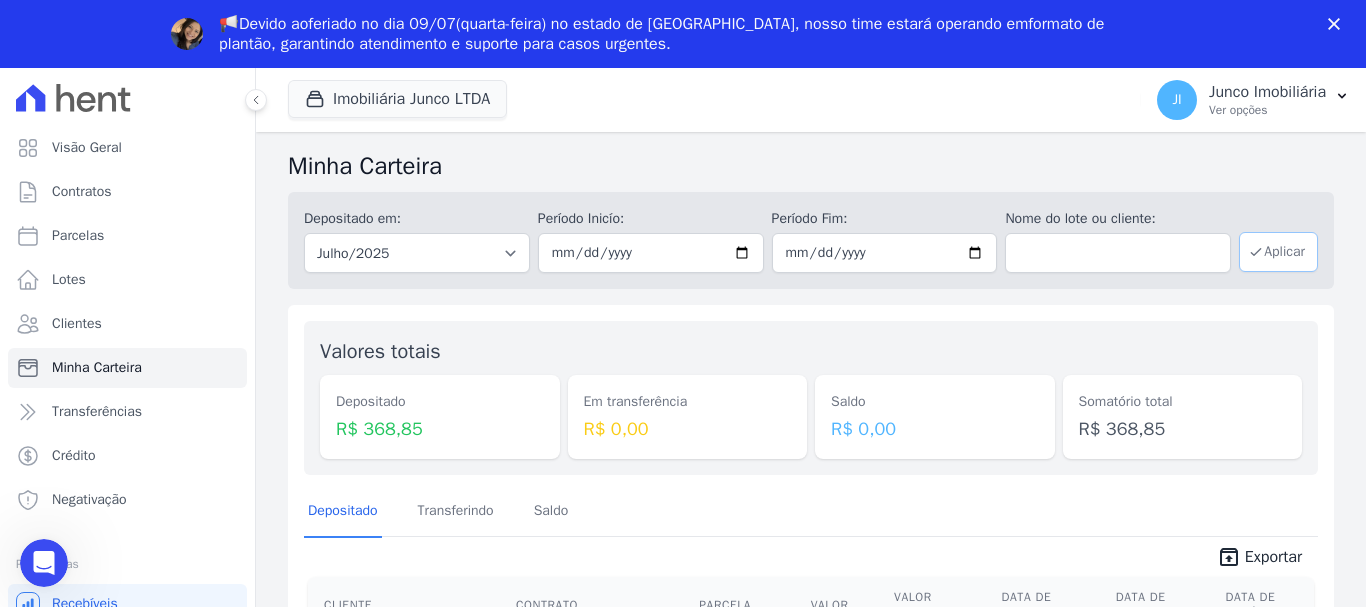 click on "Aplicar" at bounding box center [1278, 252] 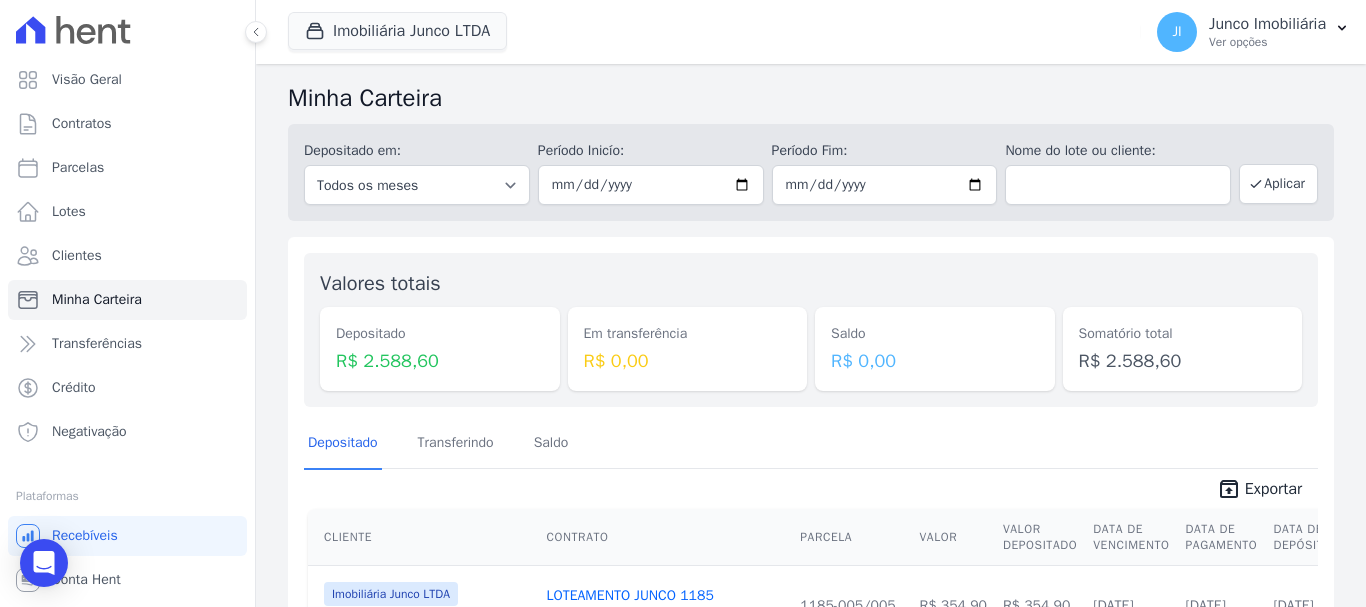 scroll, scrollTop: 0, scrollLeft: 0, axis: both 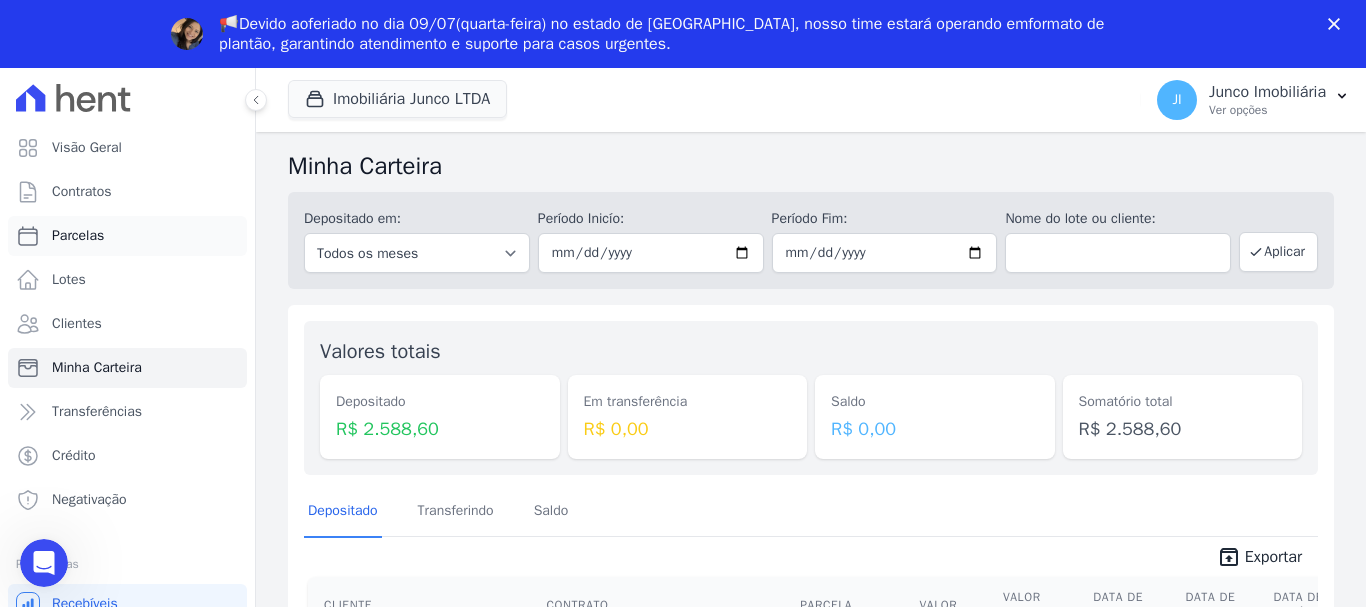 click on "Parcelas" at bounding box center [78, 236] 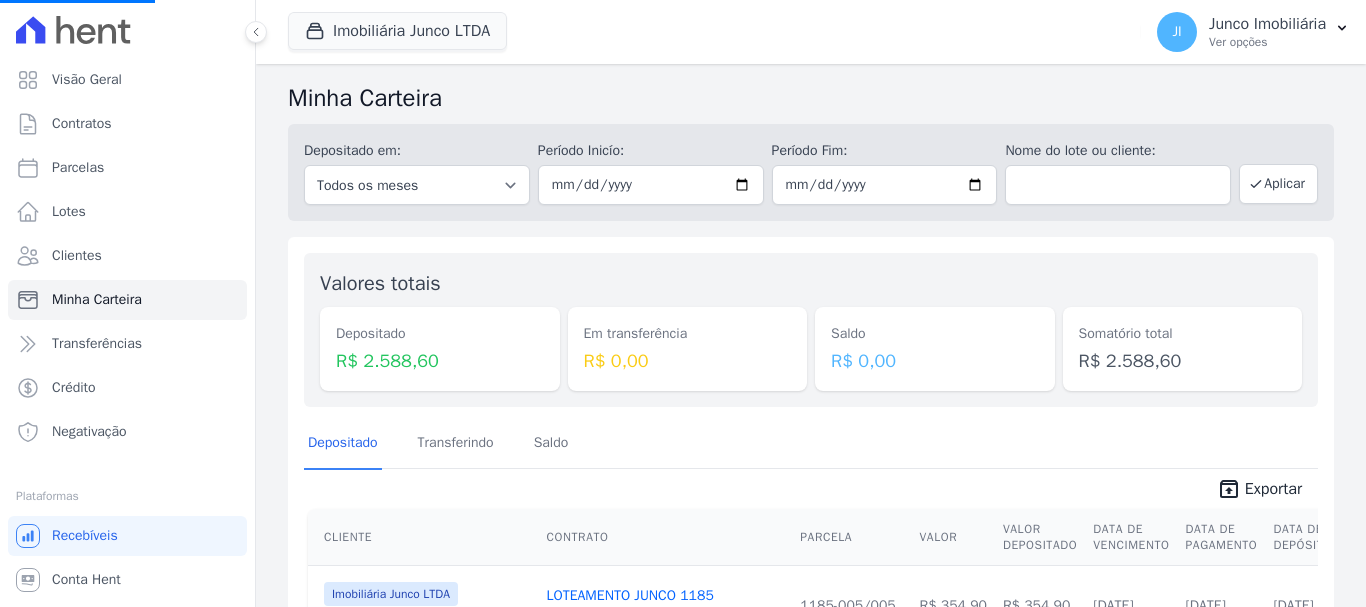 select 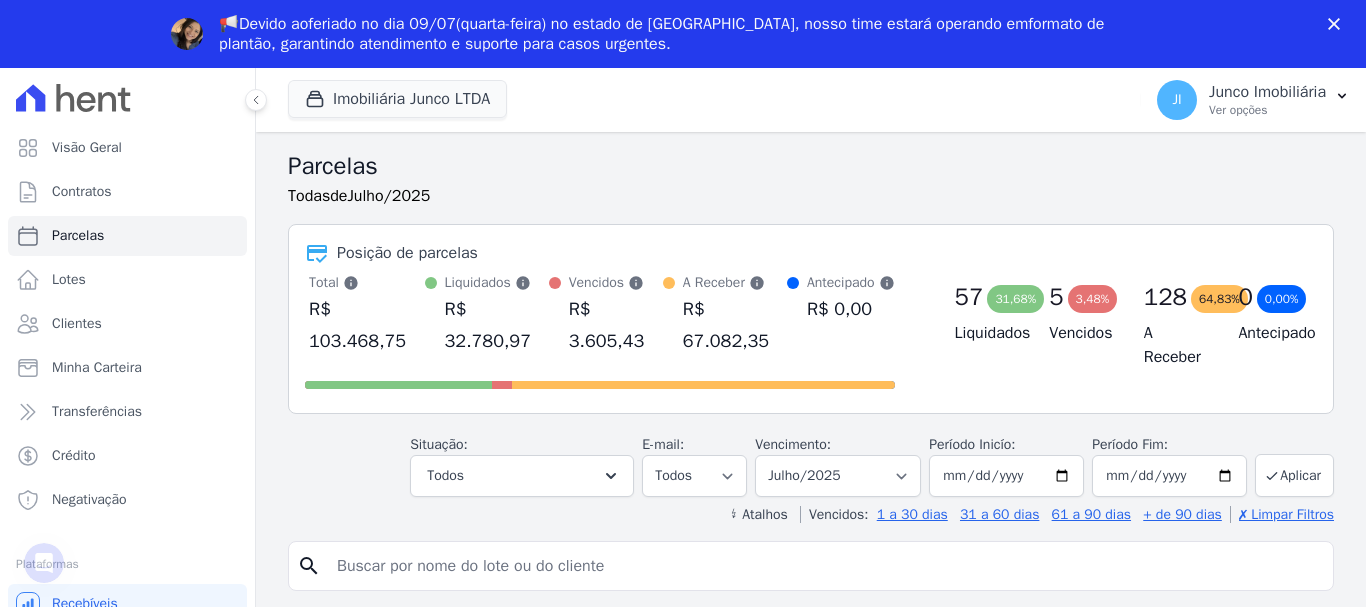 scroll, scrollTop: 0, scrollLeft: 0, axis: both 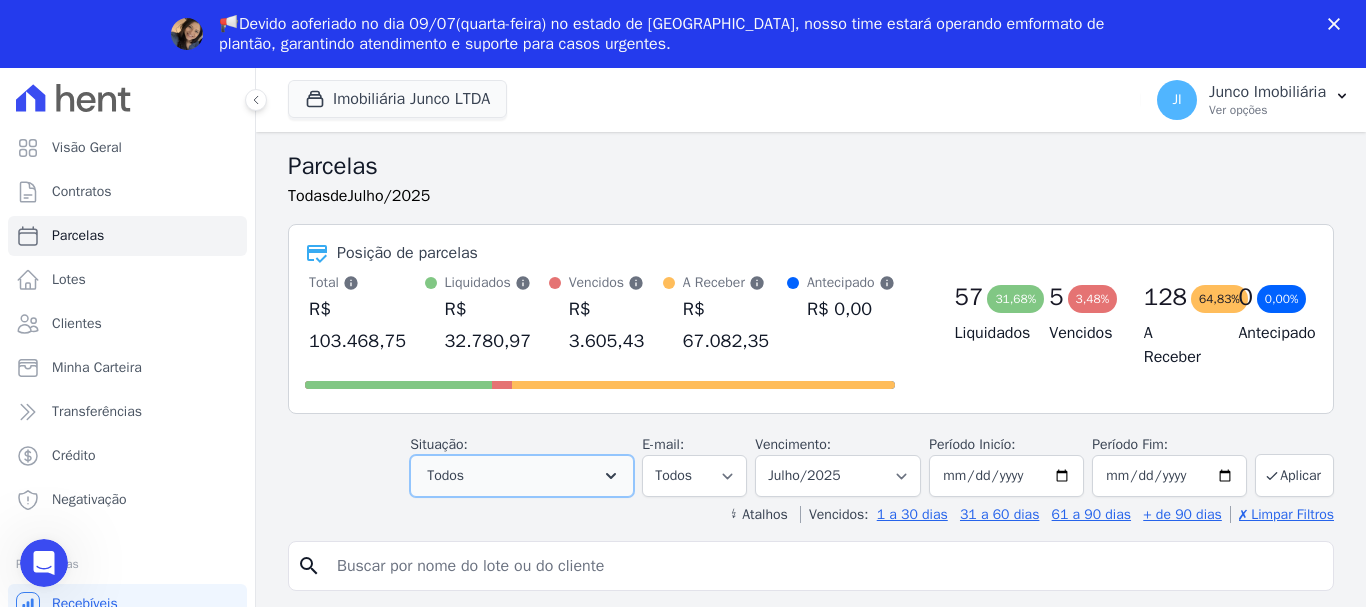 click 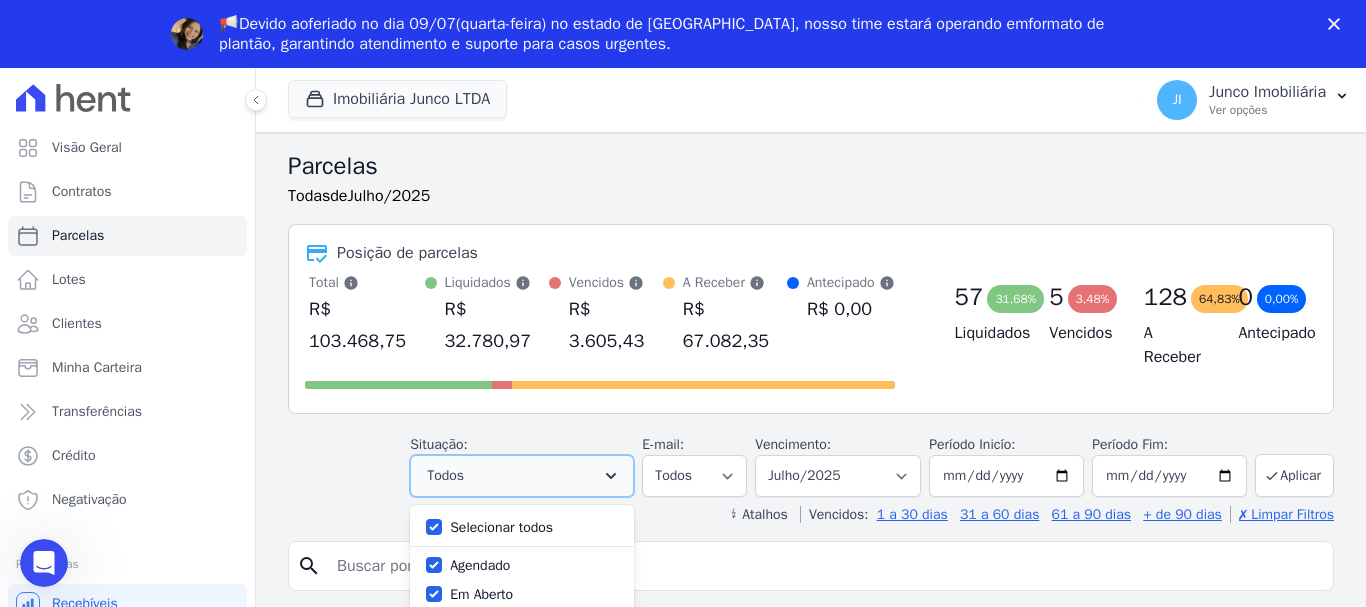 scroll, scrollTop: 100, scrollLeft: 0, axis: vertical 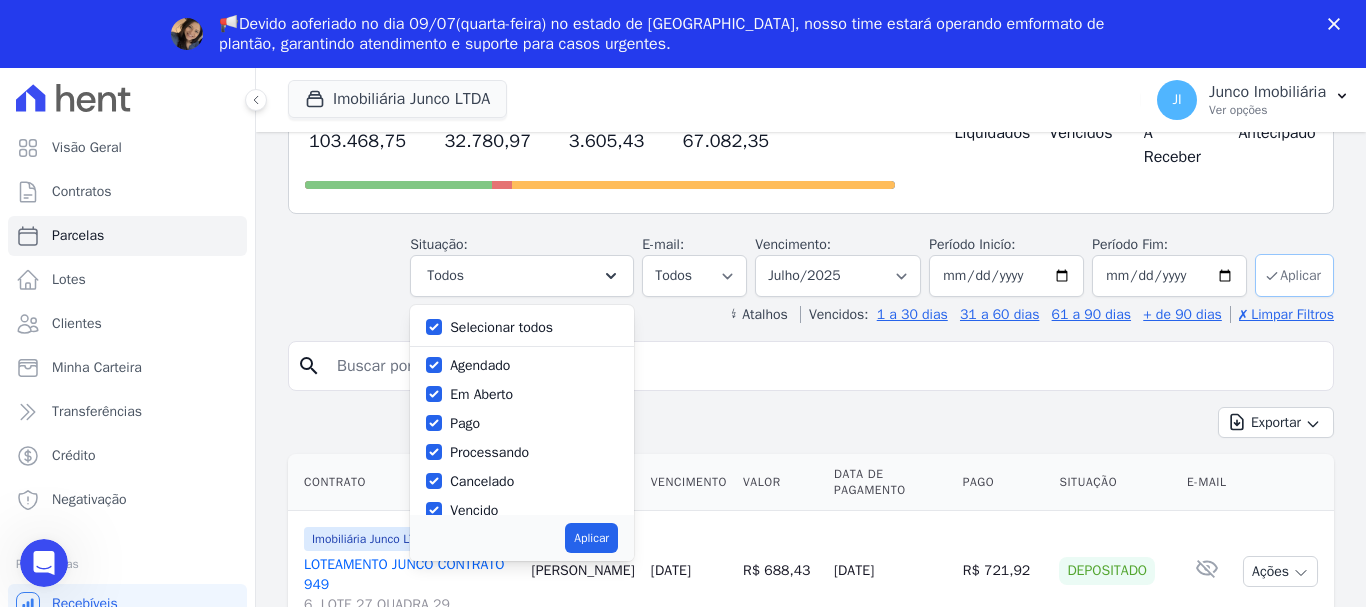 click on "Aplicar" at bounding box center (1294, 275) 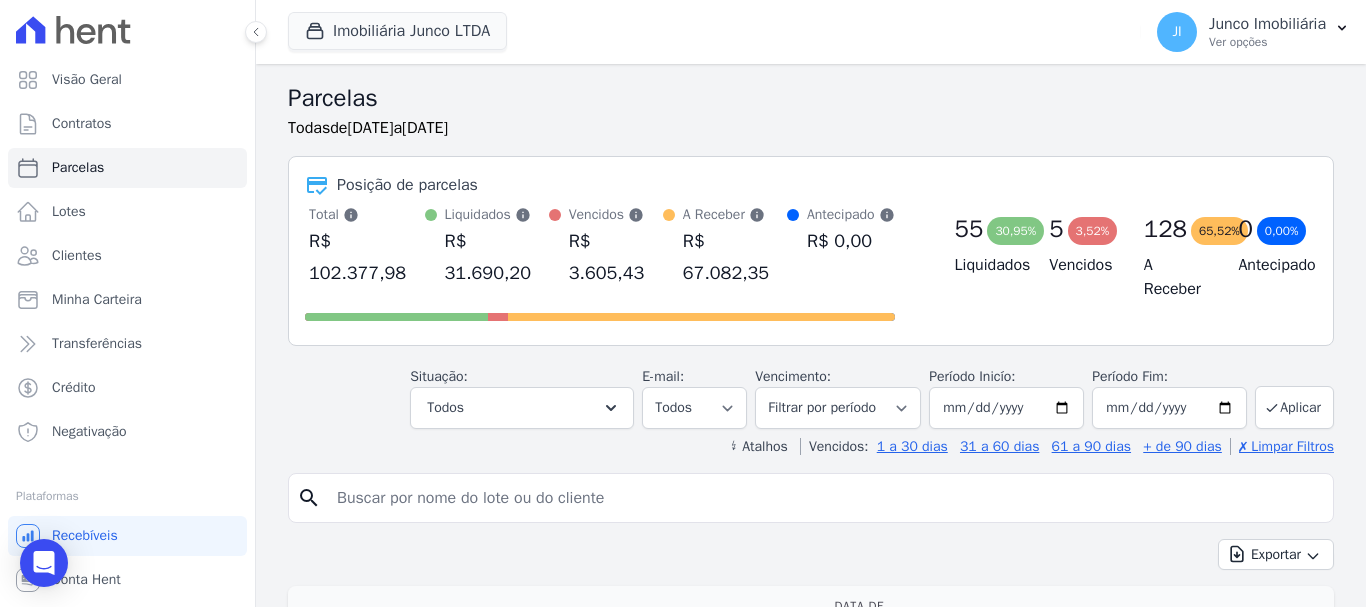 select 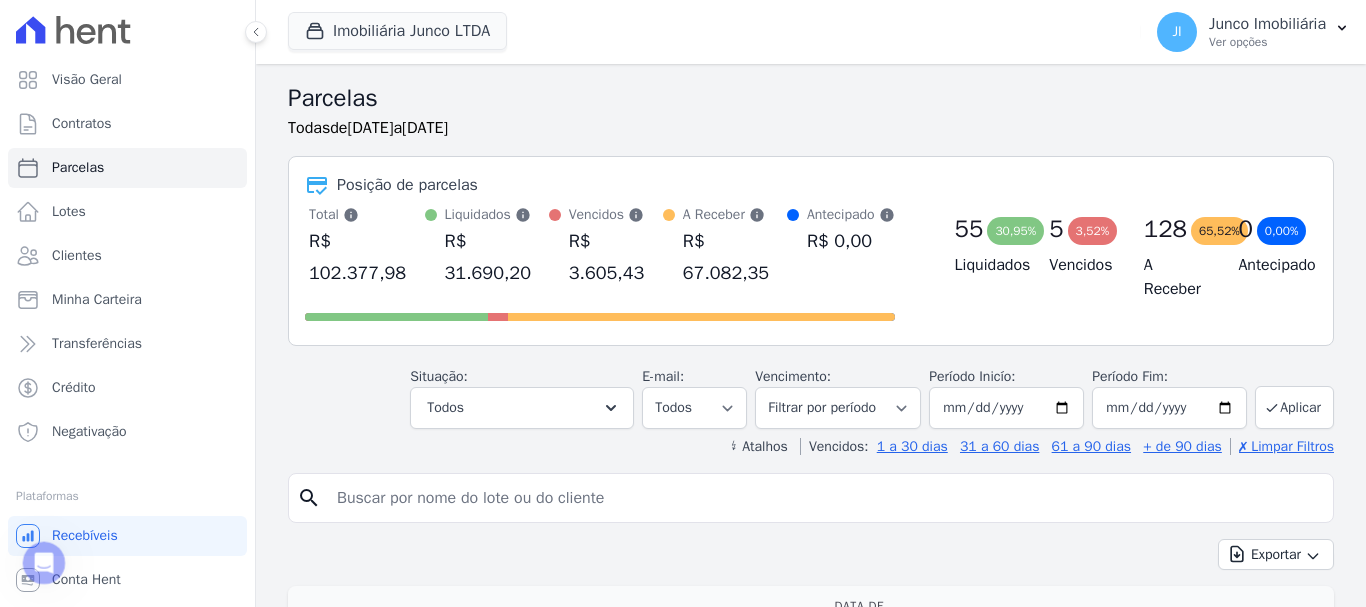 scroll, scrollTop: 0, scrollLeft: 0, axis: both 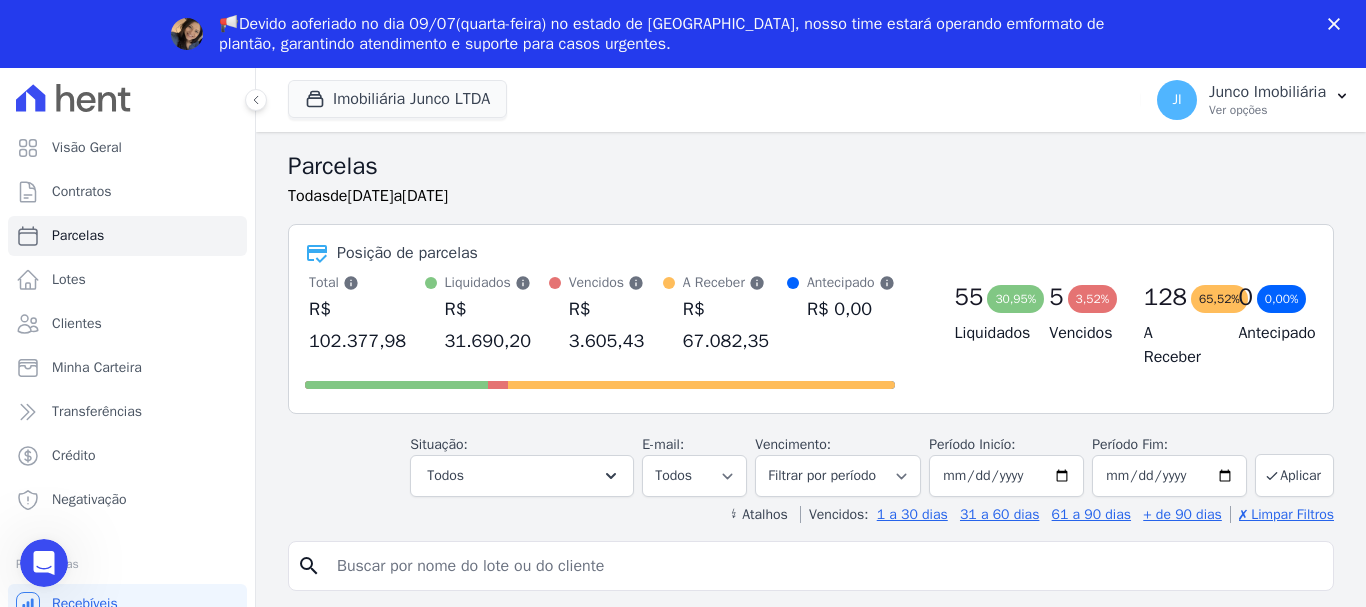 click at bounding box center [1338, 24] 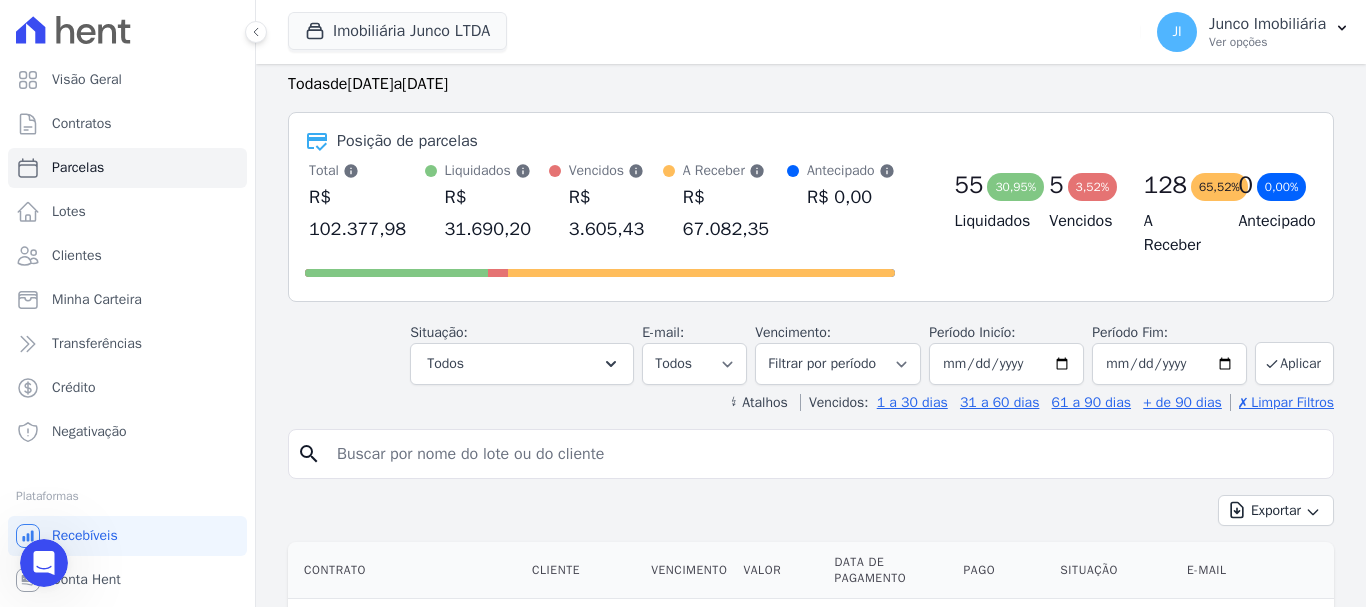 scroll, scrollTop: 200, scrollLeft: 0, axis: vertical 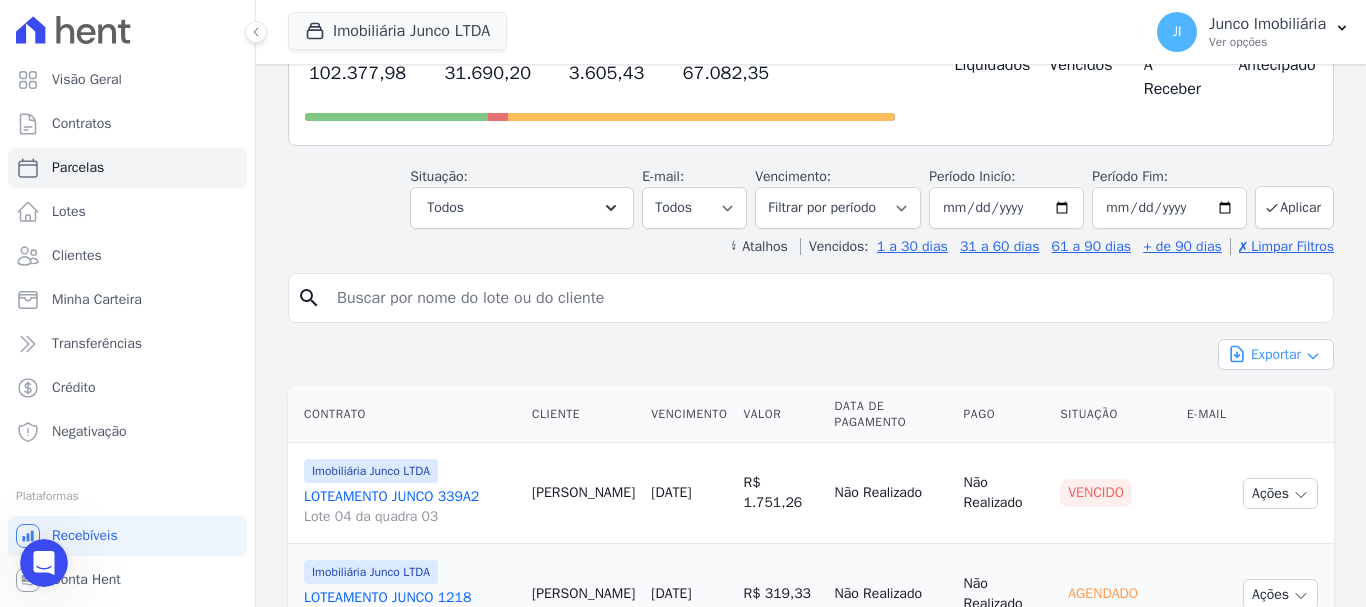 click on "Exportar" at bounding box center (1276, 354) 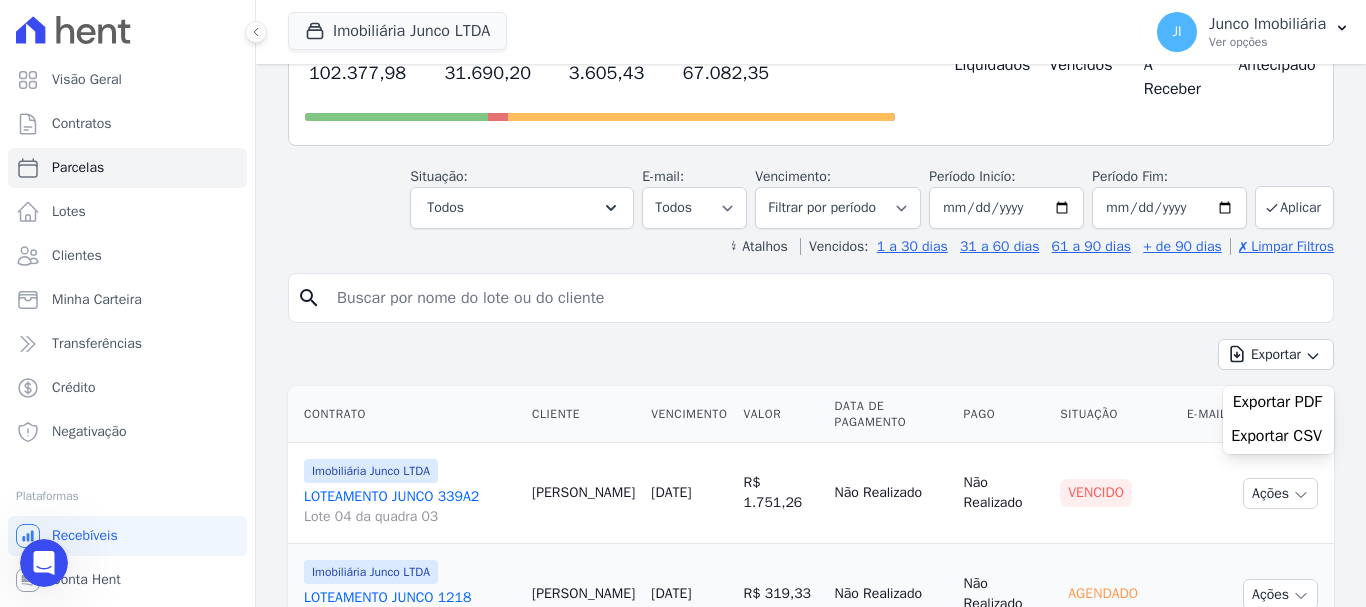 click on "Exportar CSV" at bounding box center [1276, 436] 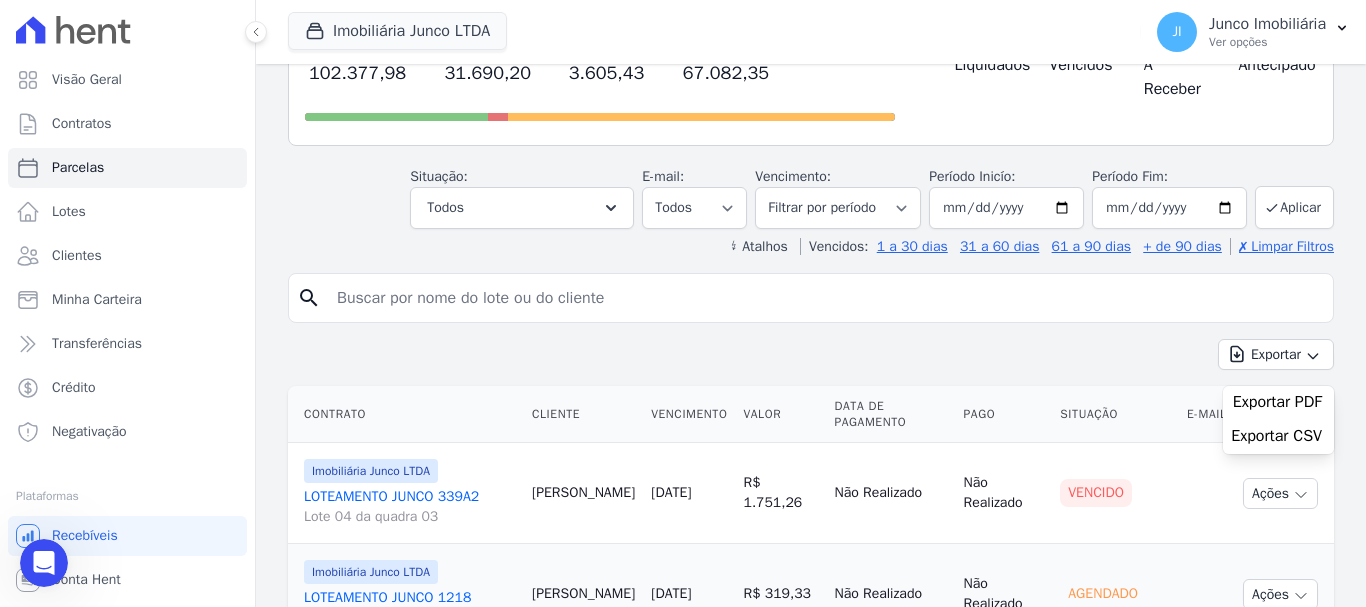 click at bounding box center (825, 298) 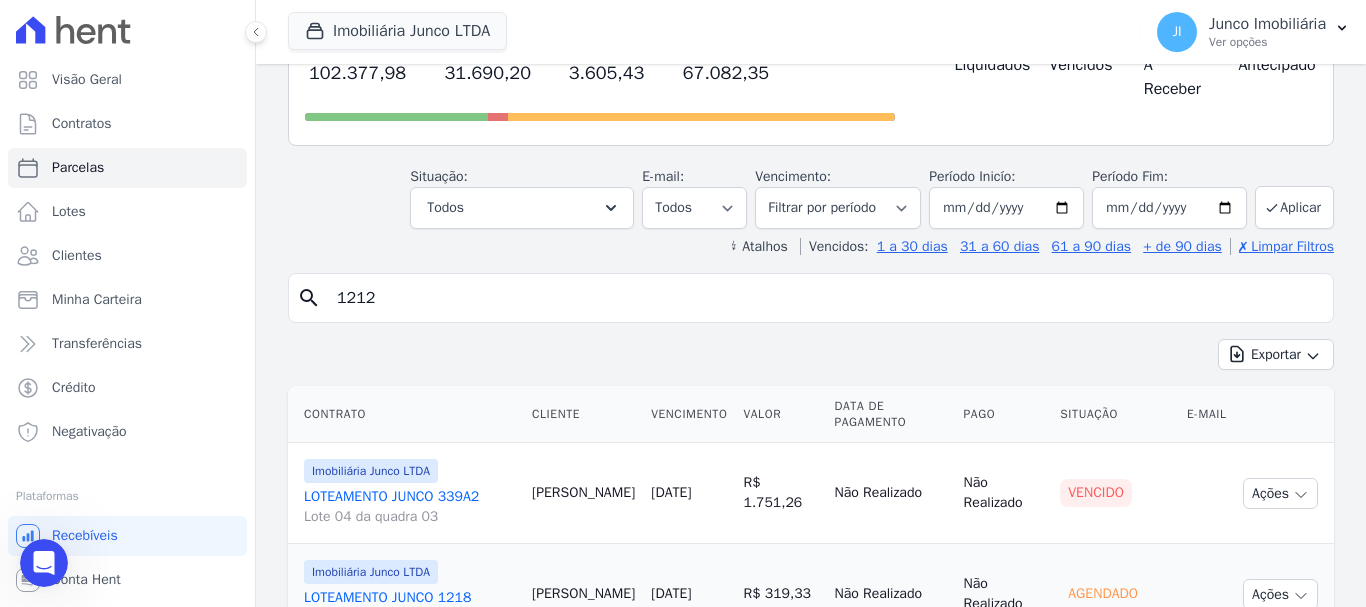 type on "1212" 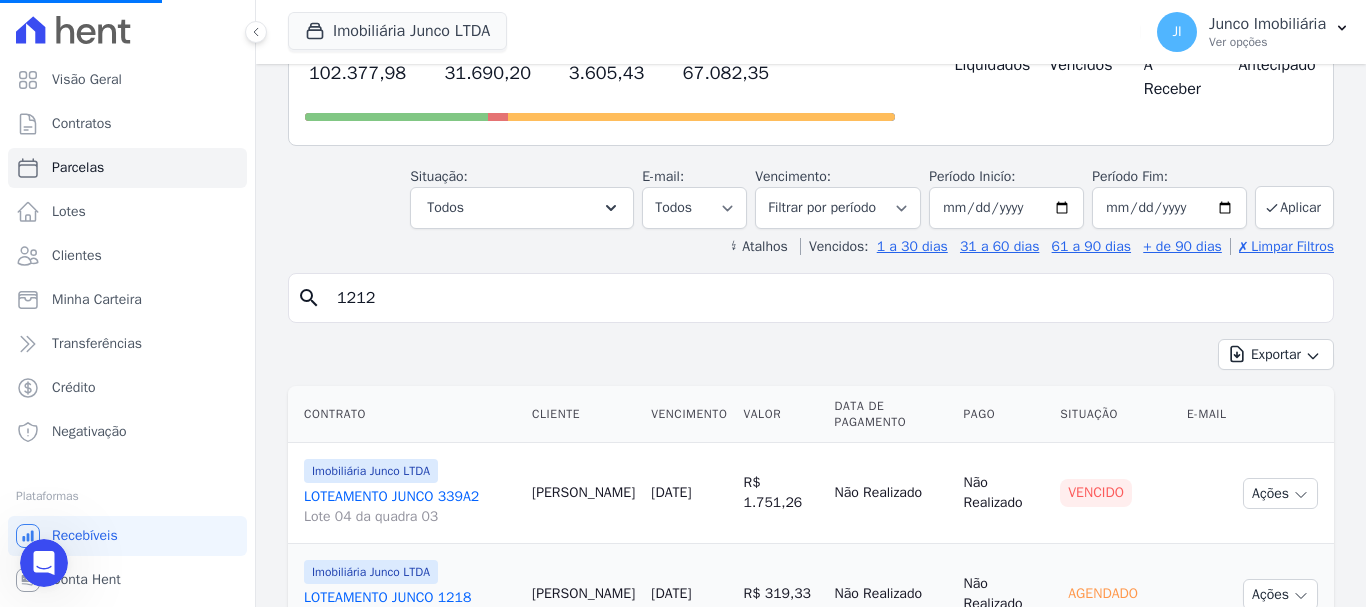 select 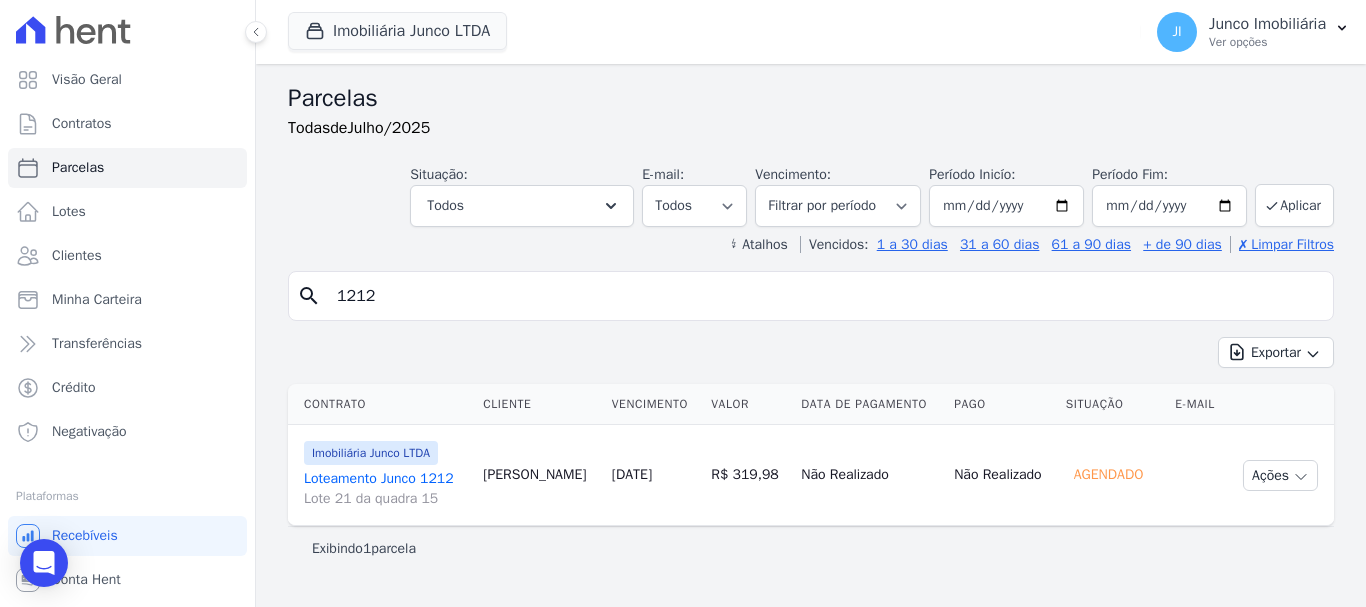 click on "Loteamento Junco 1212
Lote 21 da quadra 15" at bounding box center [385, 489] 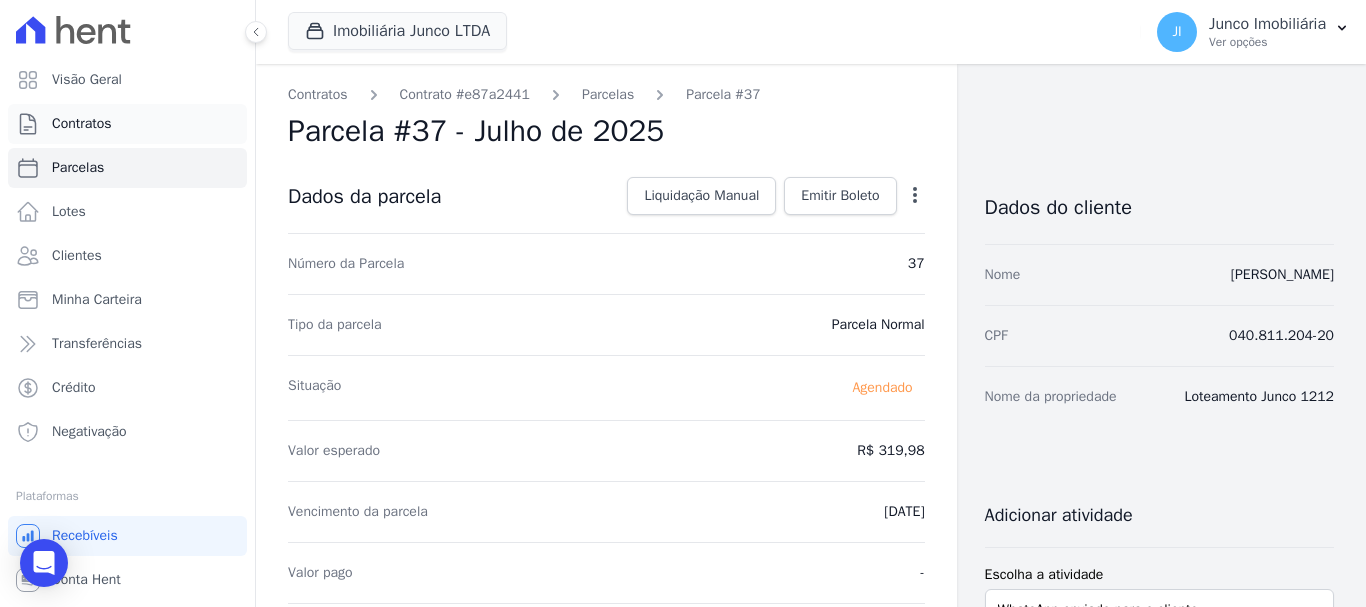 click on "Contratos" at bounding box center (82, 124) 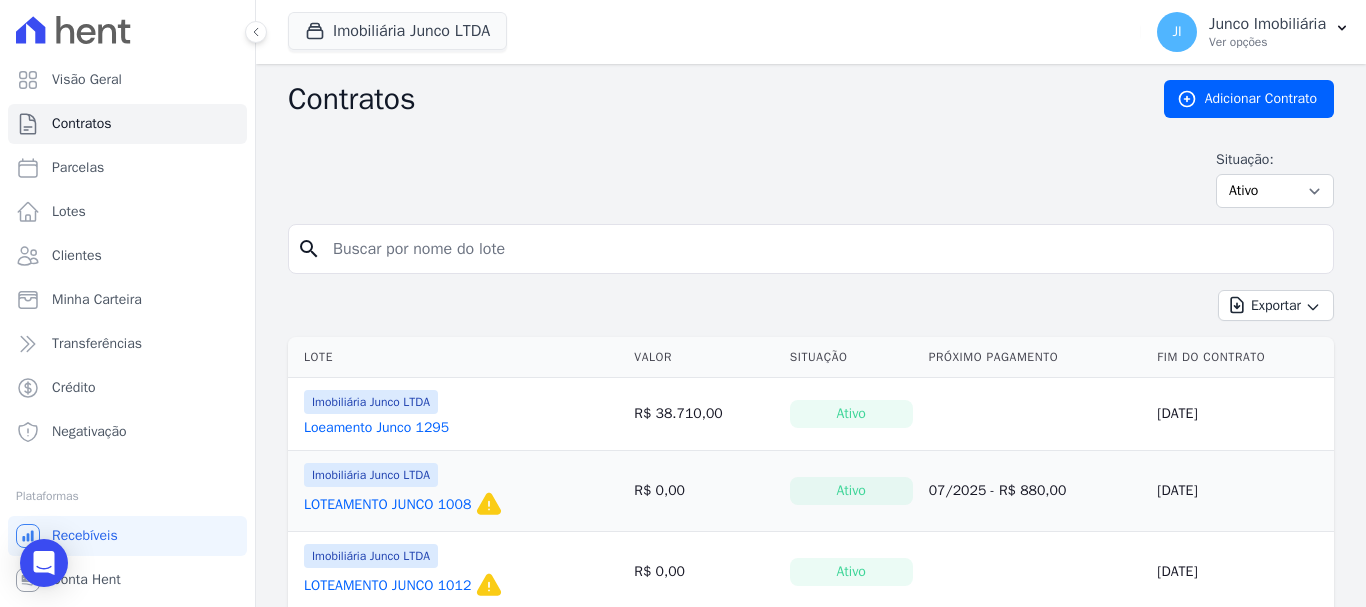 click at bounding box center [823, 249] 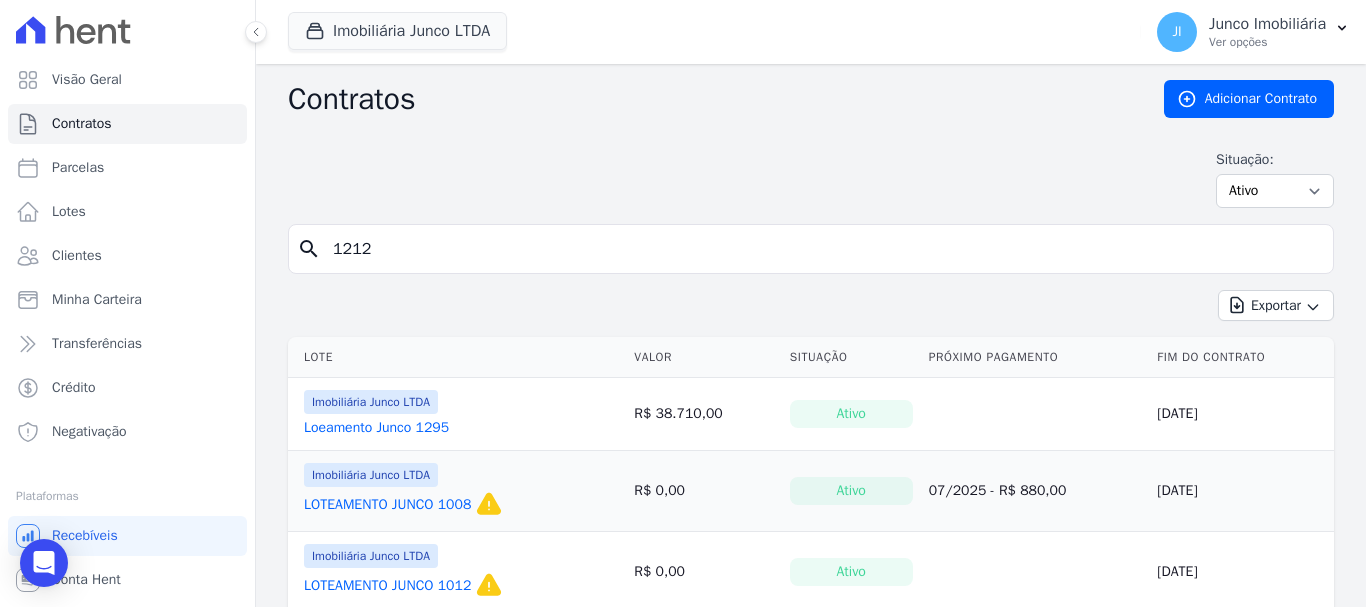 type on "1212" 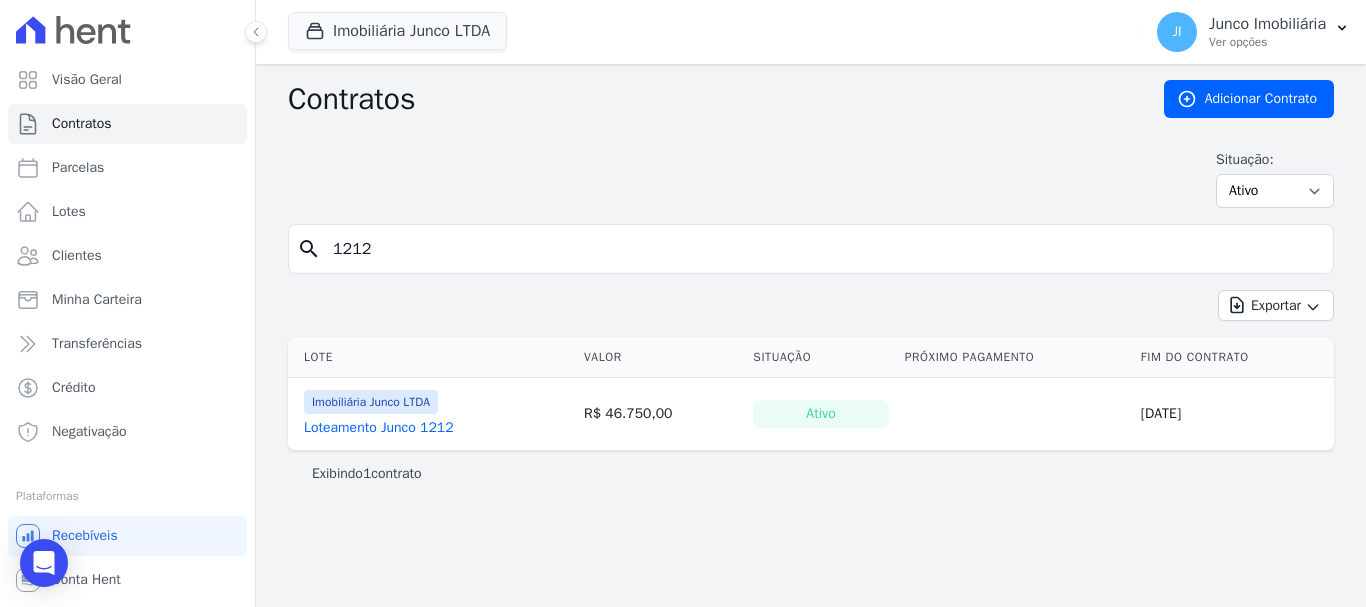 click on "Loteamento Junco 1212" at bounding box center [379, 428] 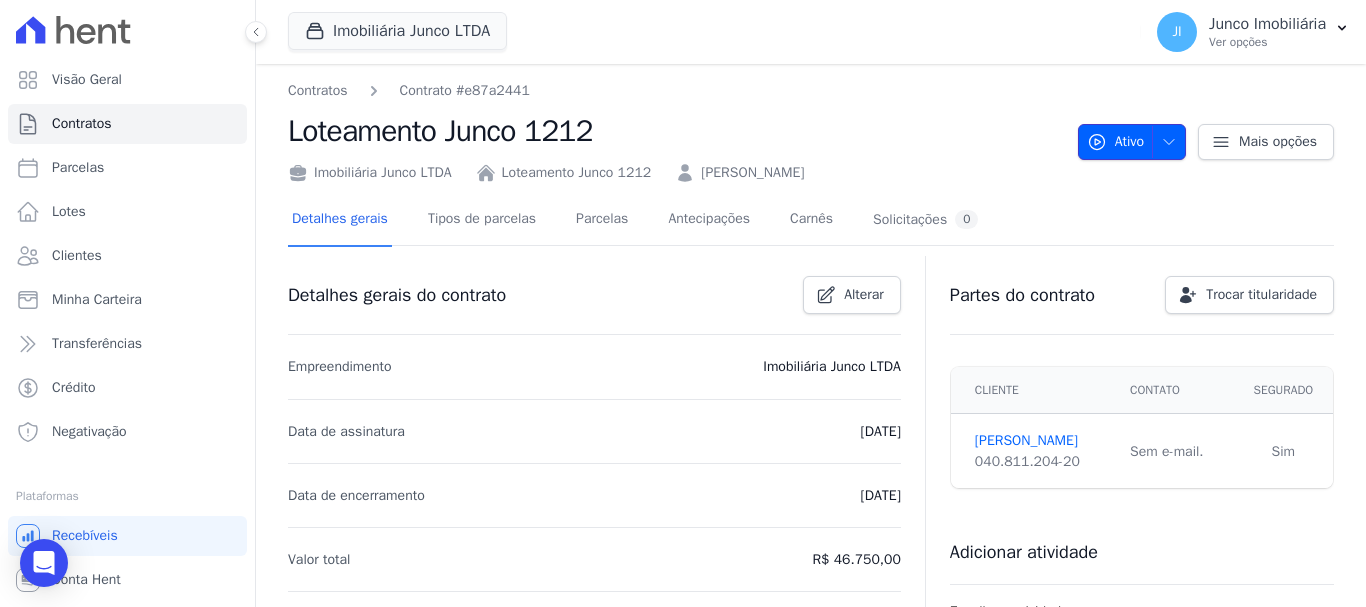 click 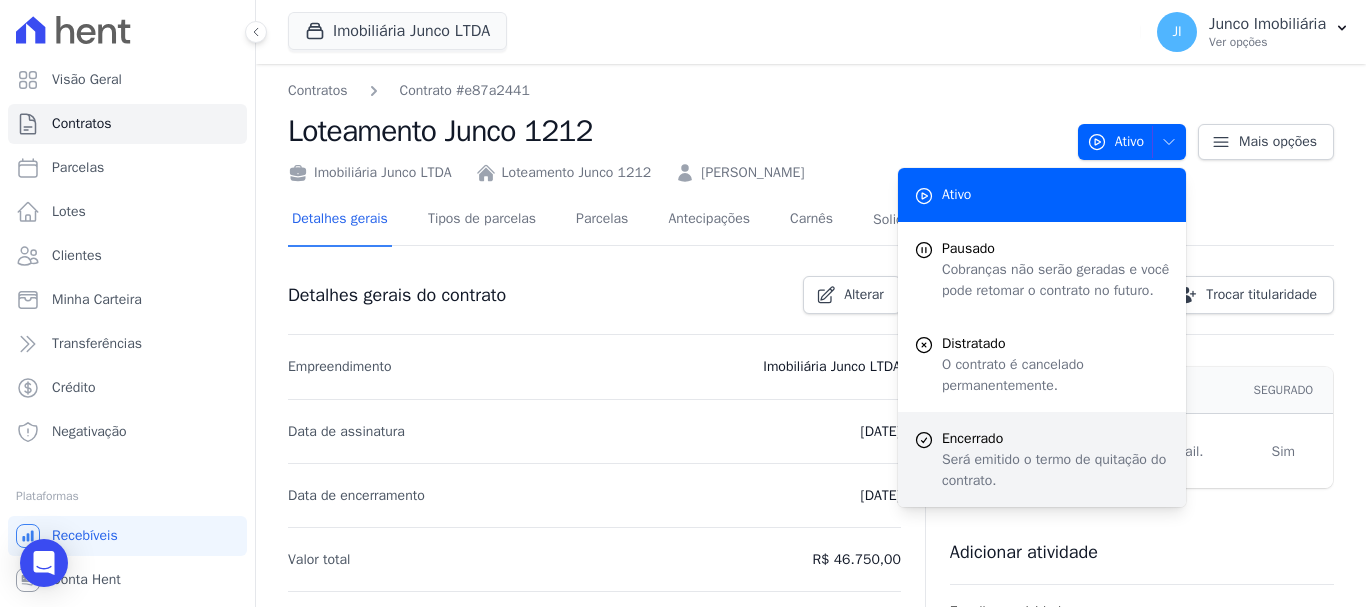 click on "Encerrado" at bounding box center [1056, 438] 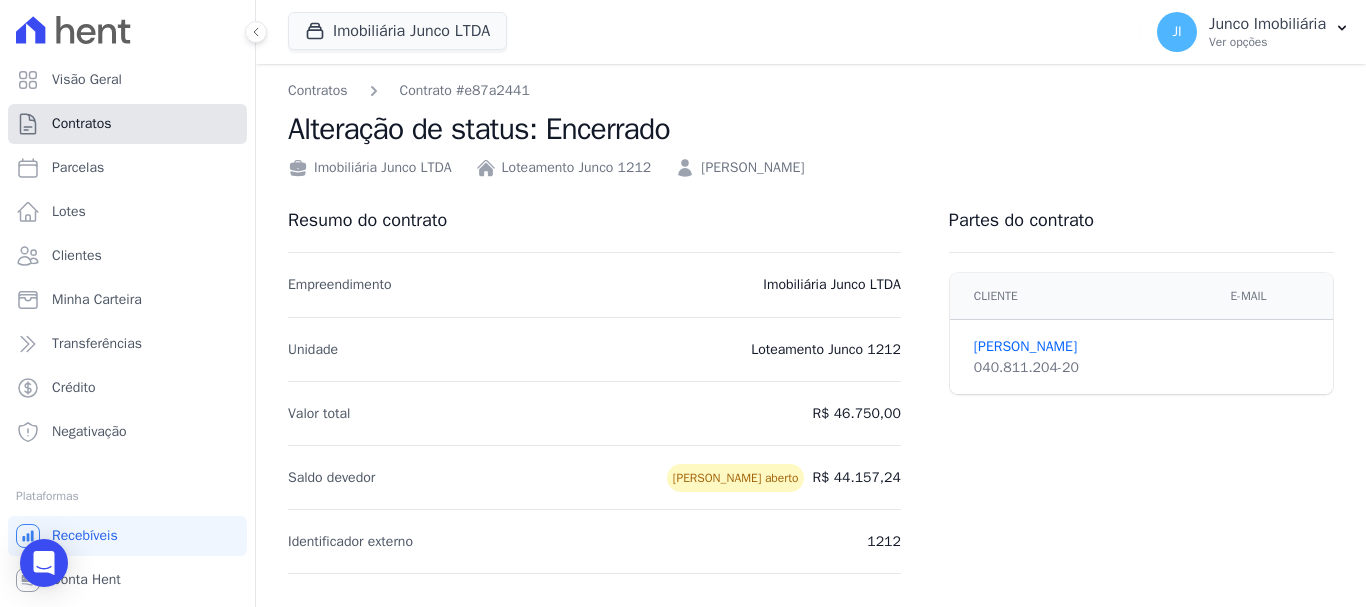 click on "Contratos" at bounding box center (82, 124) 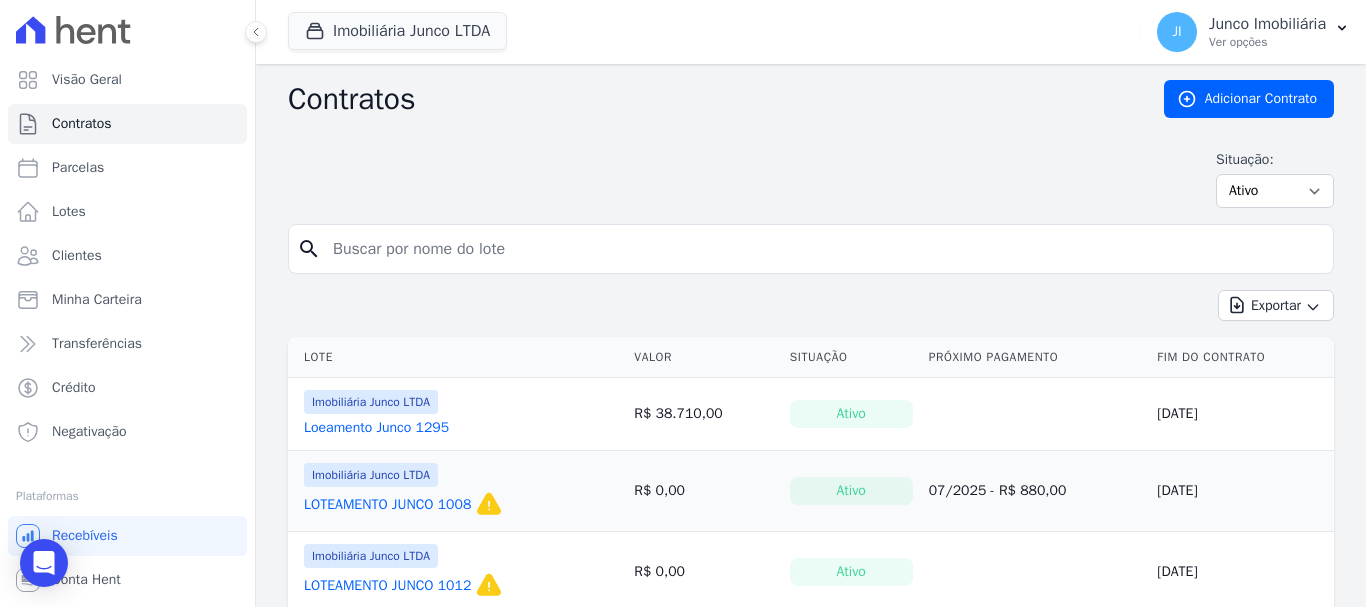 click at bounding box center [823, 249] 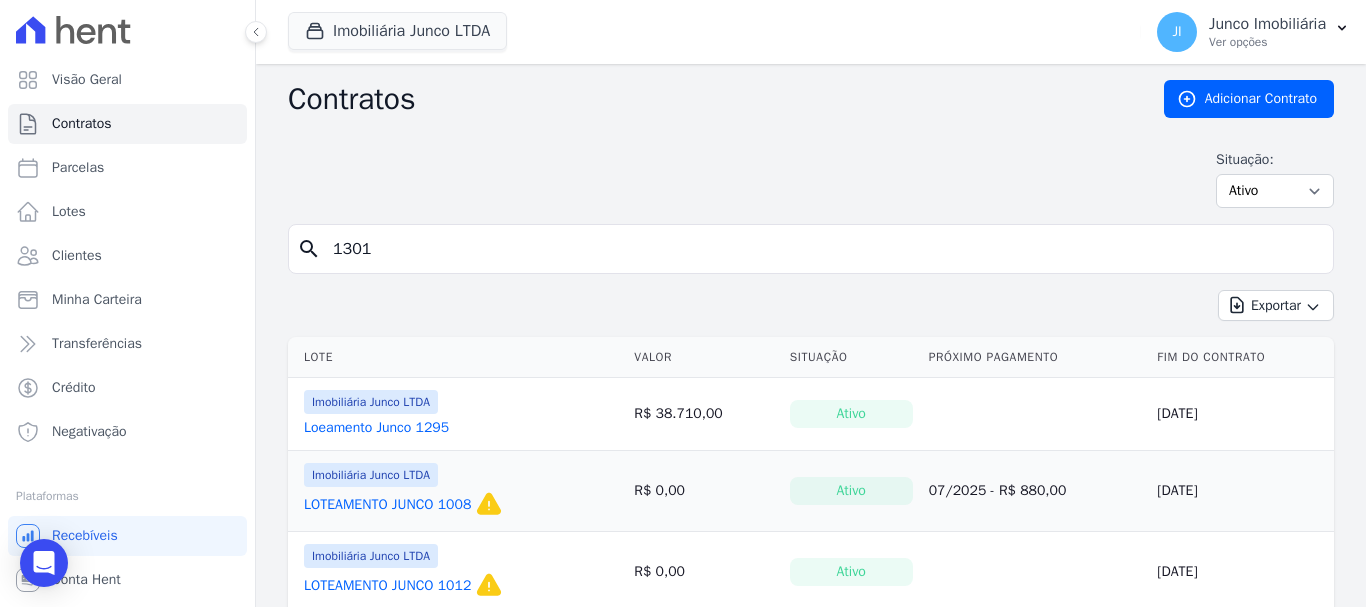 type on "1301" 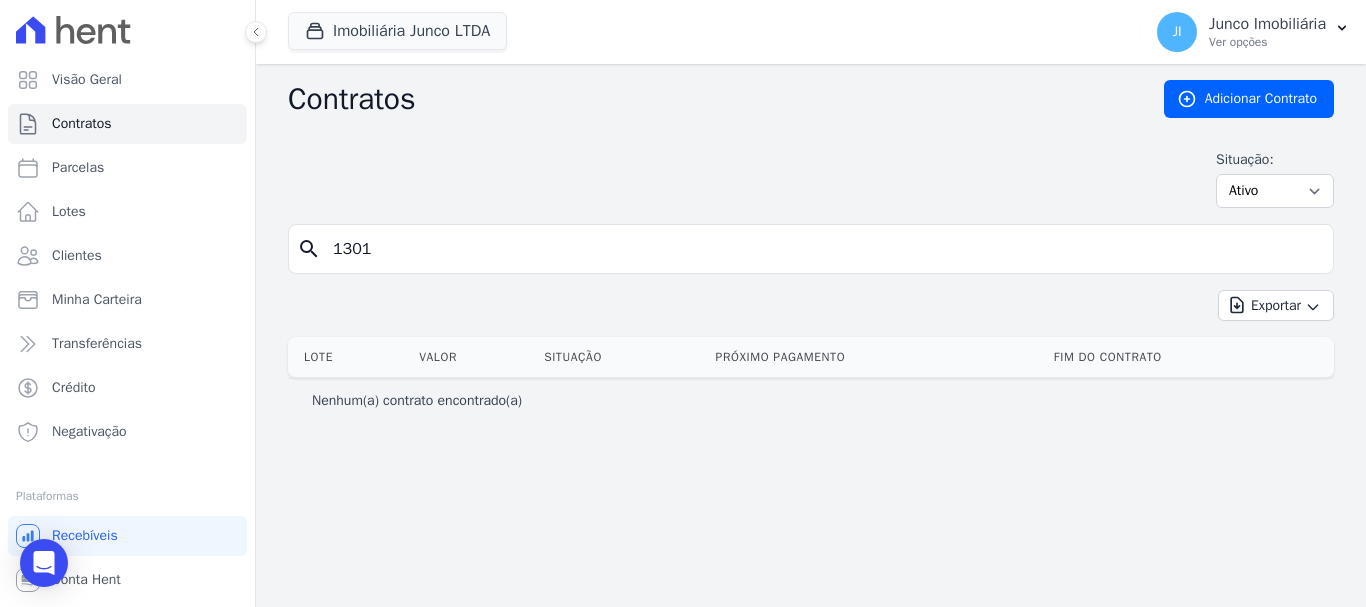 drag, startPoint x: 392, startPoint y: 253, endPoint x: 286, endPoint y: 253, distance: 106 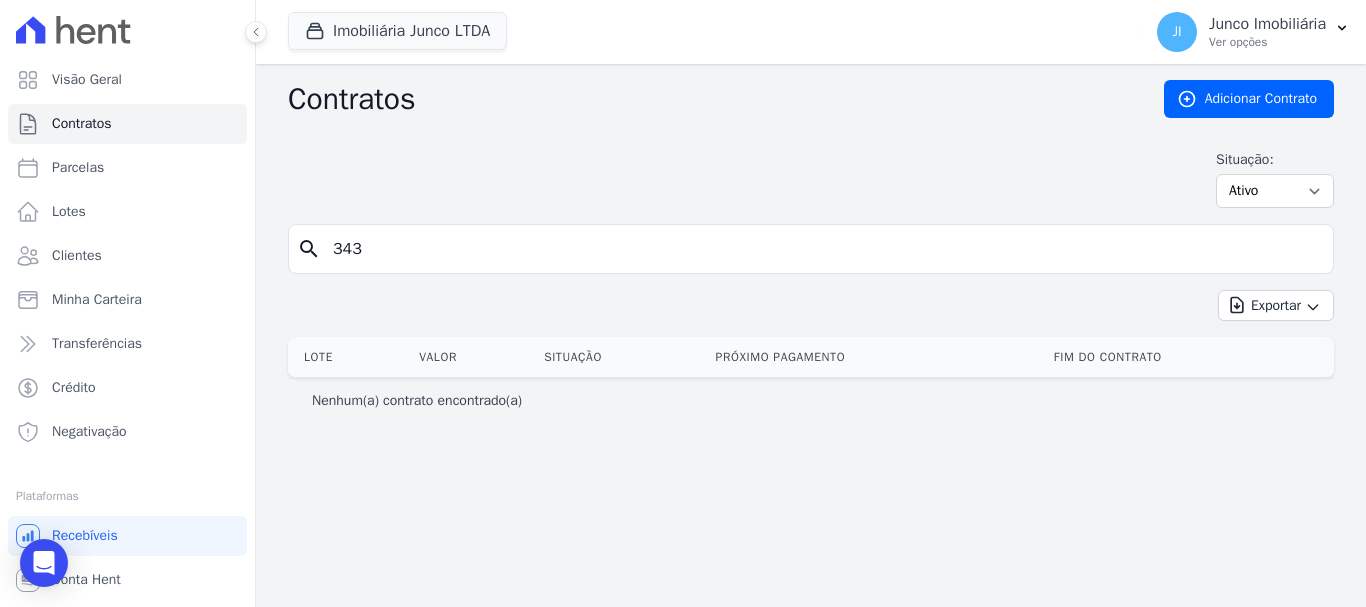 type on "343" 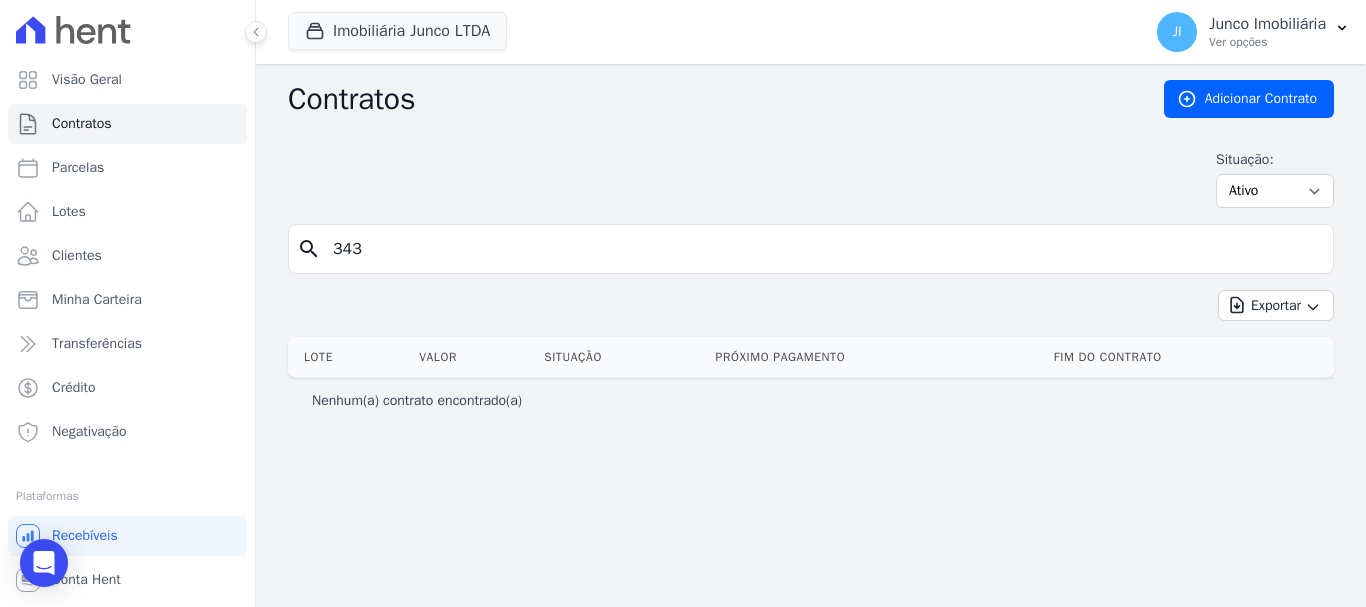 drag, startPoint x: 379, startPoint y: 247, endPoint x: 283, endPoint y: 247, distance: 96 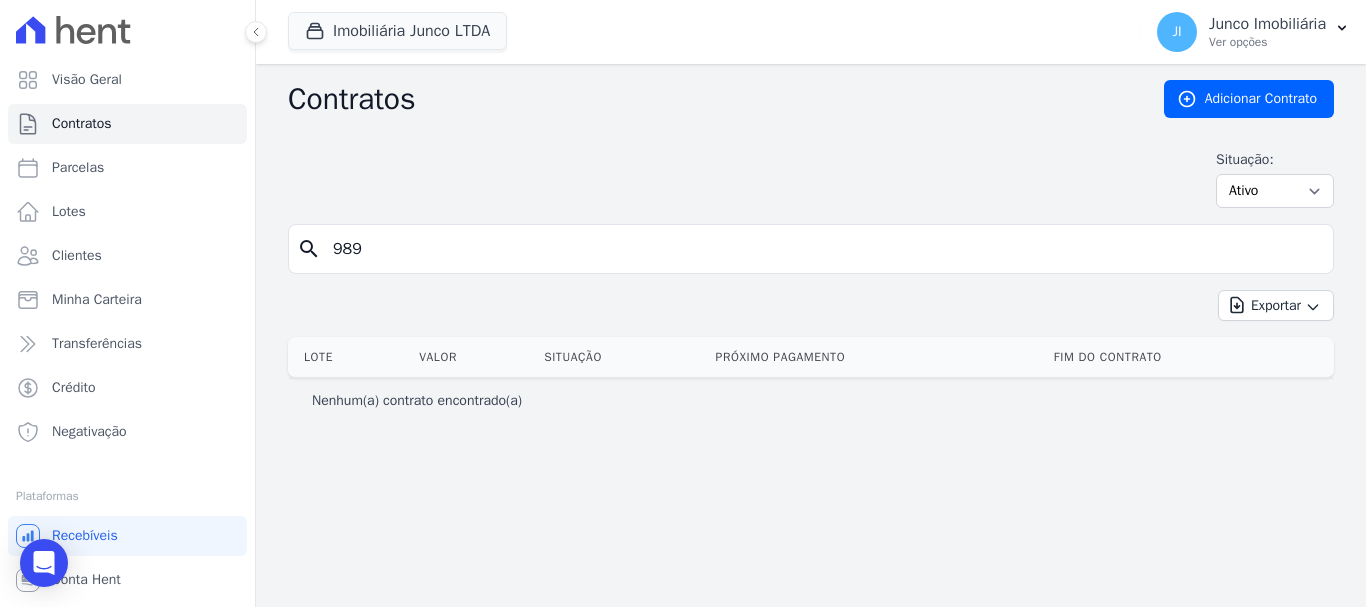 type on "989" 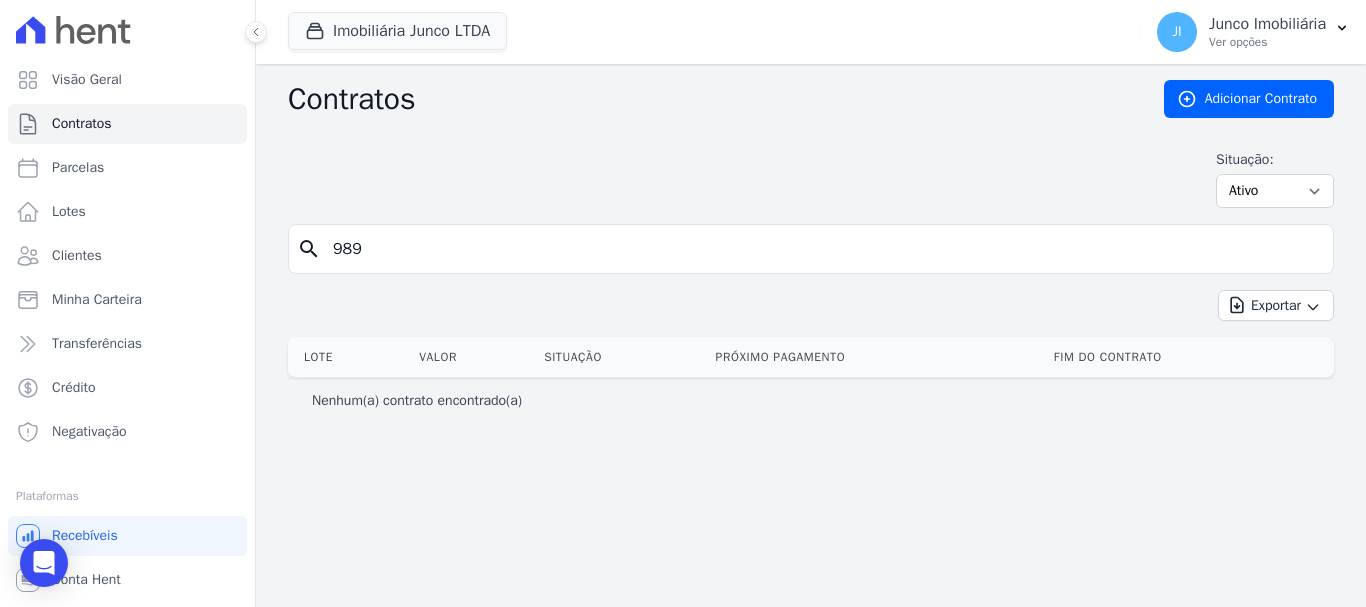 drag, startPoint x: 375, startPoint y: 253, endPoint x: 293, endPoint y: 262, distance: 82.492424 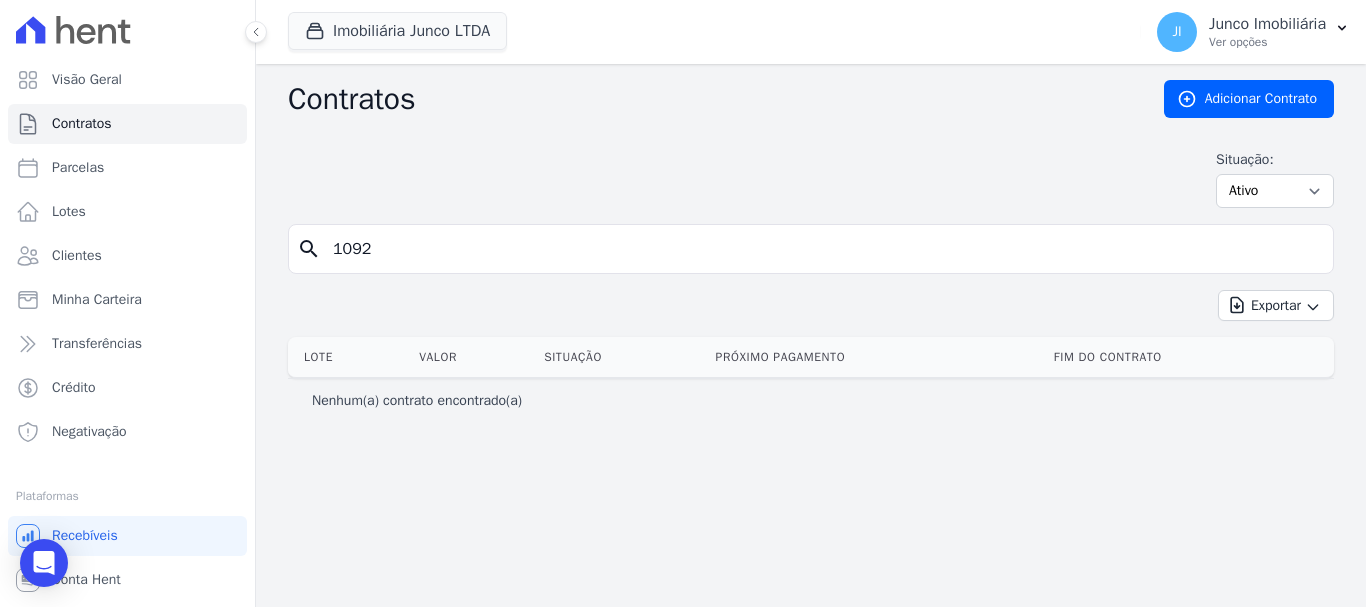 type on "1092" 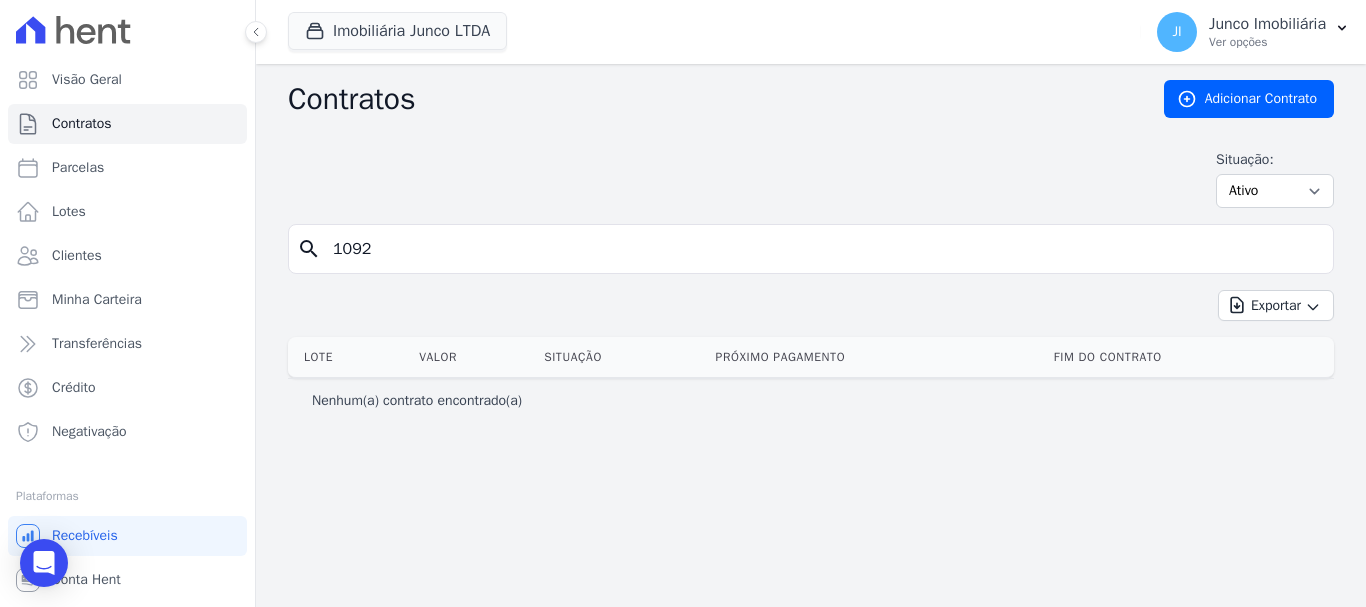 drag, startPoint x: 396, startPoint y: 256, endPoint x: 302, endPoint y: 256, distance: 94 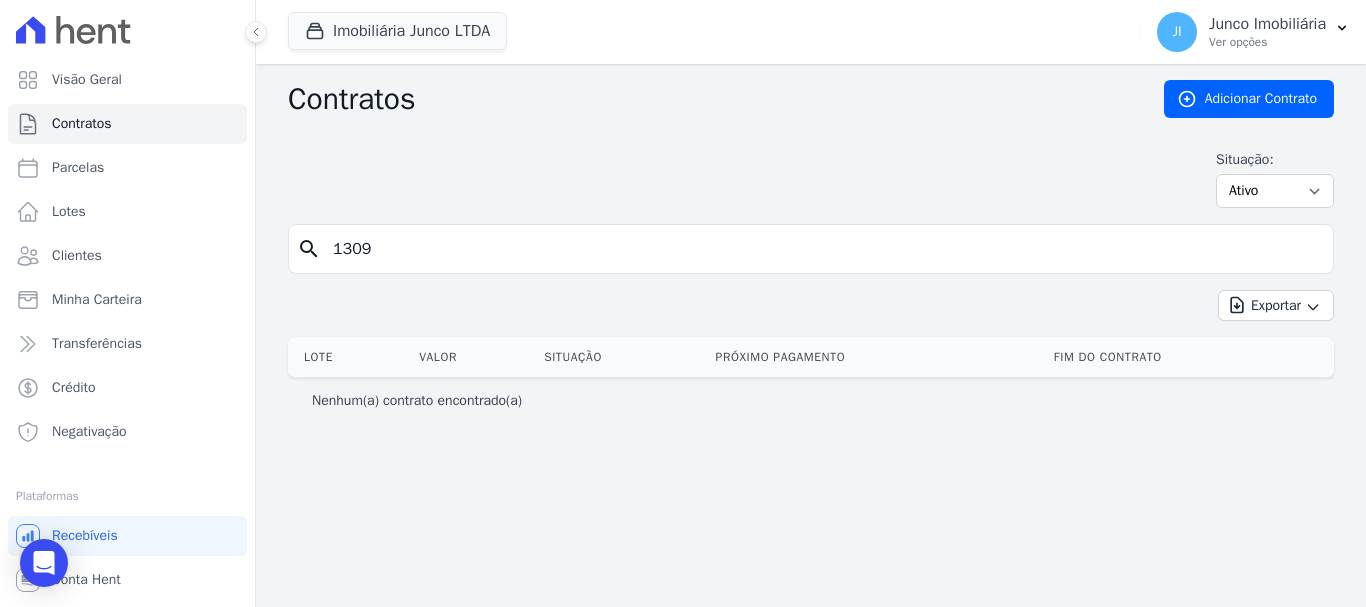 type on "1309" 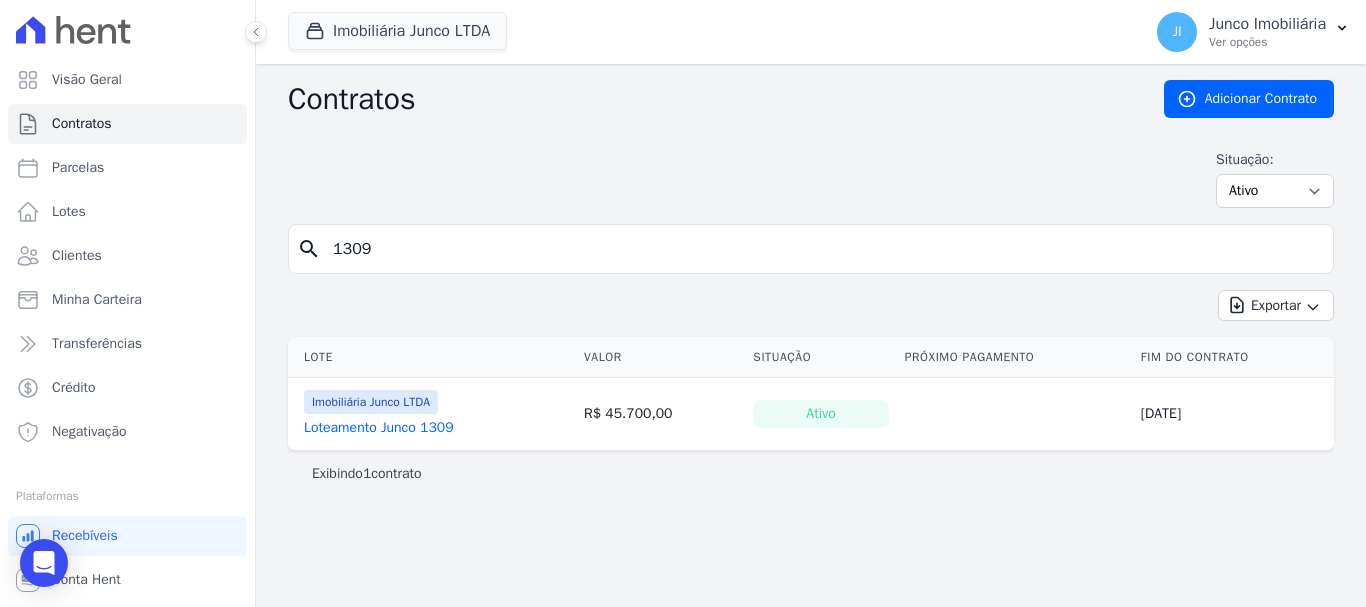 click on "Loteamento Junco 1309" at bounding box center [379, 428] 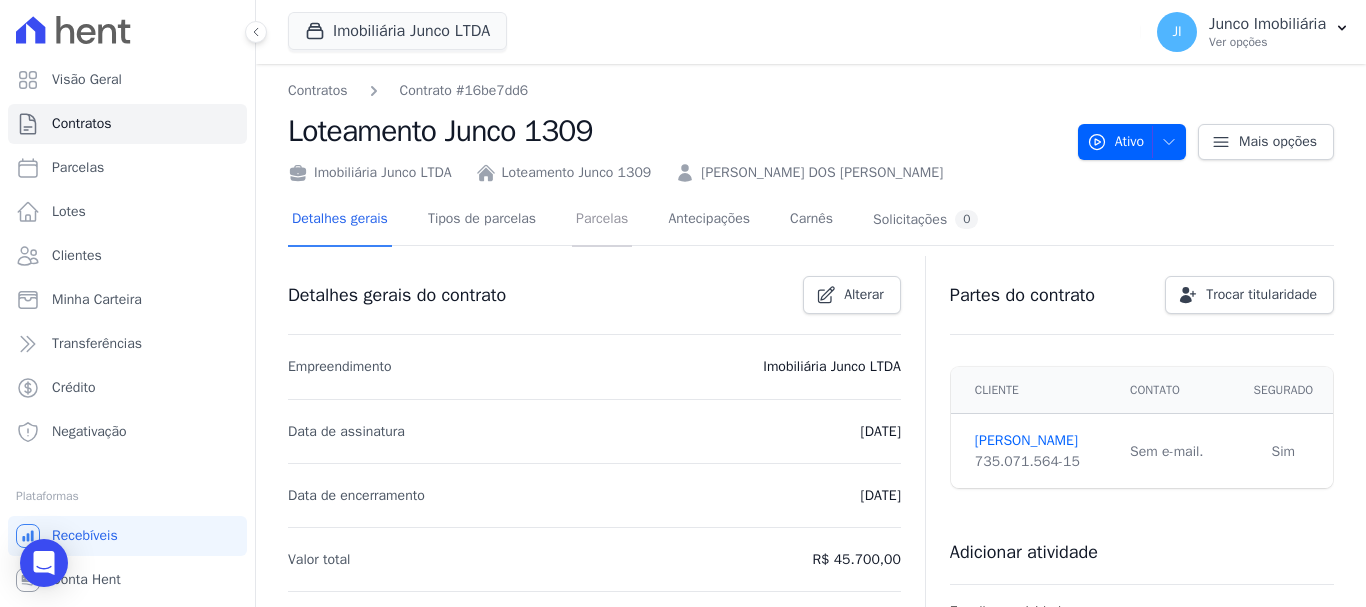 click on "Parcelas" at bounding box center (602, 220) 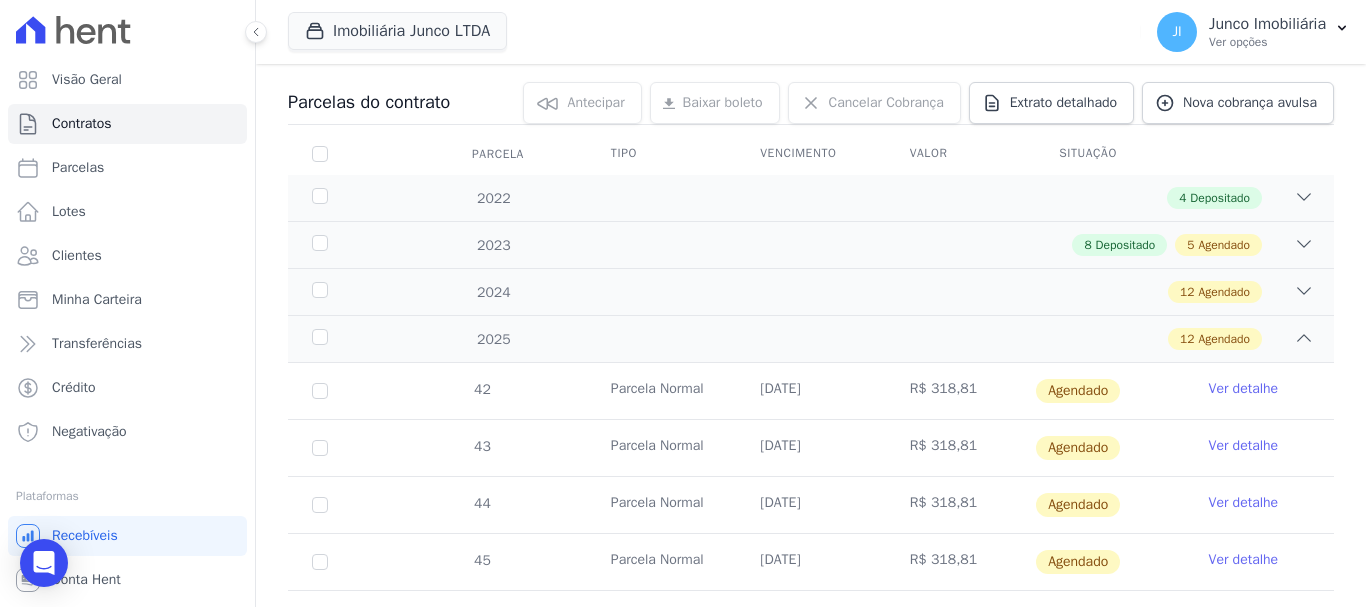 scroll, scrollTop: 0, scrollLeft: 0, axis: both 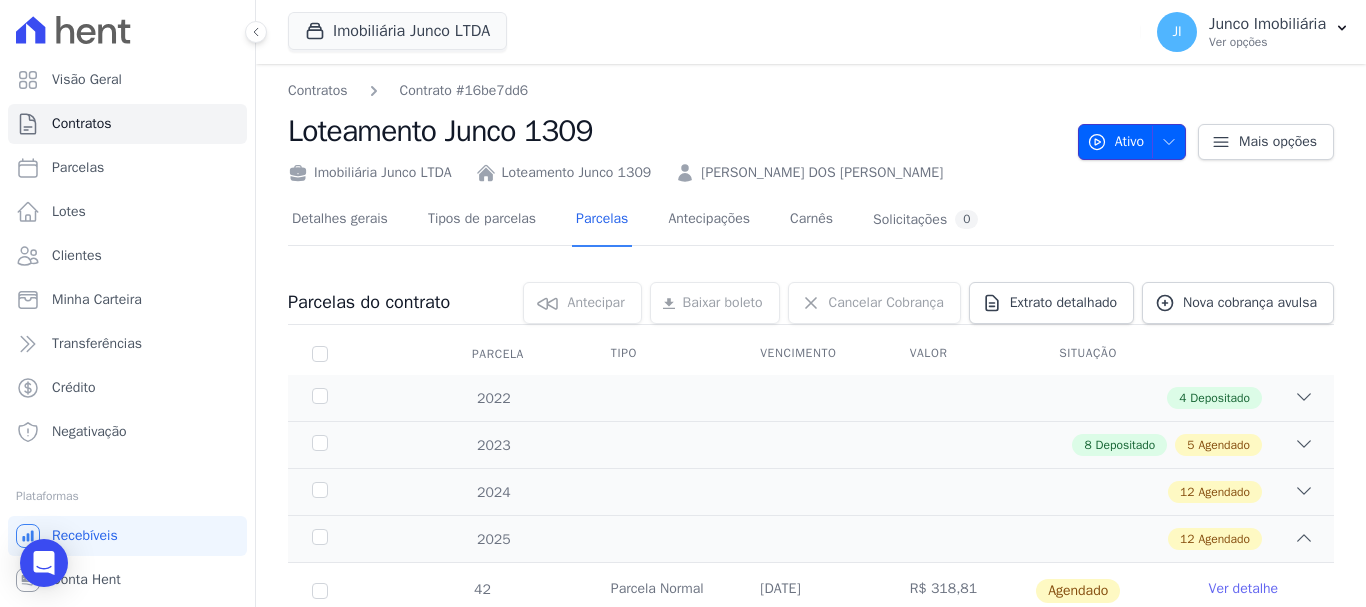 click 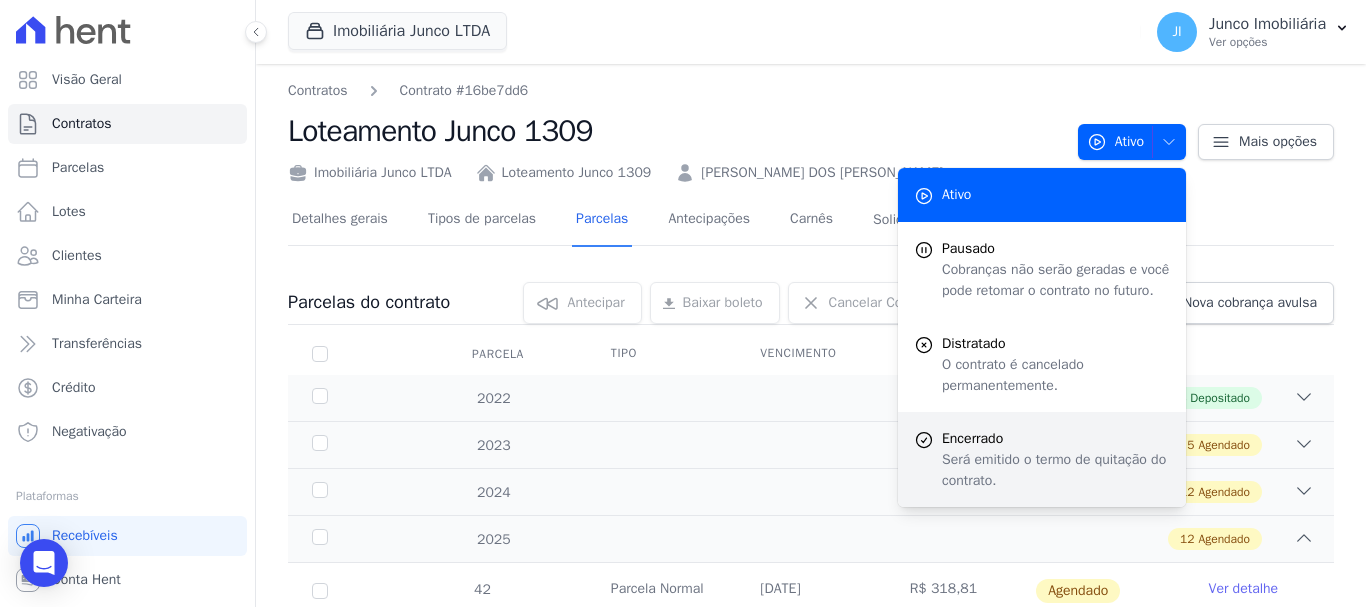 click on "Encerrado" at bounding box center (1056, 438) 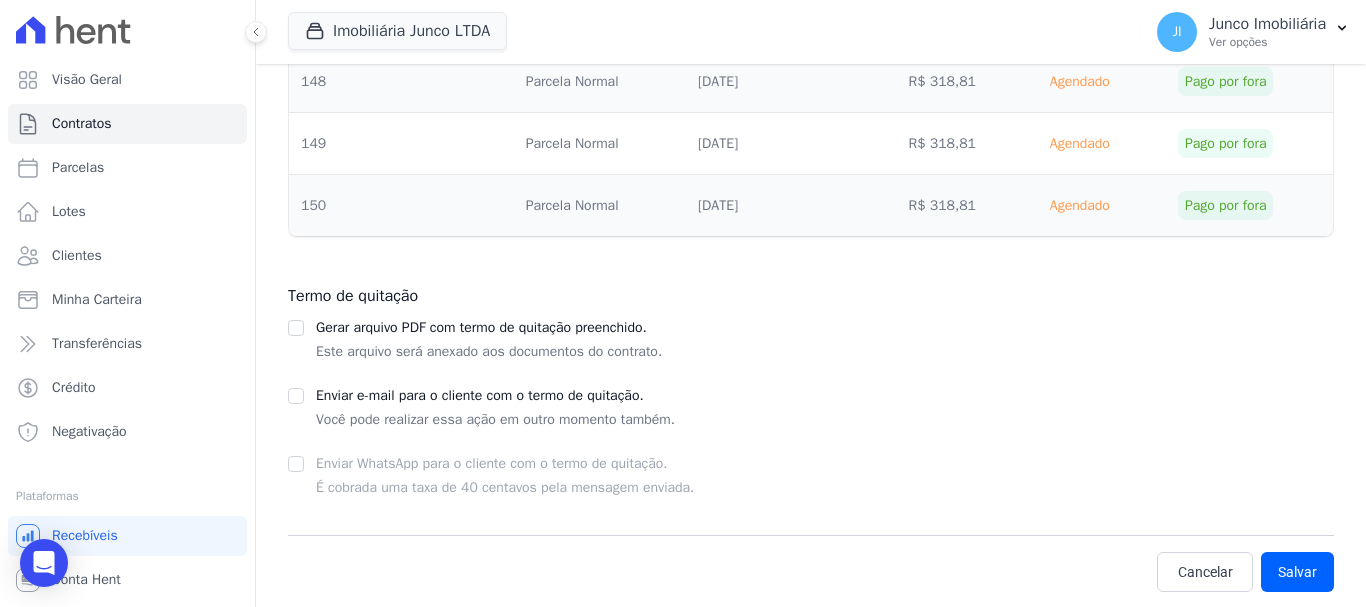 scroll, scrollTop: 8314, scrollLeft: 0, axis: vertical 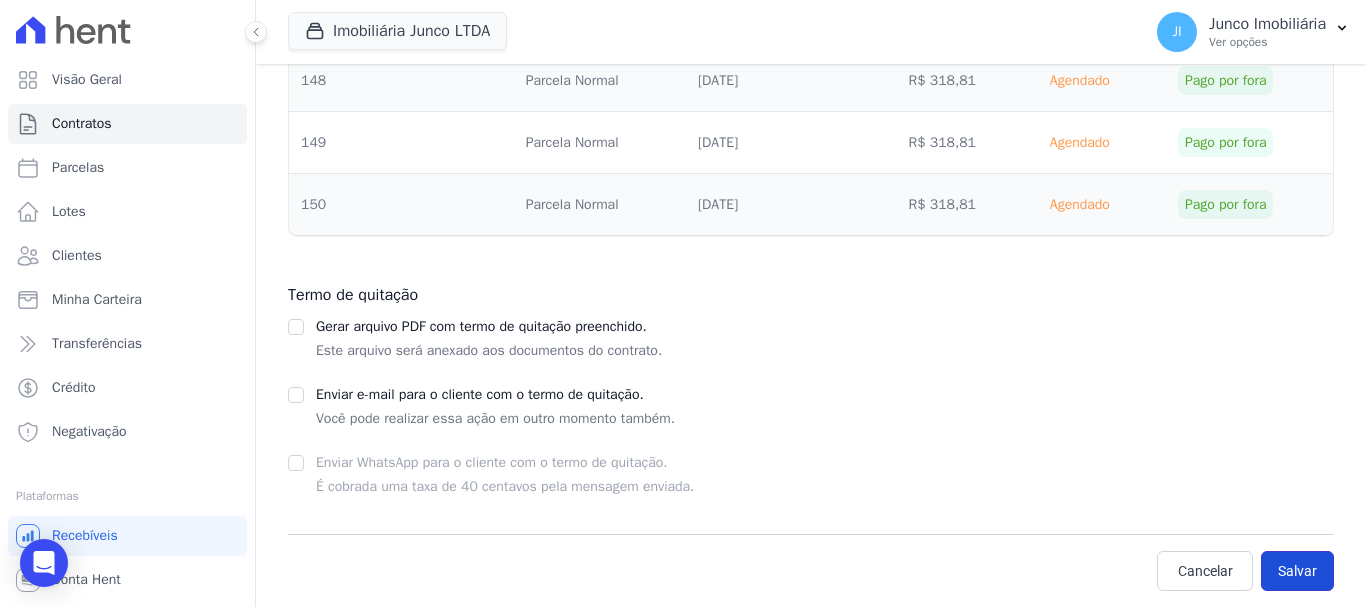 click on "Salvar" at bounding box center (1297, 571) 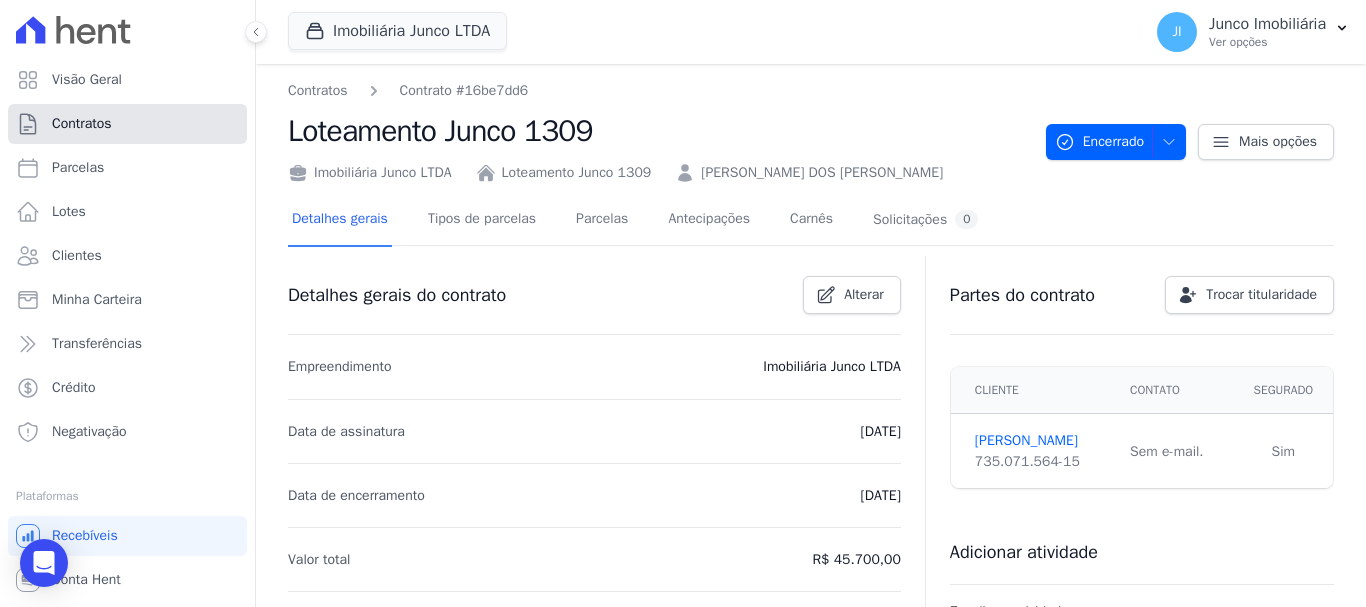 click on "Contratos" at bounding box center (127, 124) 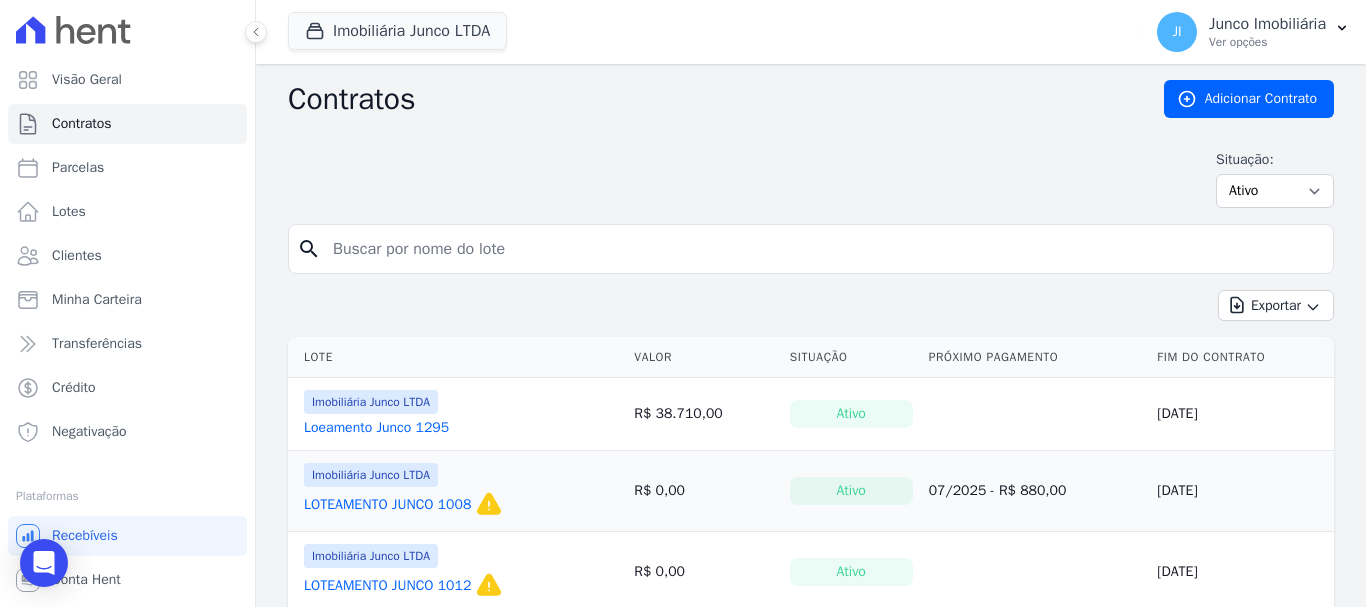 drag, startPoint x: 418, startPoint y: 251, endPoint x: 438, endPoint y: 229, distance: 29.732138 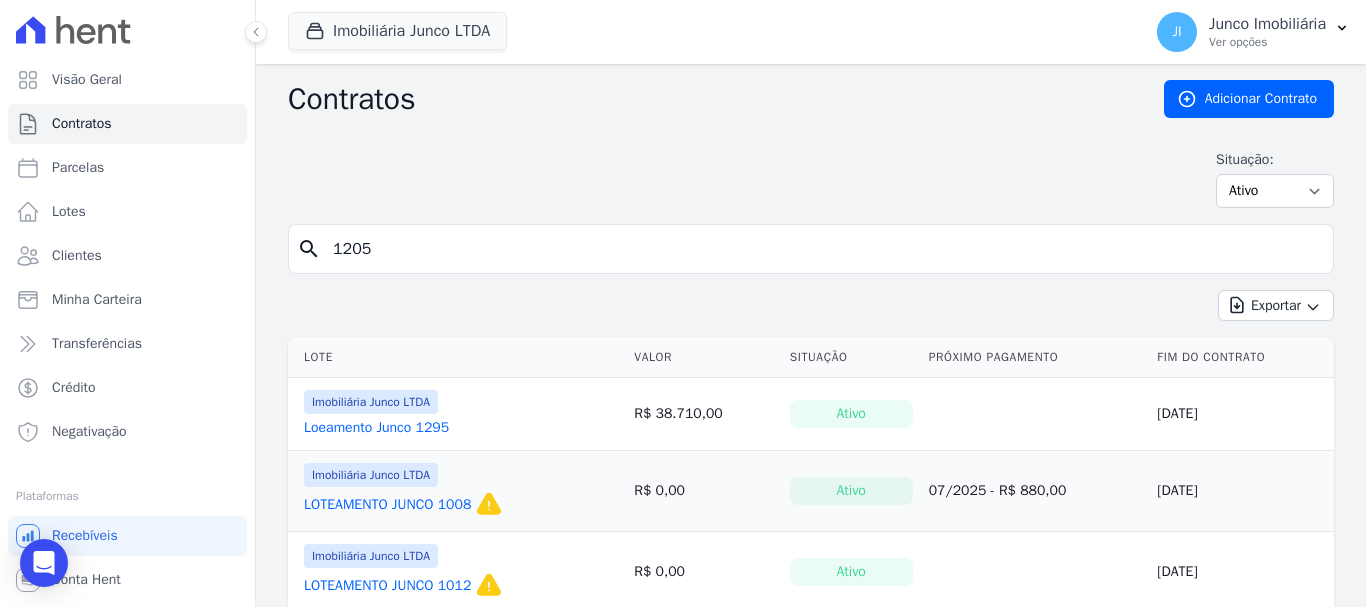 type on "1205" 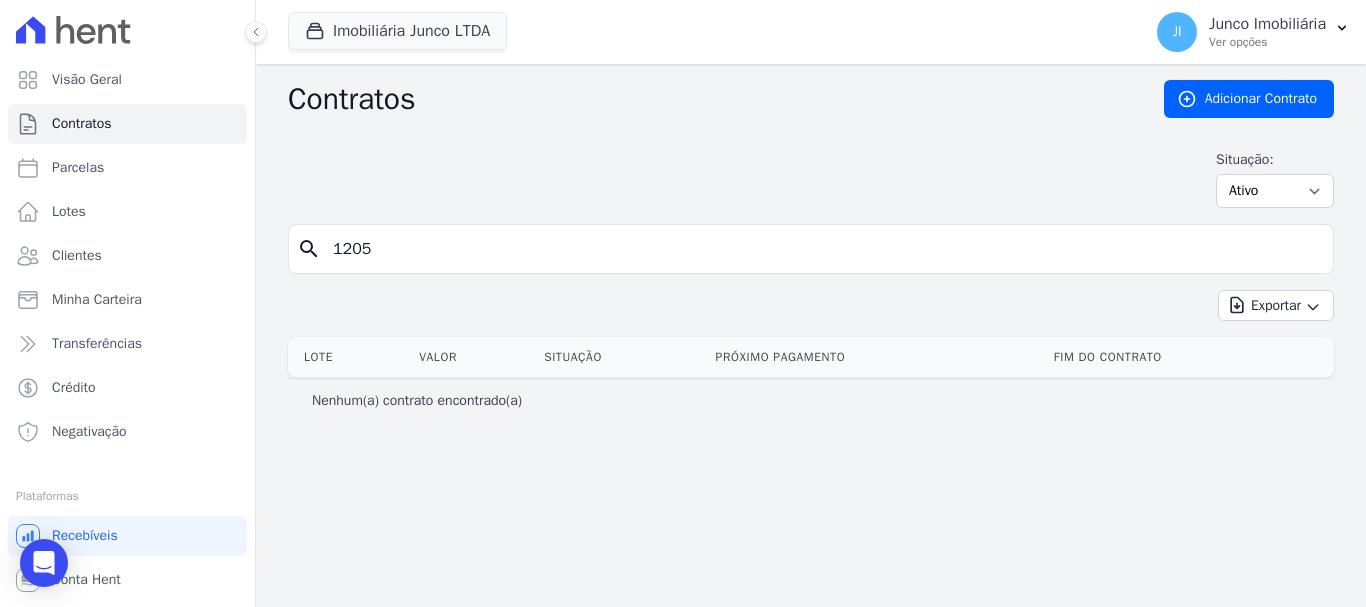 drag, startPoint x: 353, startPoint y: 251, endPoint x: 462, endPoint y: 266, distance: 110.02727 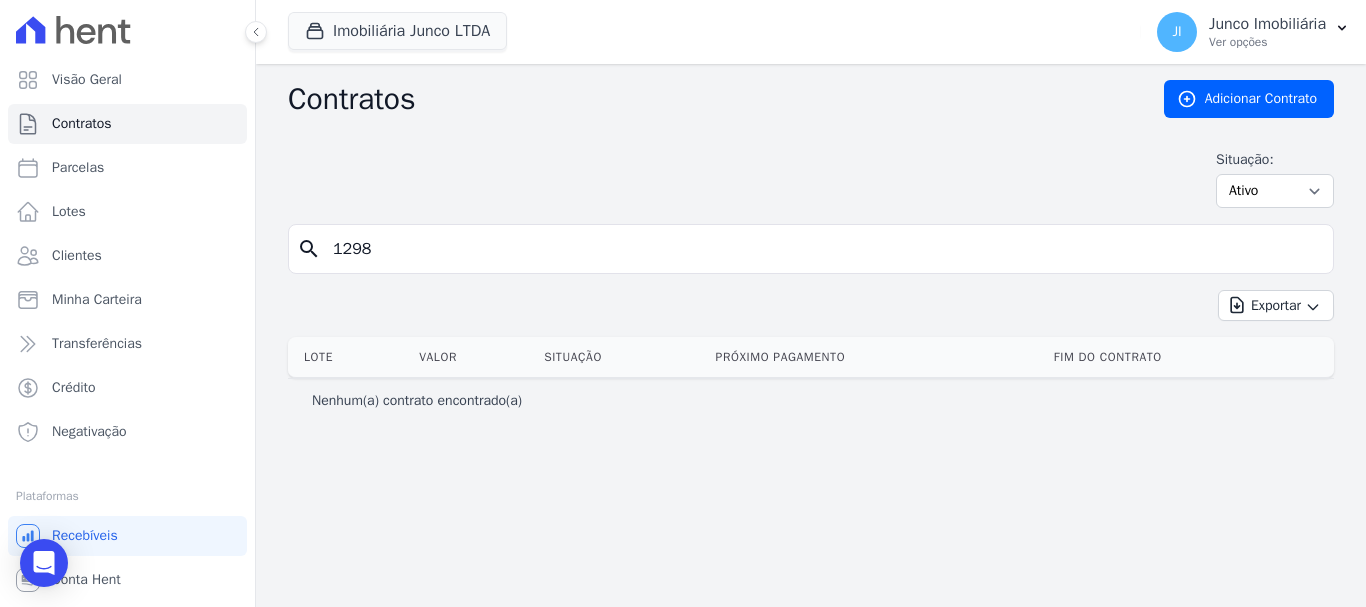 type on "1298" 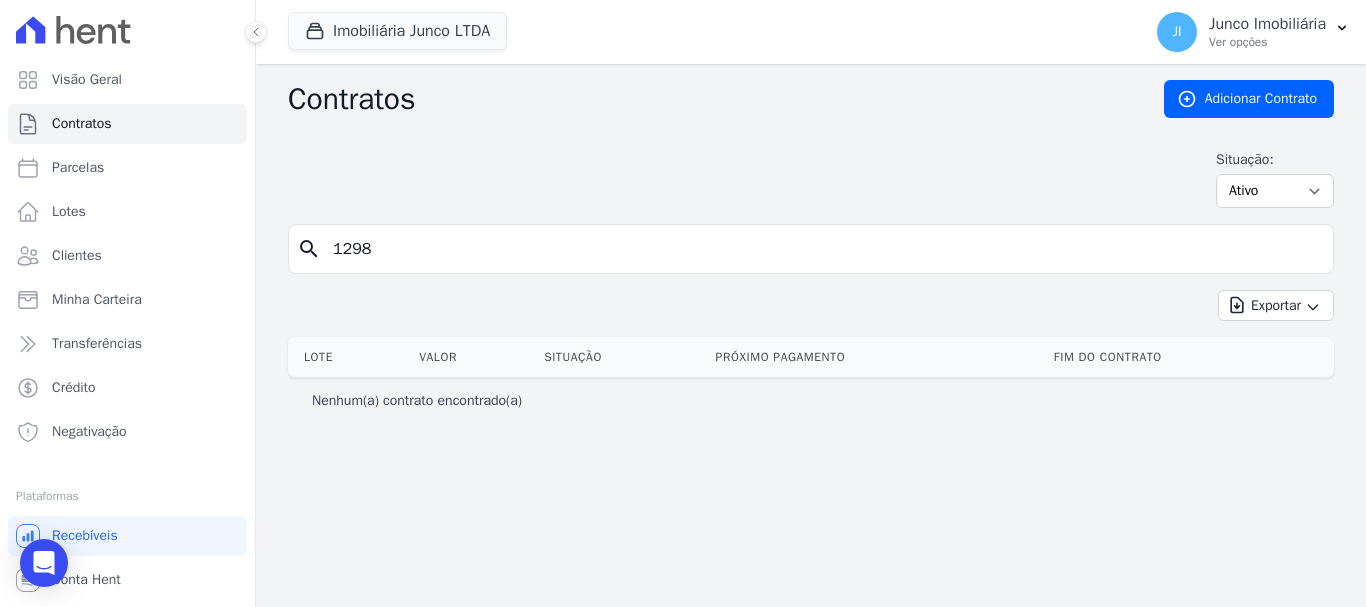 drag, startPoint x: 343, startPoint y: 245, endPoint x: 453, endPoint y: 249, distance: 110.0727 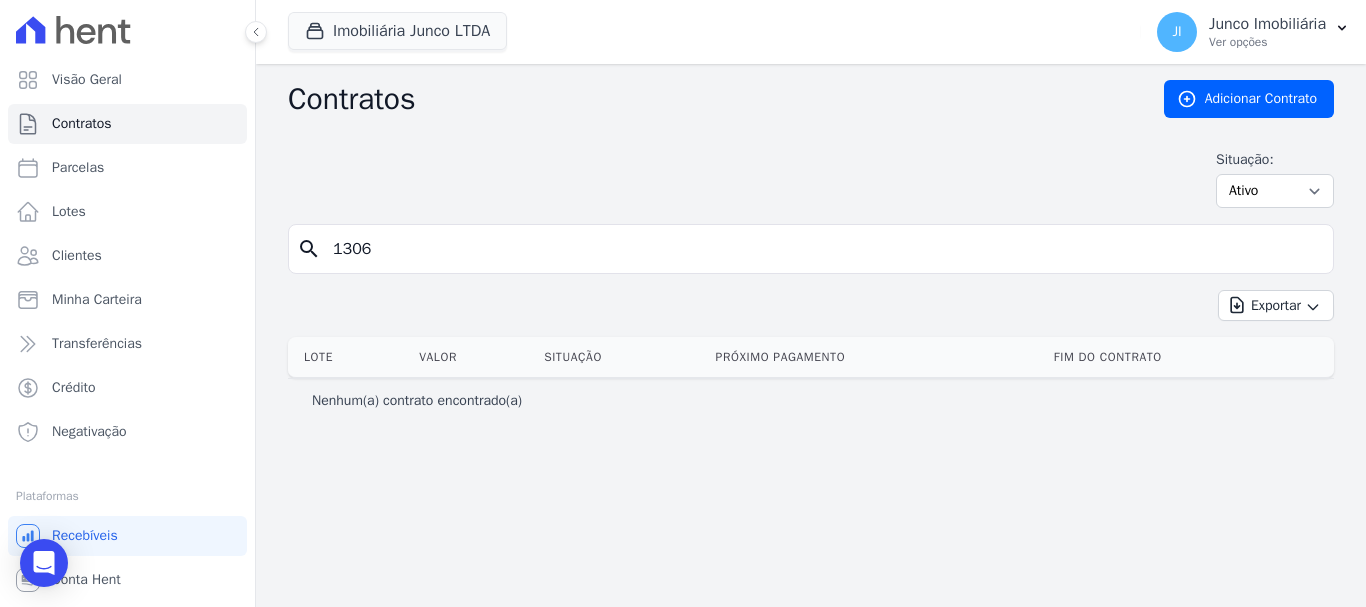 type on "1306" 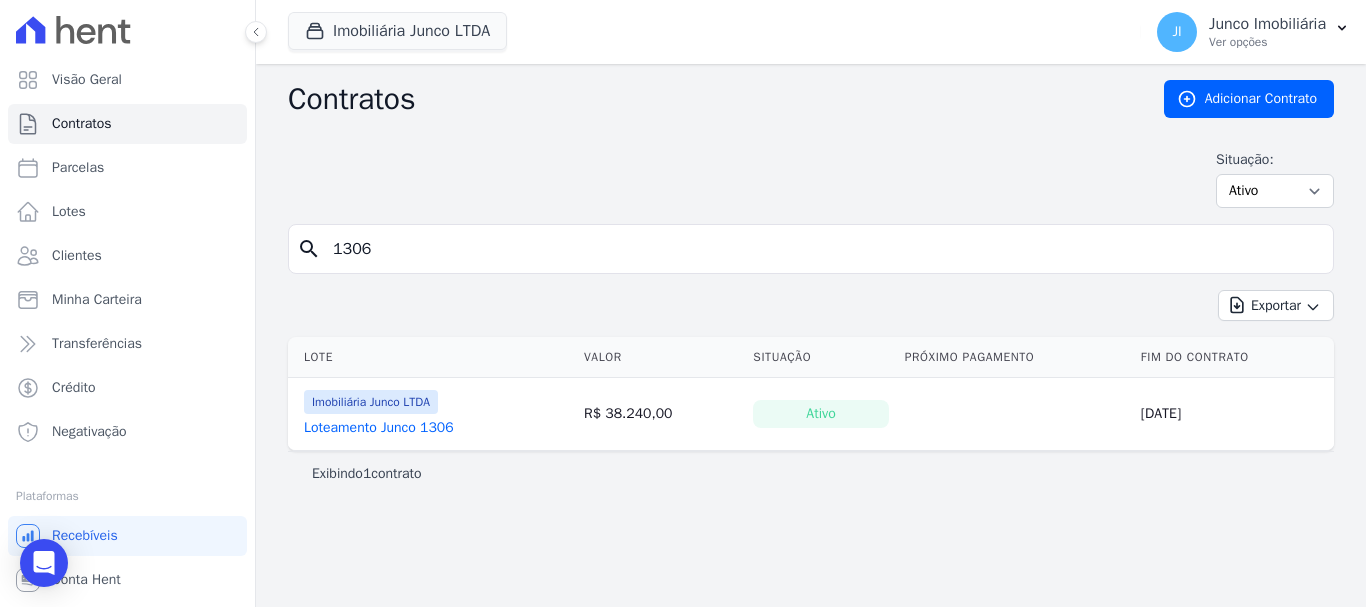 click on "Loteamento Junco 1306" at bounding box center (379, 428) 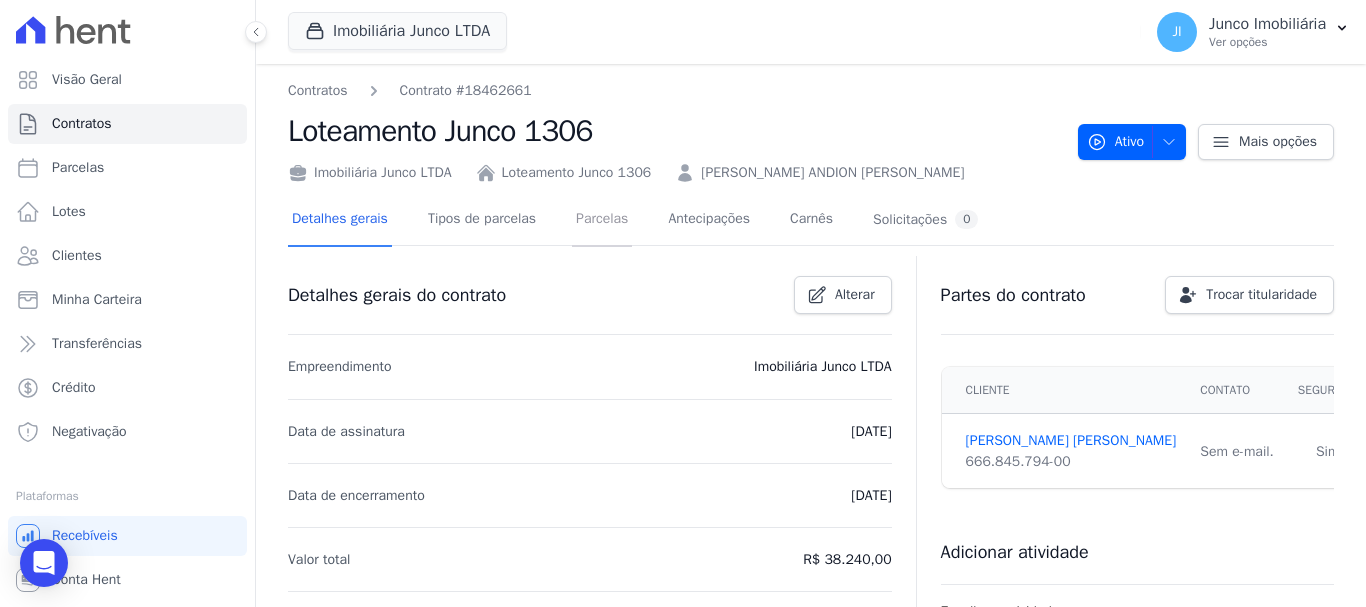 click on "Parcelas" at bounding box center (602, 220) 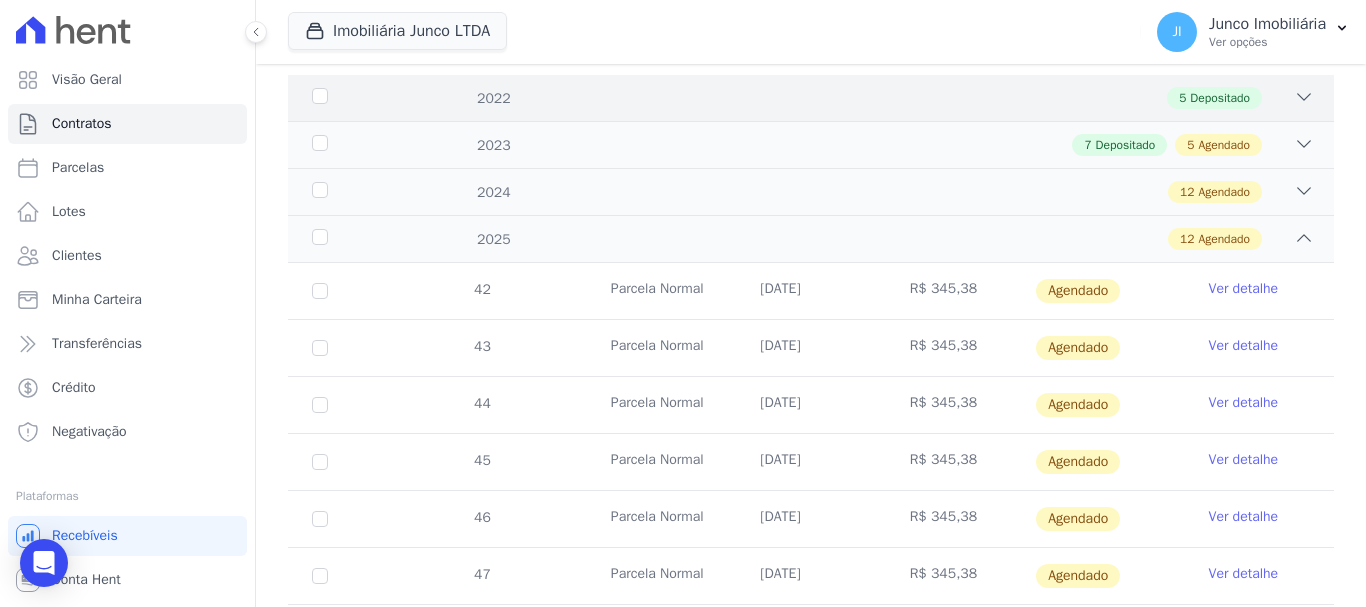 scroll, scrollTop: 0, scrollLeft: 0, axis: both 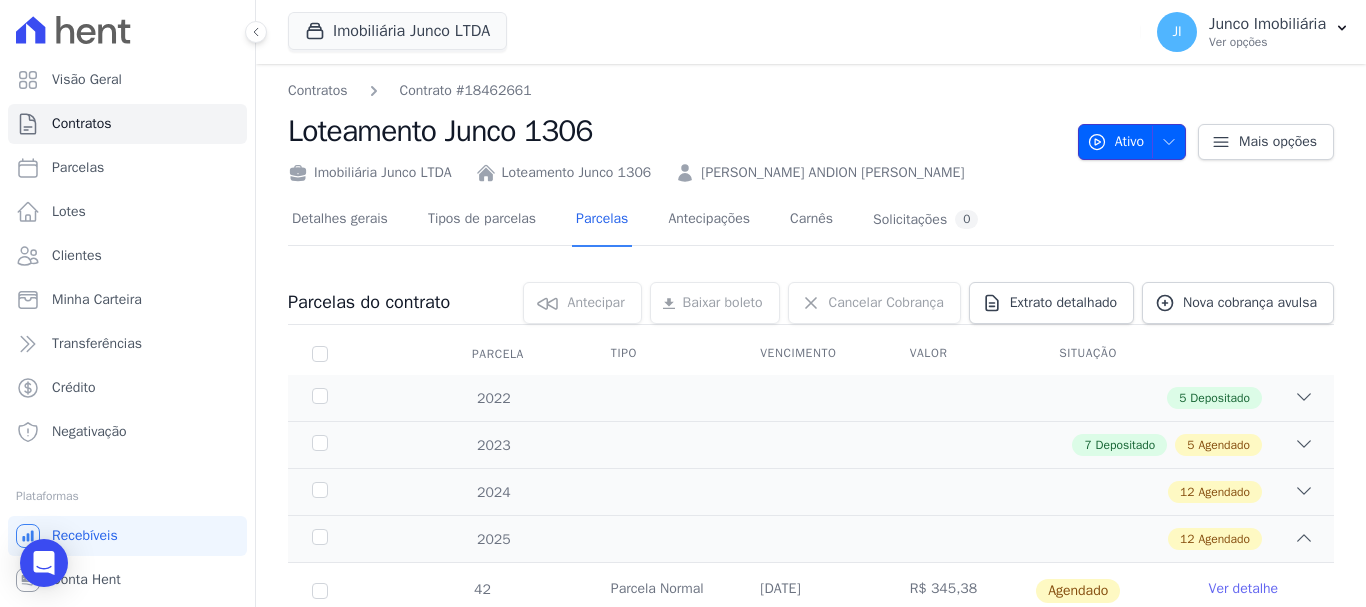 click 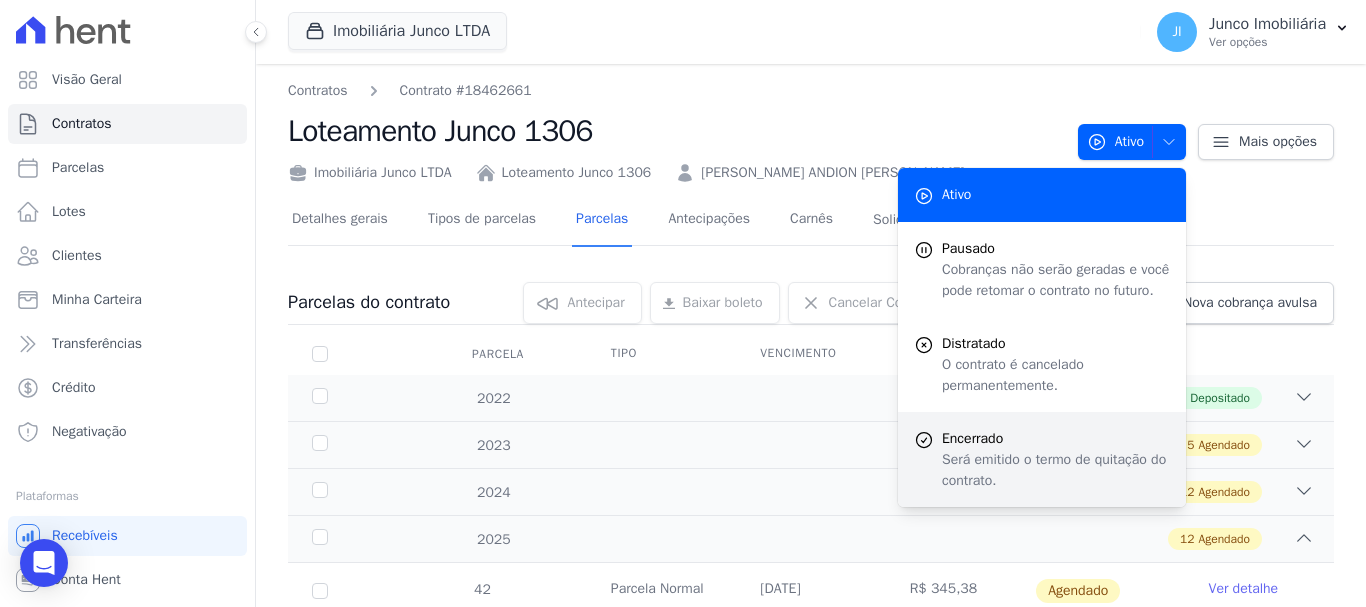 click on "Encerrado" at bounding box center (1056, 438) 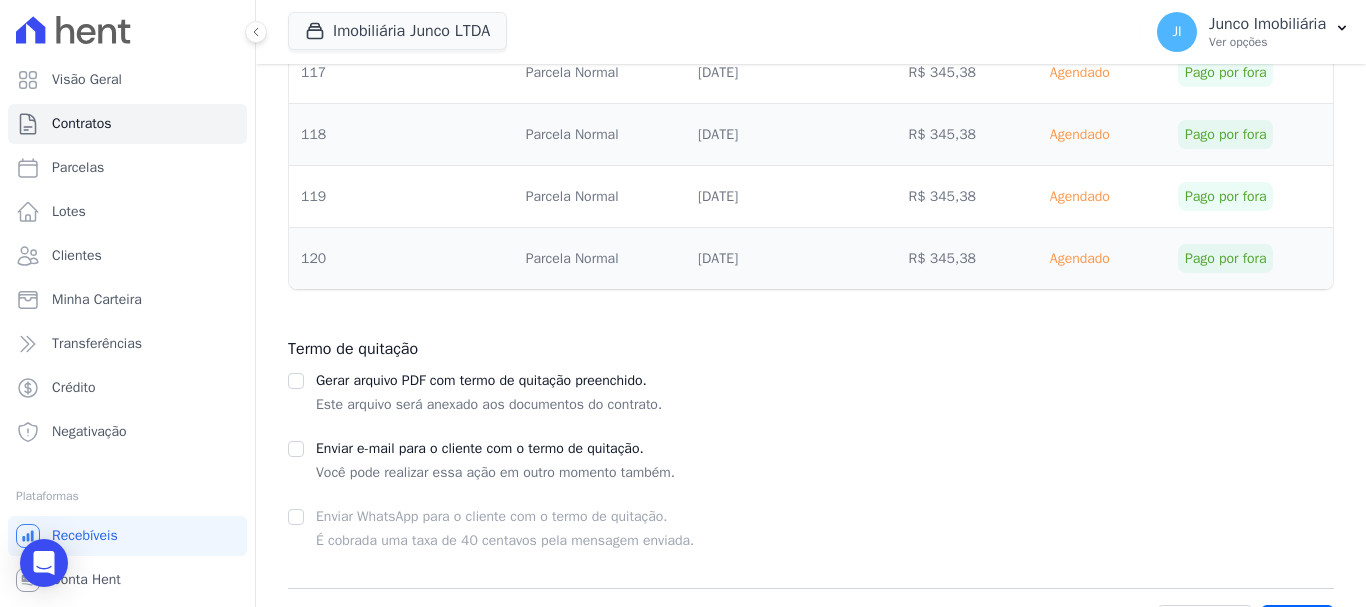 scroll, scrollTop: 6454, scrollLeft: 0, axis: vertical 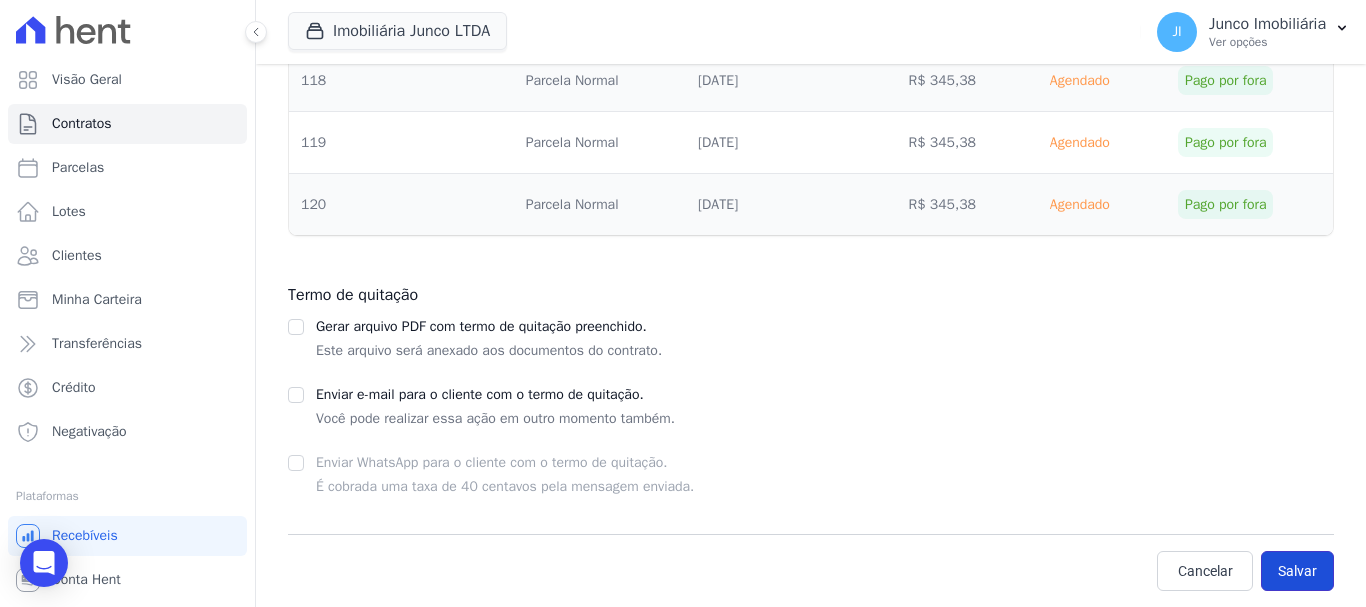 click on "Salvar" at bounding box center (1297, 571) 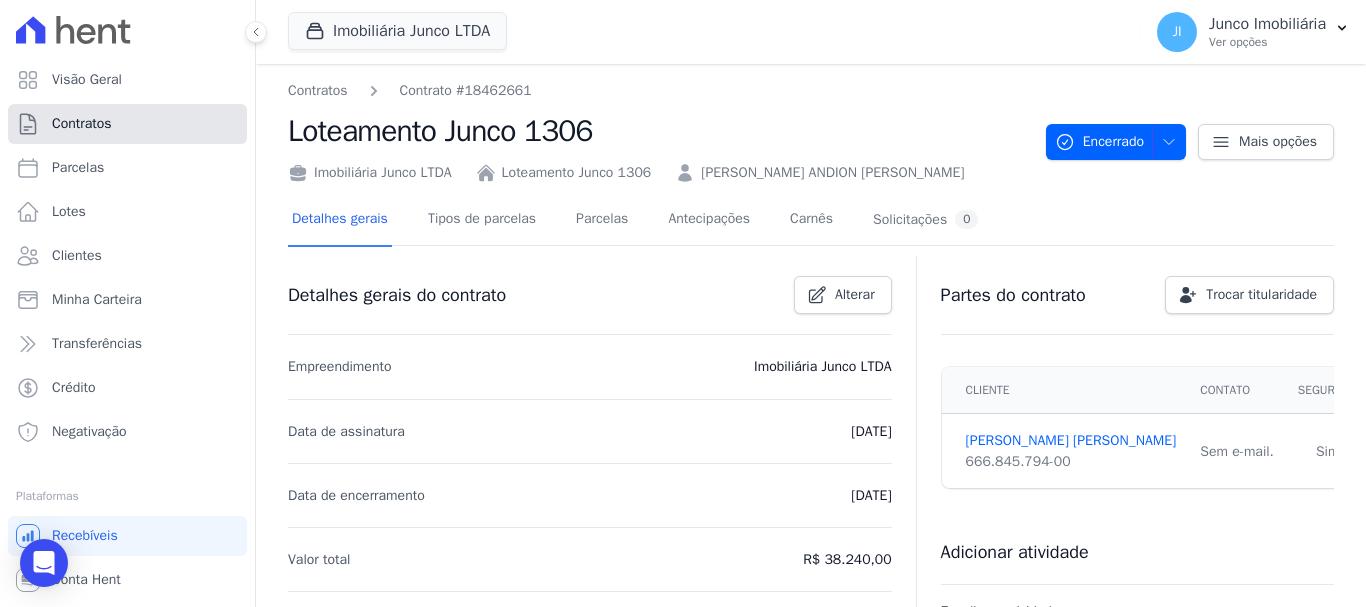 click on "Contratos" at bounding box center (82, 124) 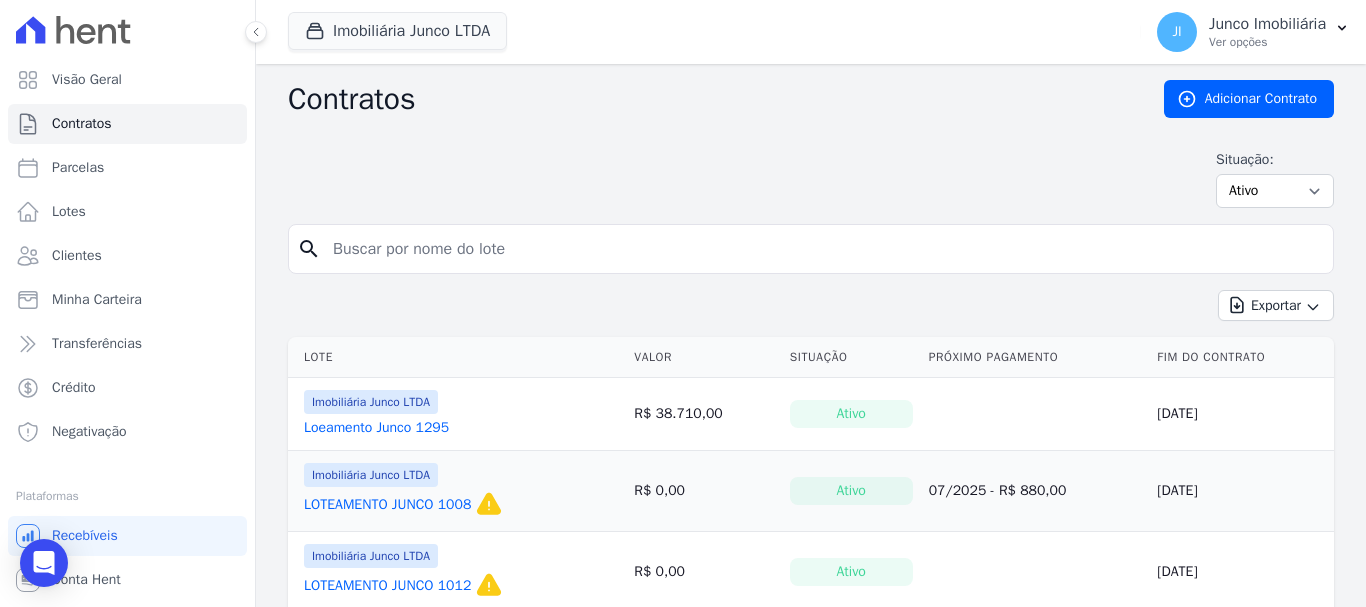 click at bounding box center [823, 249] 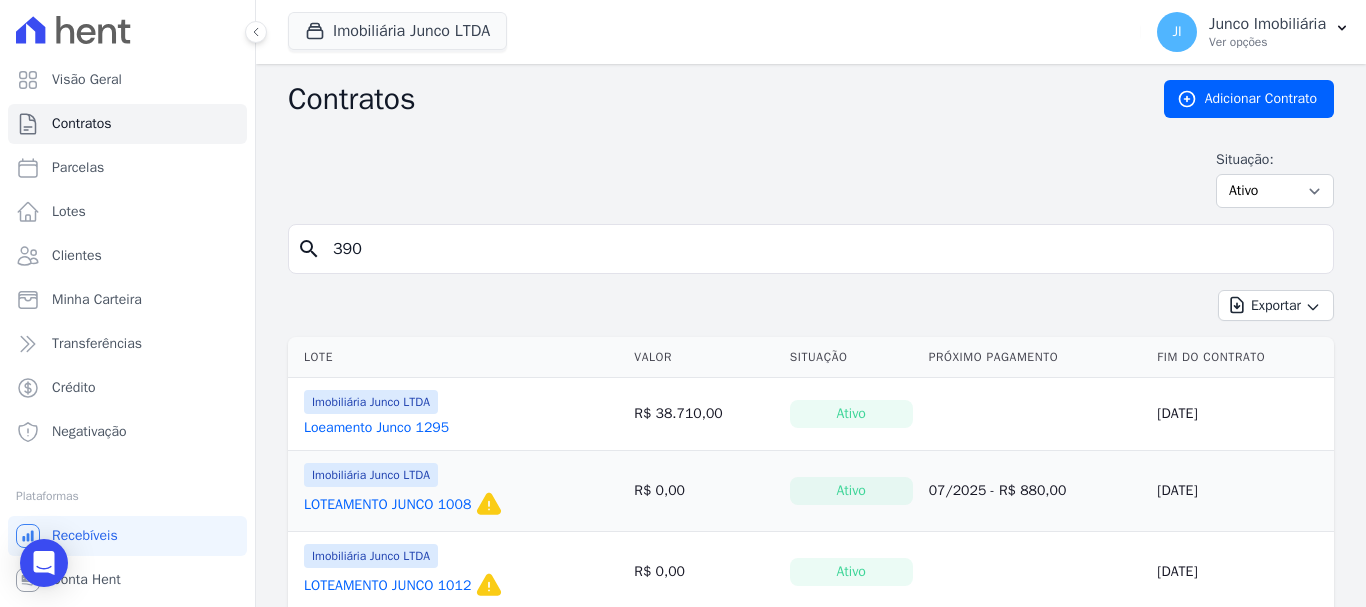 type on "390" 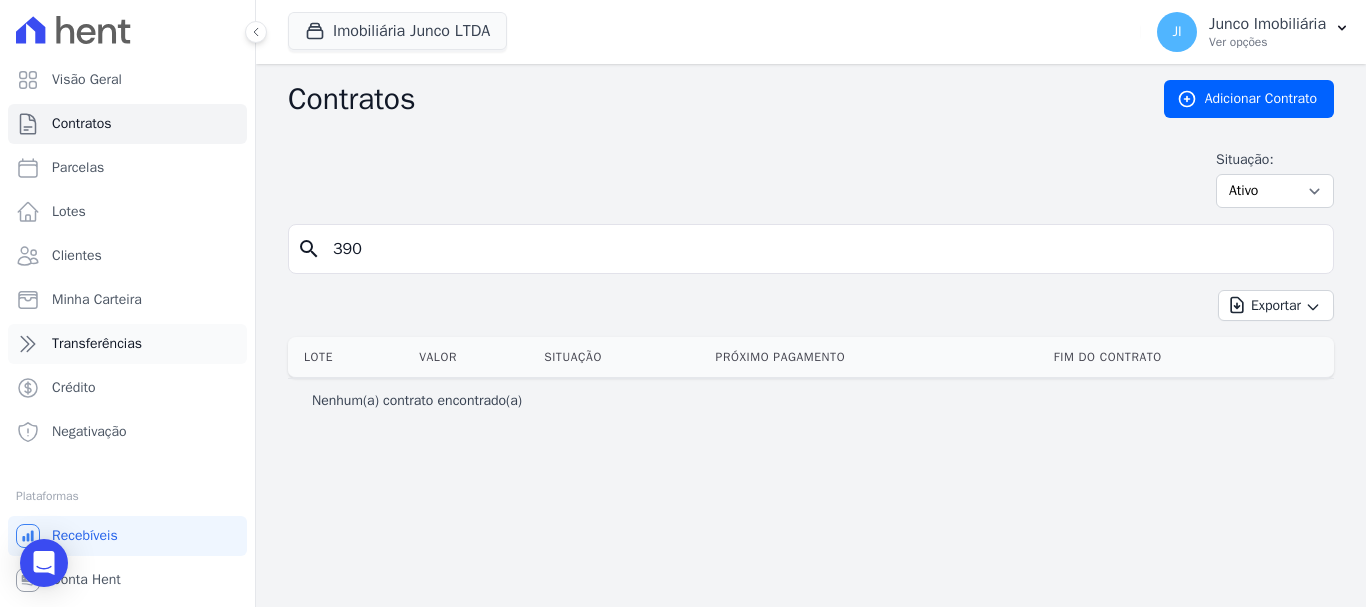 drag, startPoint x: 368, startPoint y: 250, endPoint x: 150, endPoint y: 351, distance: 240.26027 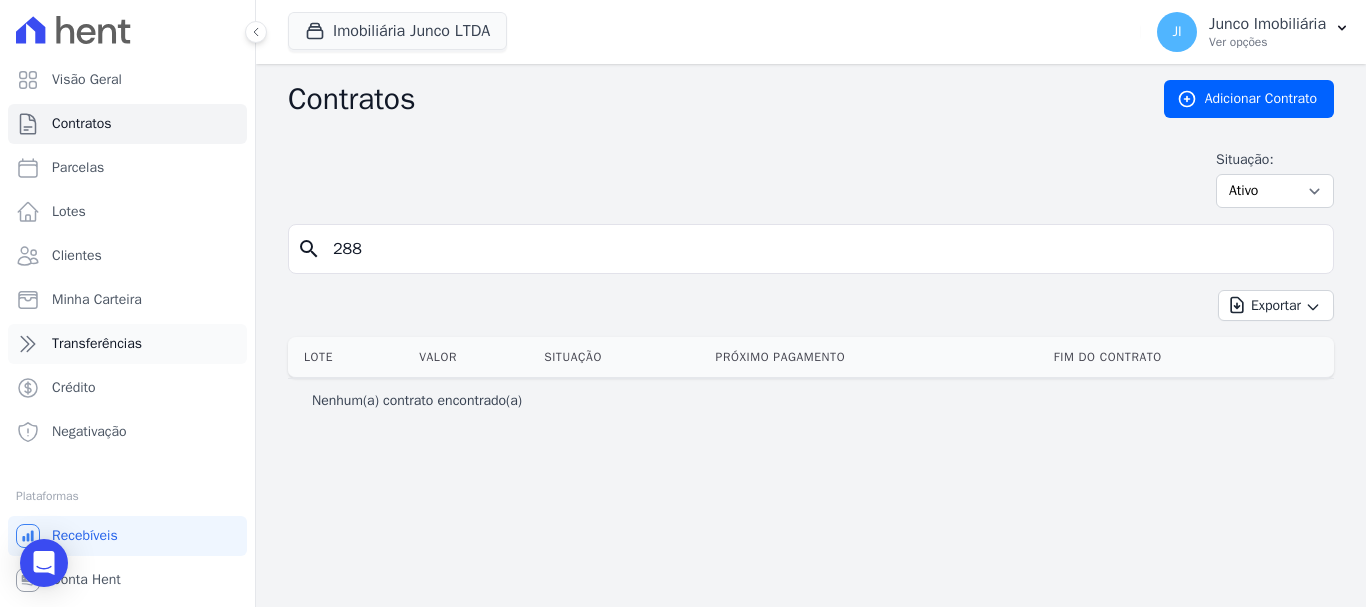 type on "288" 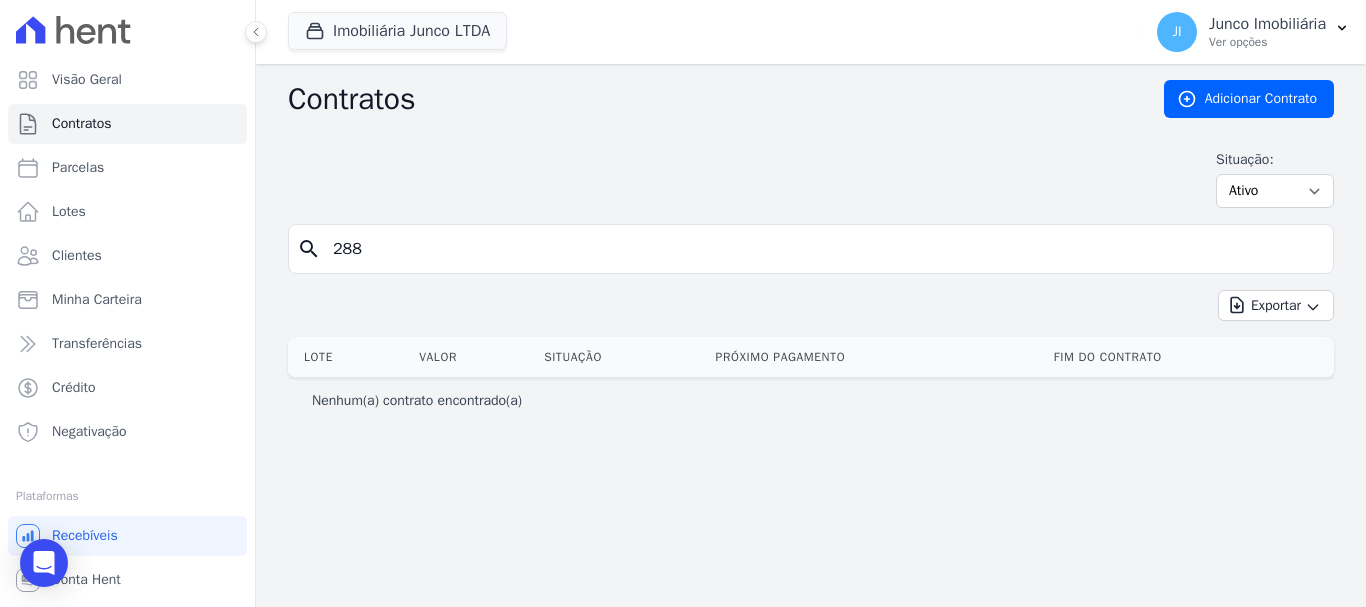 drag, startPoint x: 370, startPoint y: 257, endPoint x: 261, endPoint y: 269, distance: 109.65856 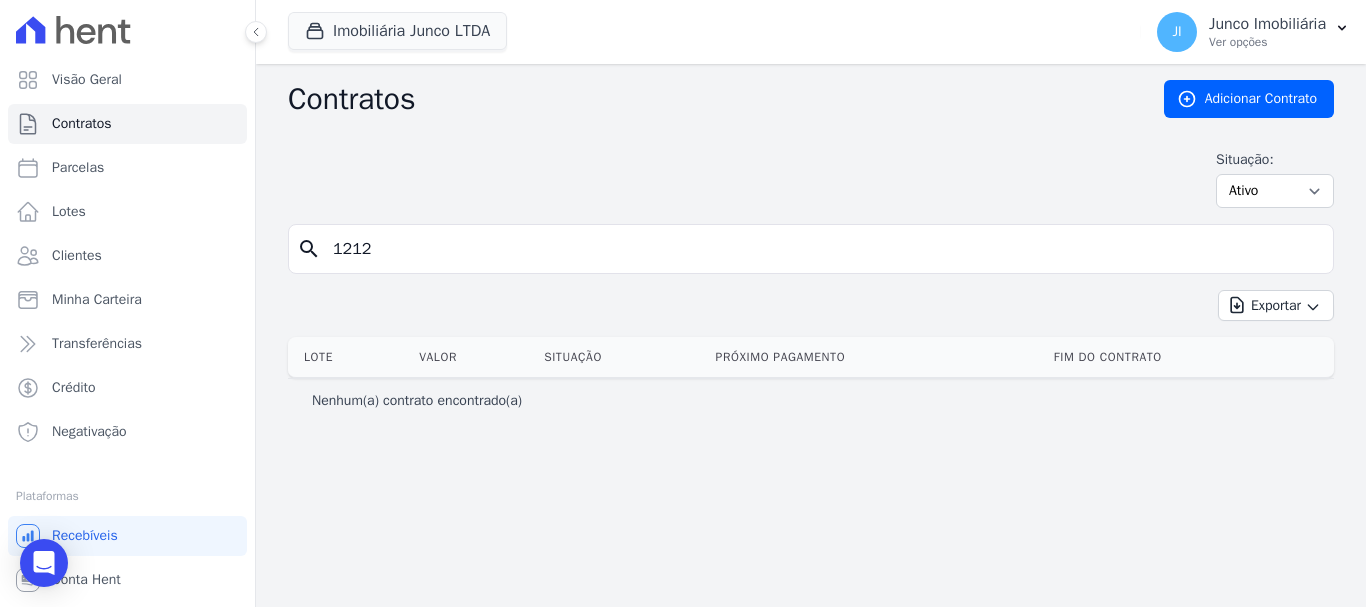 type on "1212" 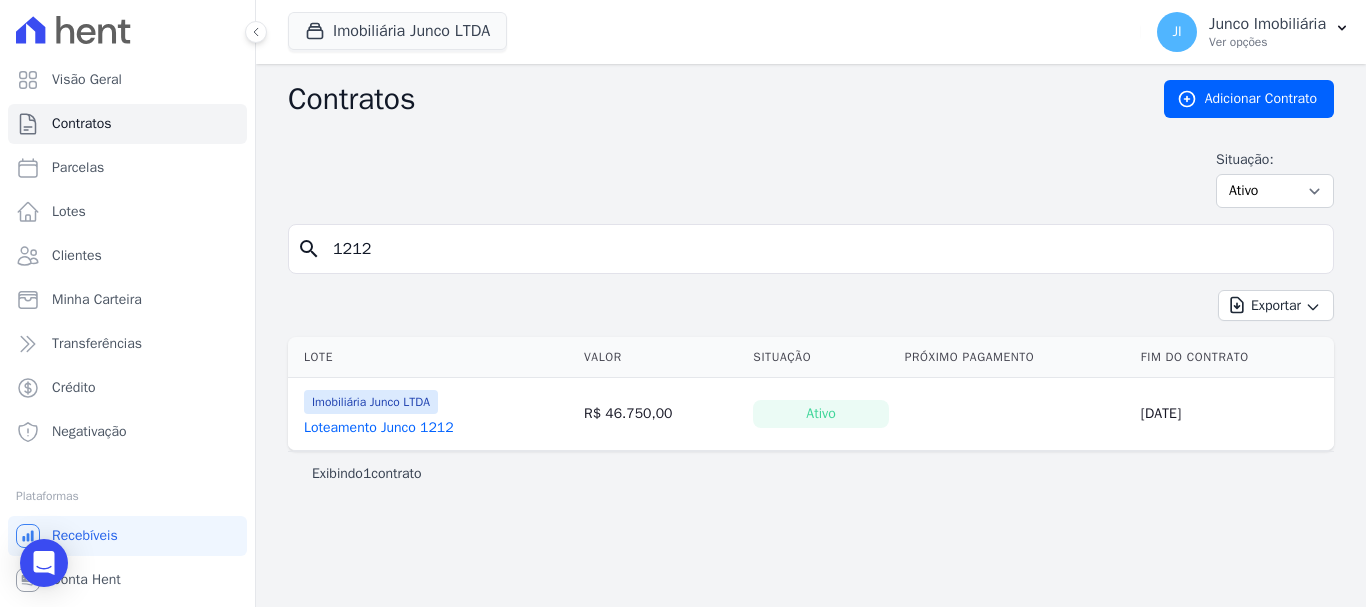 click on "Loteamento Junco 1212" at bounding box center (379, 428) 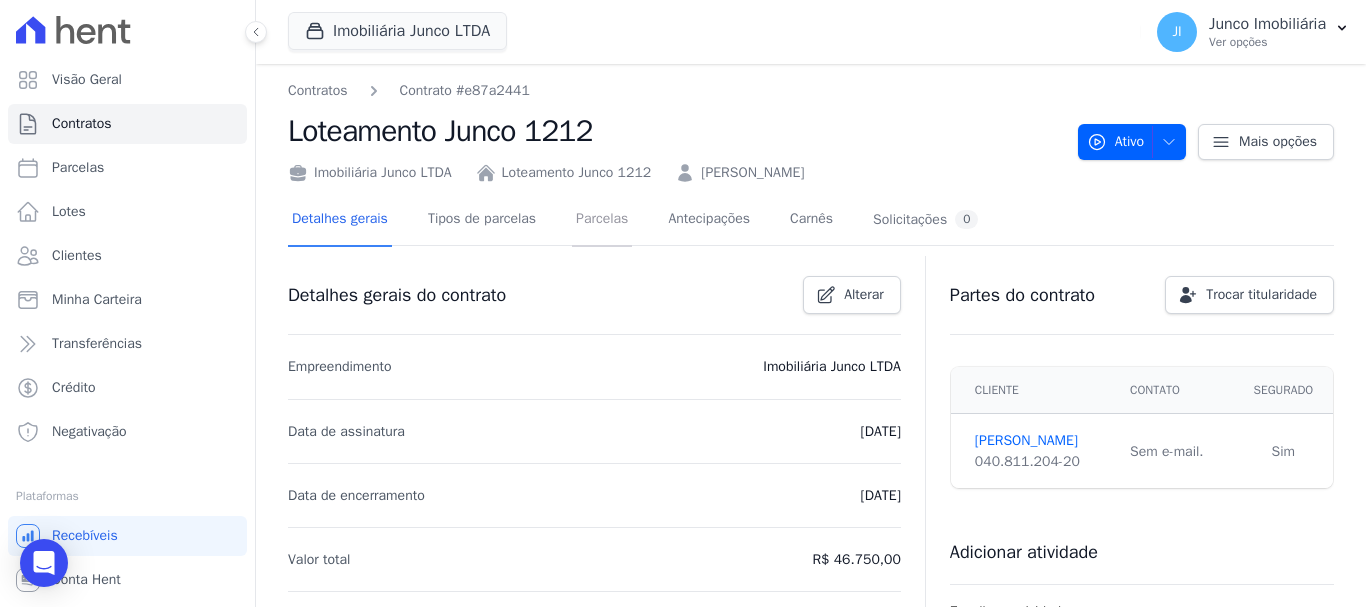 click on "Parcelas" at bounding box center (602, 220) 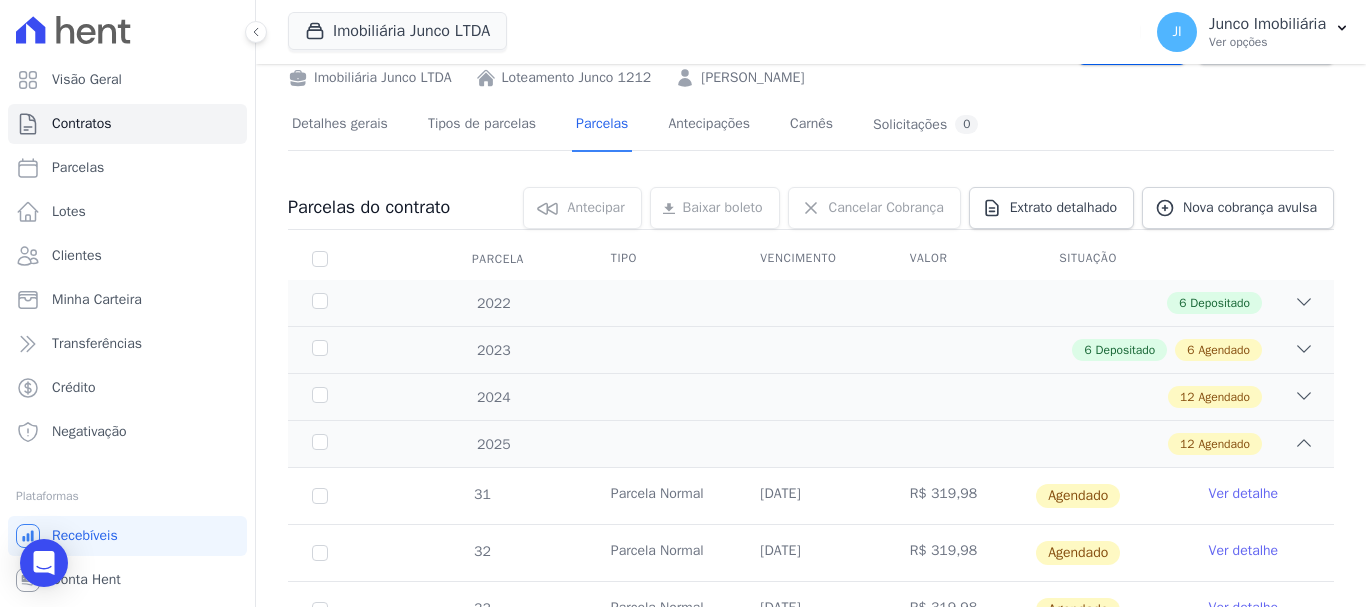 scroll, scrollTop: 0, scrollLeft: 0, axis: both 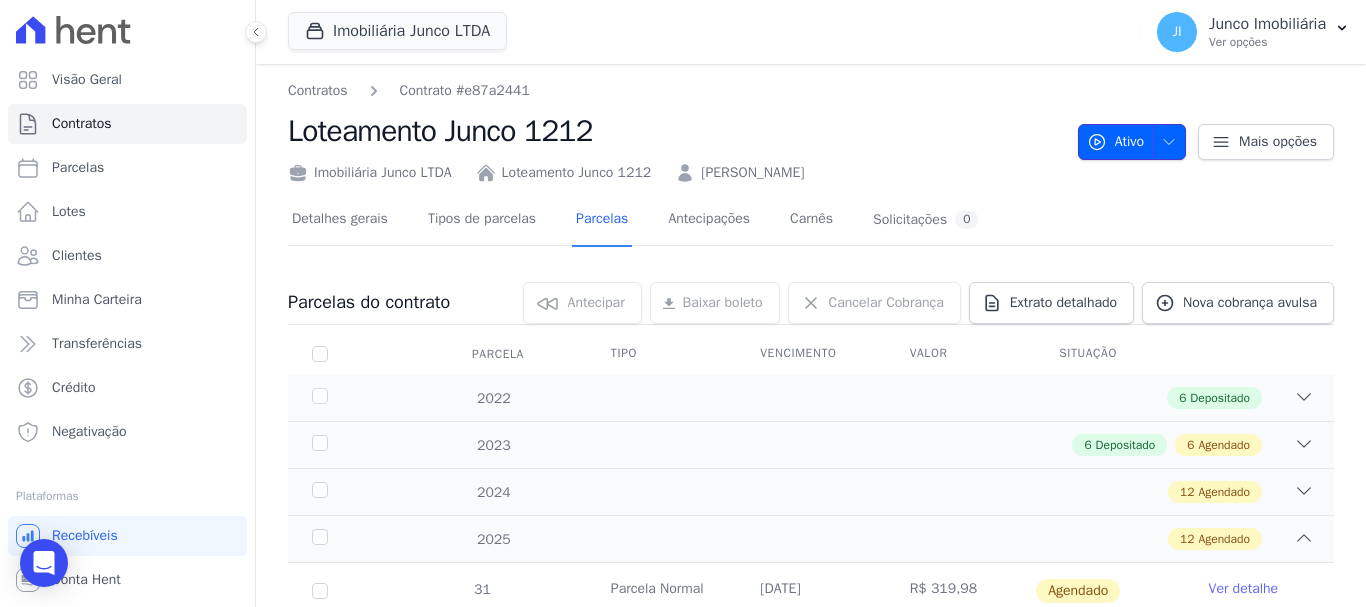 click 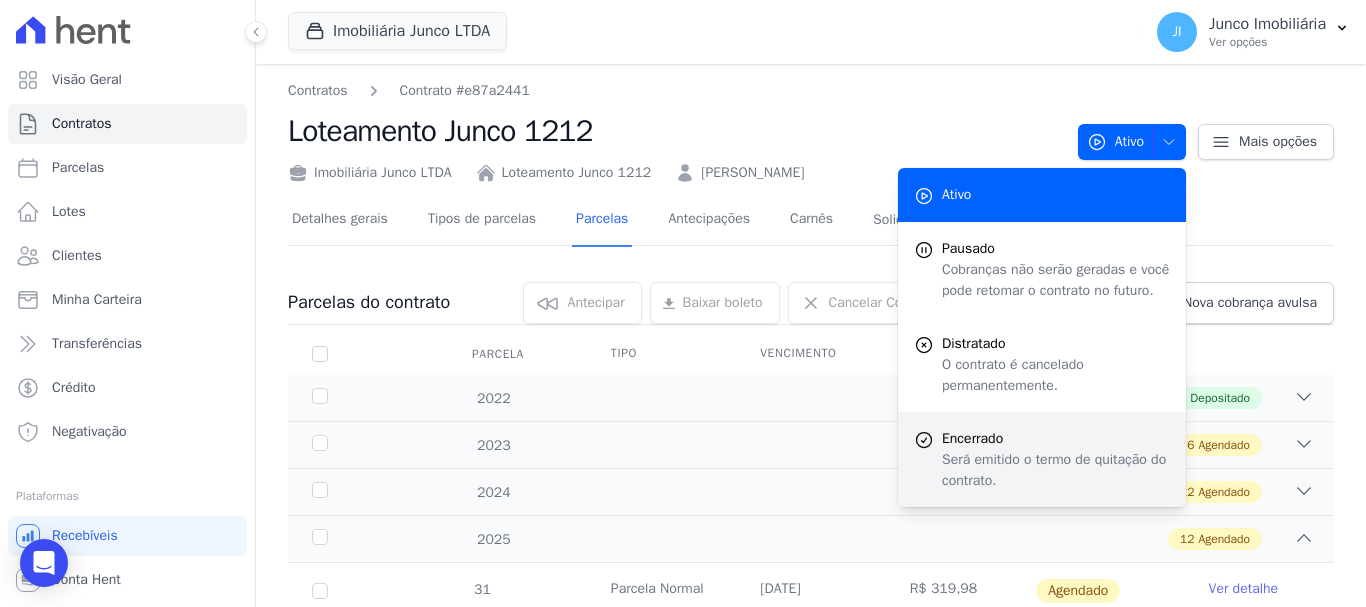 click on "Encerrado" at bounding box center [1056, 438] 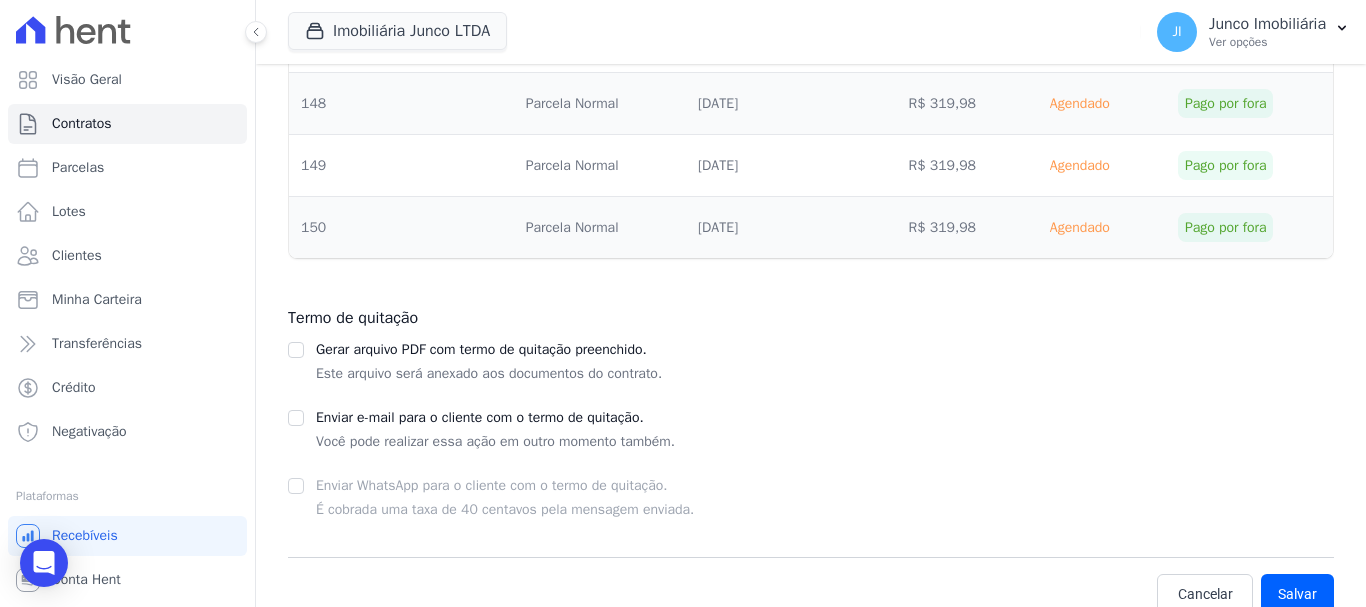 scroll, scrollTop: 9058, scrollLeft: 0, axis: vertical 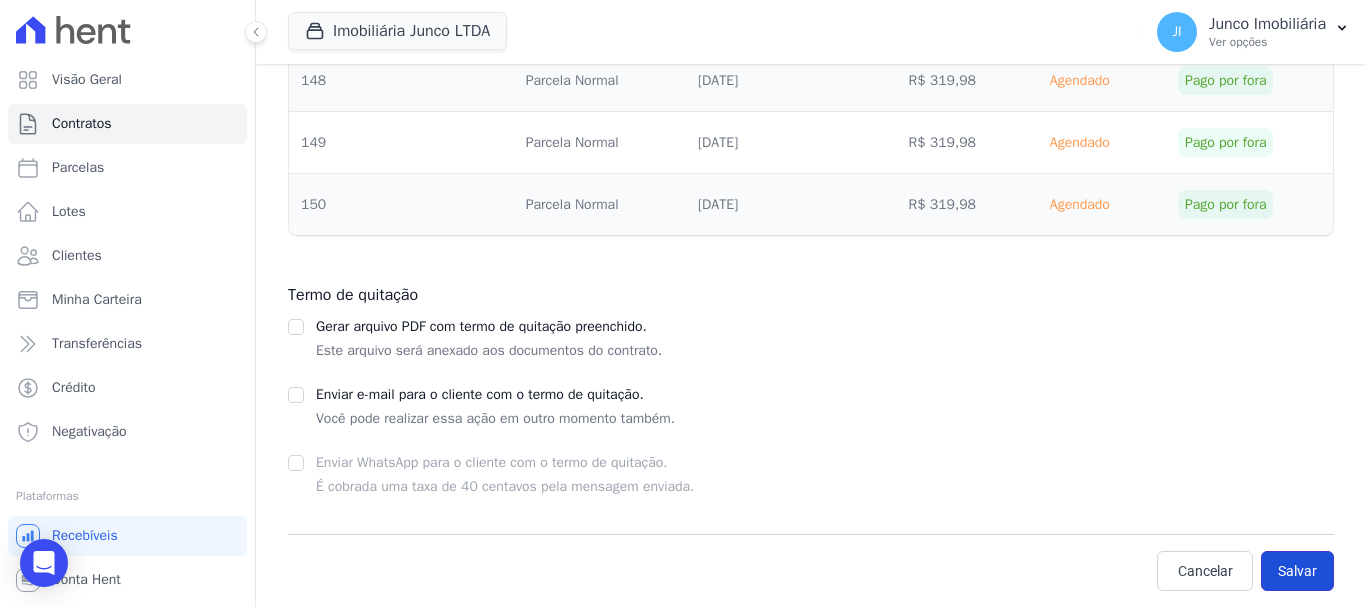 click on "Salvar" at bounding box center (1297, 571) 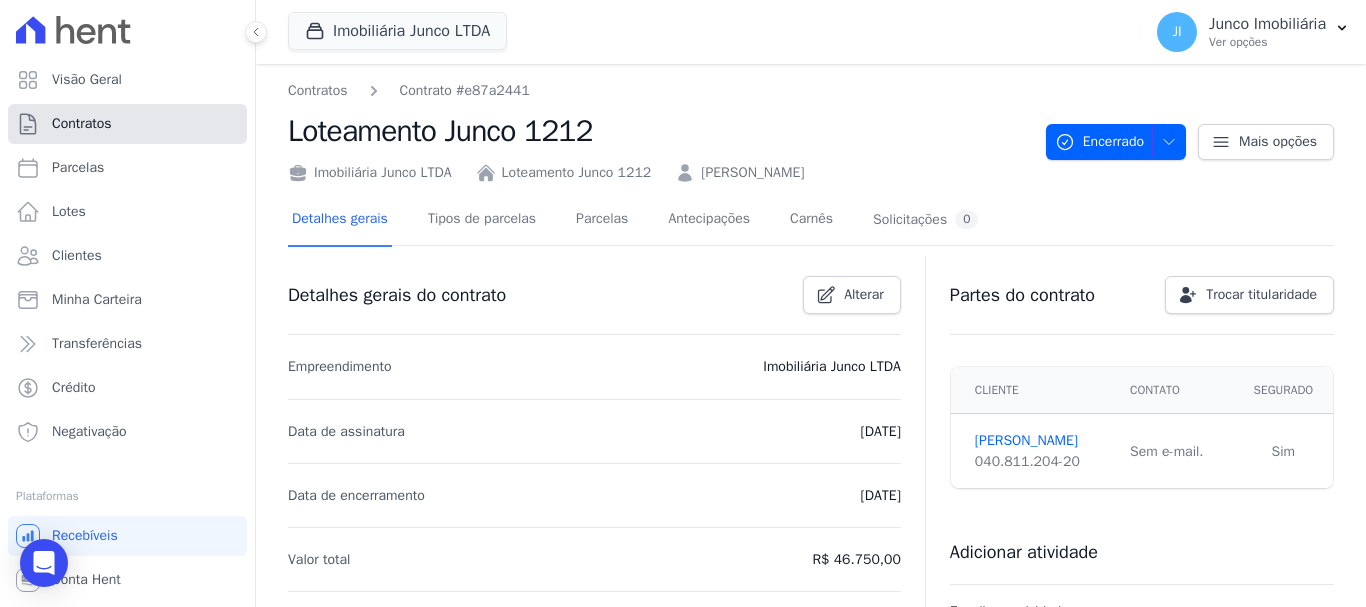 click on "Contratos" at bounding box center (127, 124) 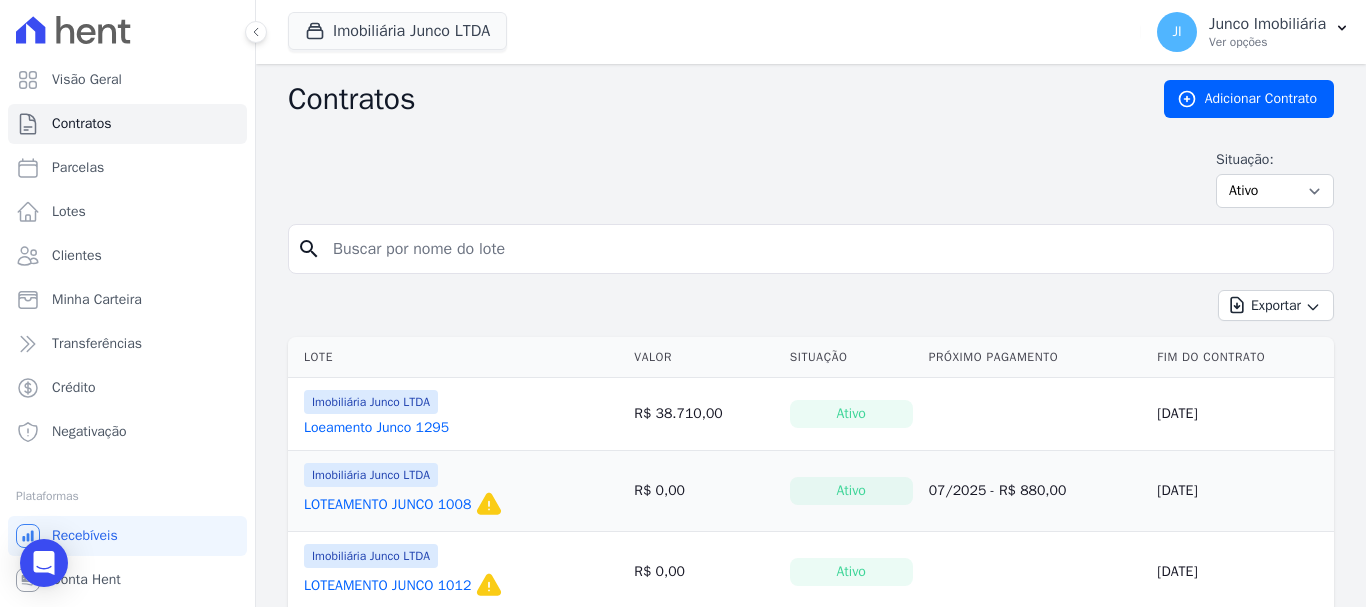 click at bounding box center (823, 249) 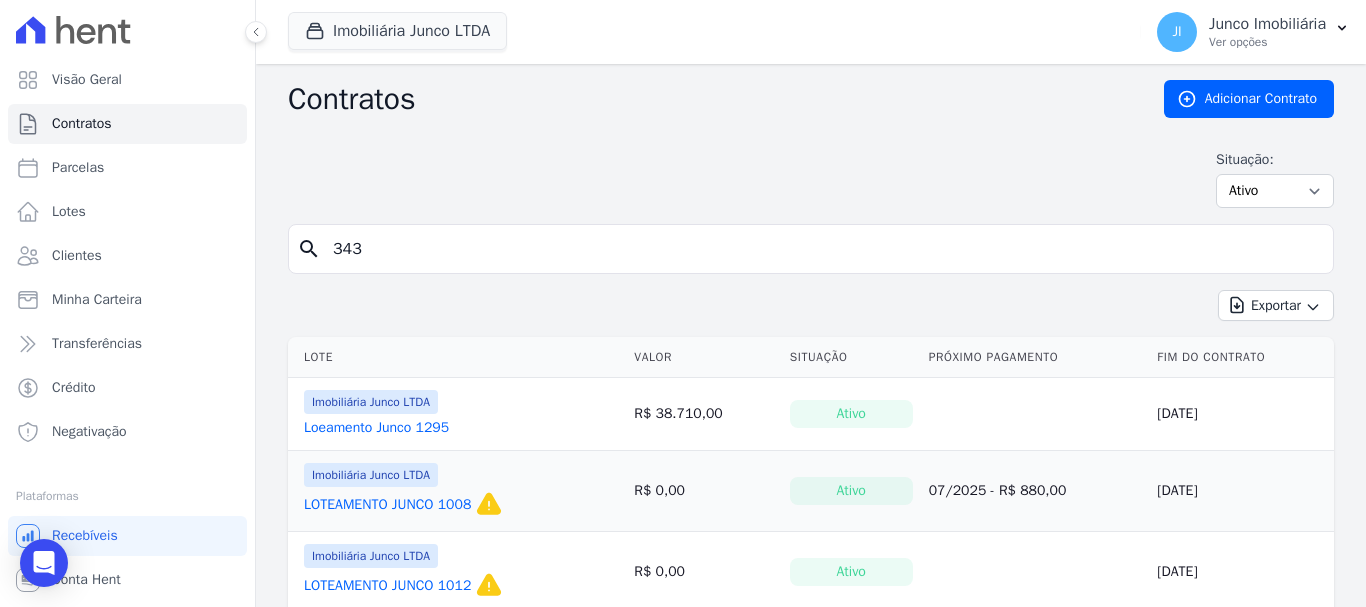 type on "343" 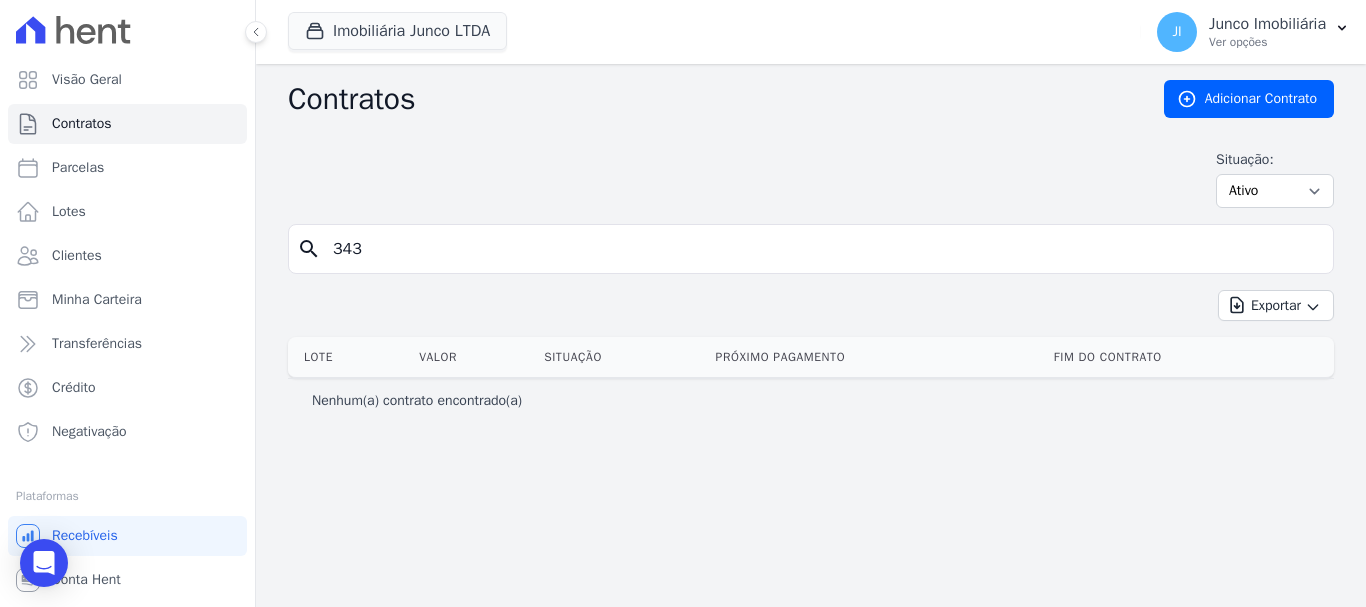 drag, startPoint x: 364, startPoint y: 251, endPoint x: 280, endPoint y: 250, distance: 84.00595 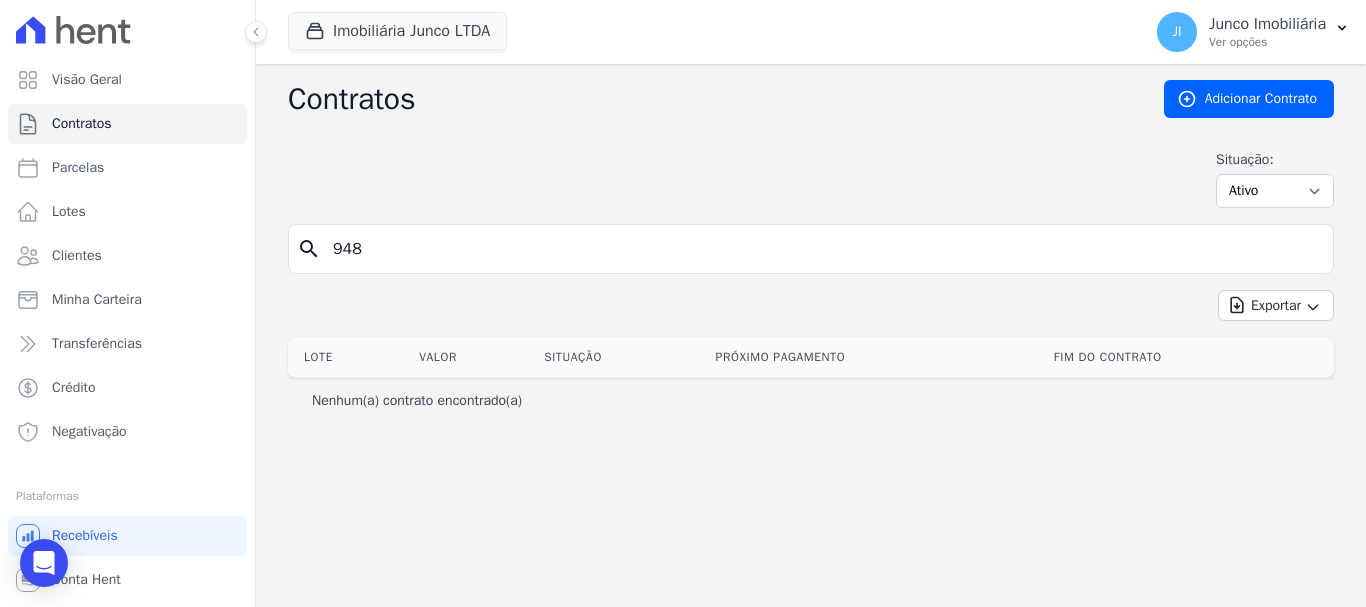 type on "948" 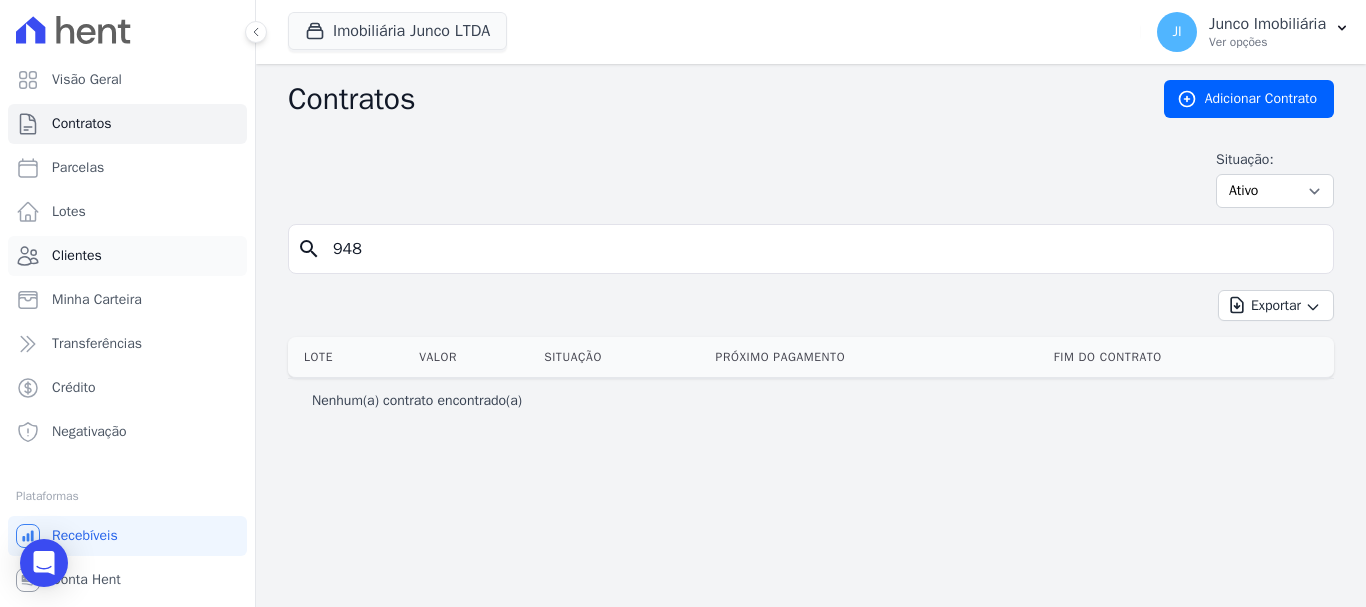 drag, startPoint x: 382, startPoint y: 256, endPoint x: 218, endPoint y: 252, distance: 164.04877 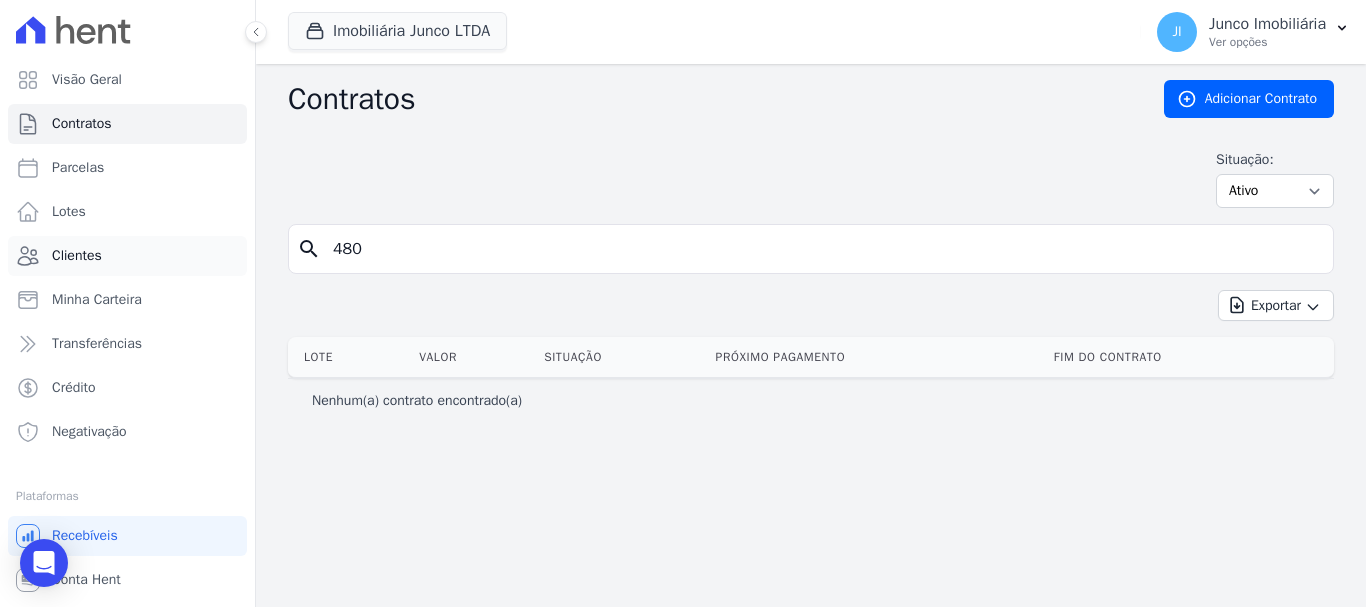 type on "480" 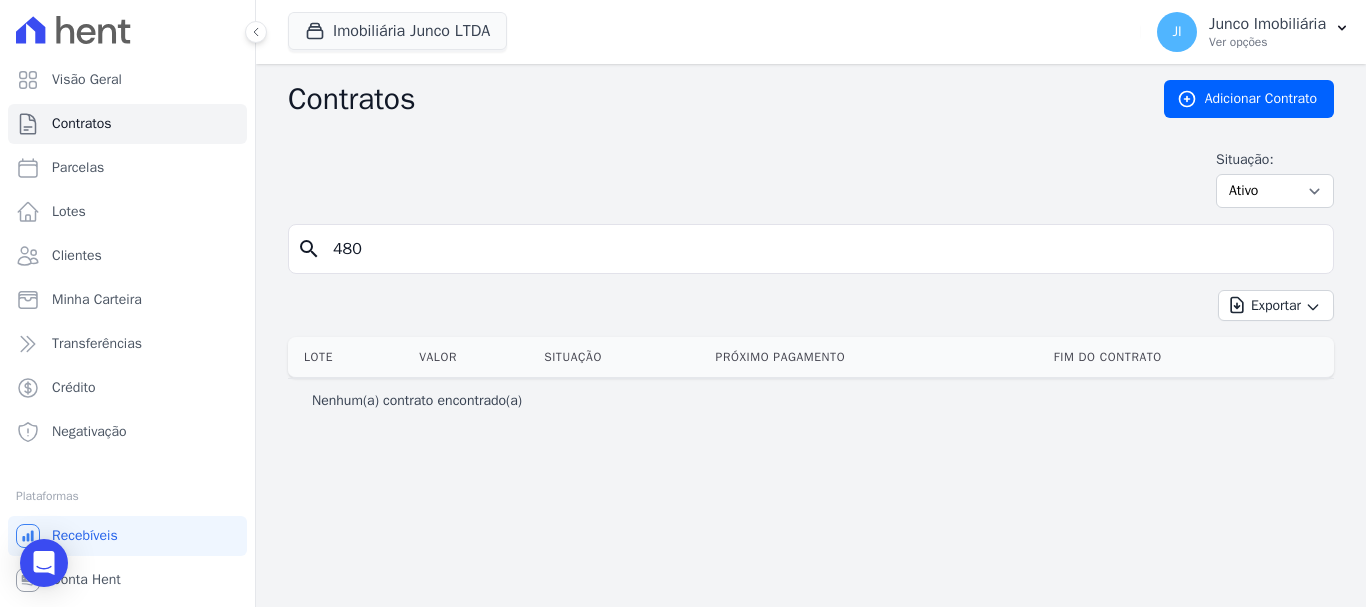 drag, startPoint x: 370, startPoint y: 256, endPoint x: 269, endPoint y: 252, distance: 101.07918 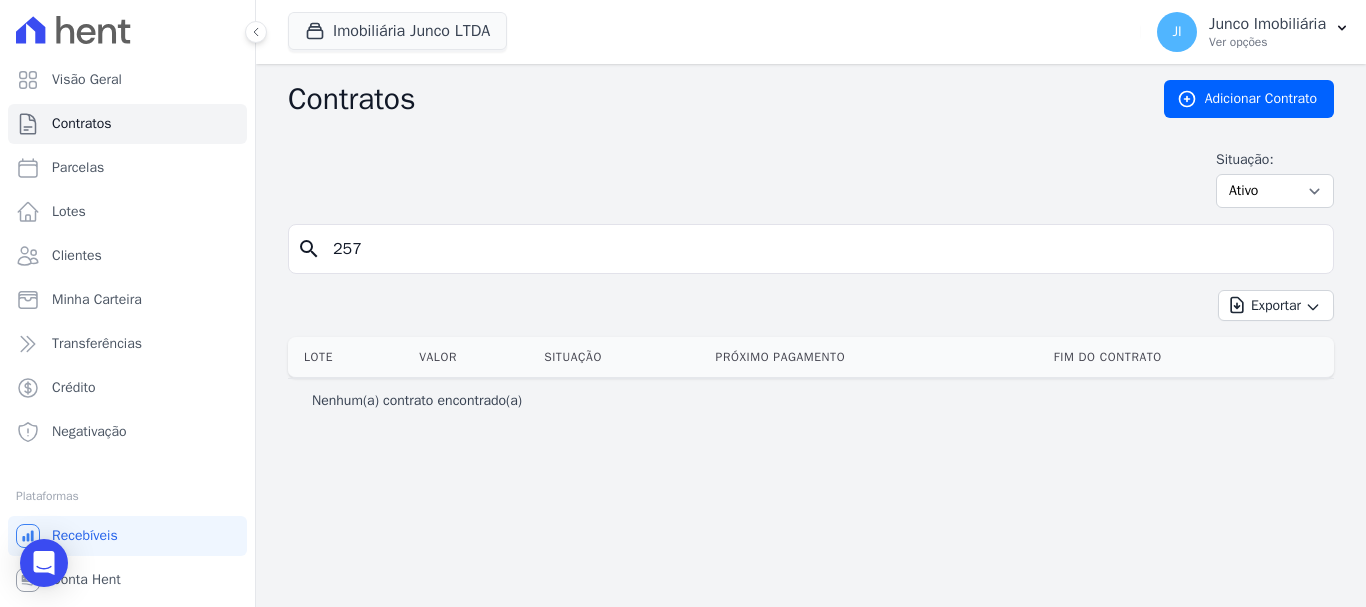 type on "257" 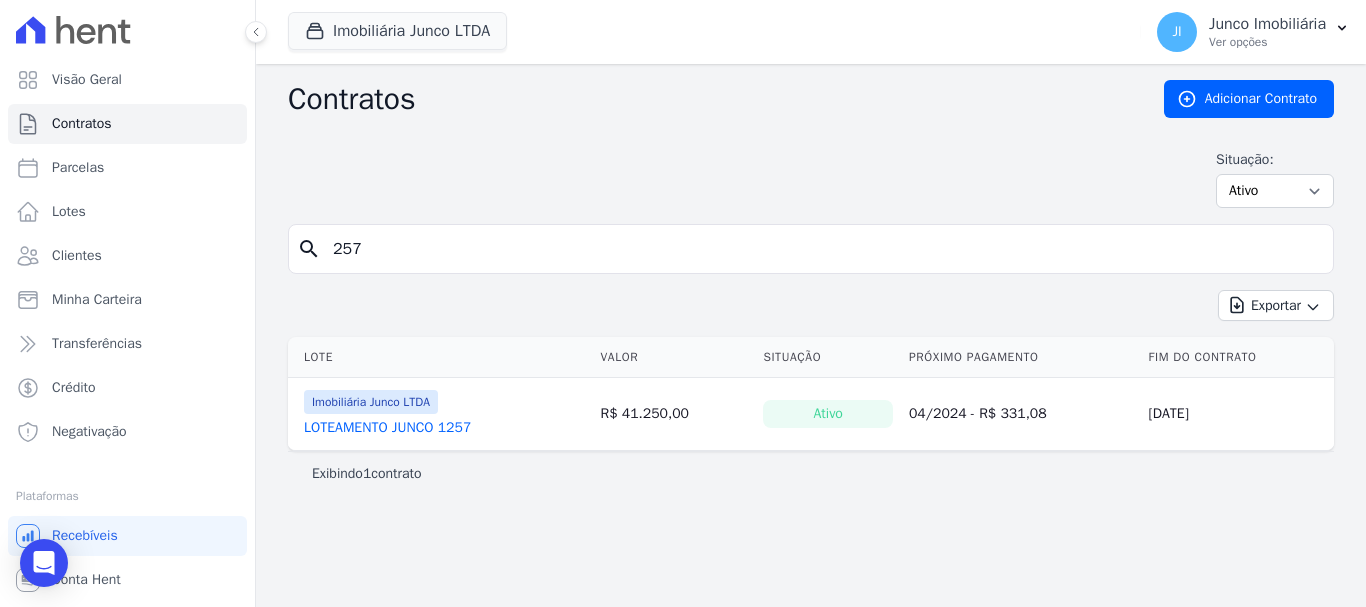 click on "LOTEAMENTO JUNCO 1257" at bounding box center [387, 428] 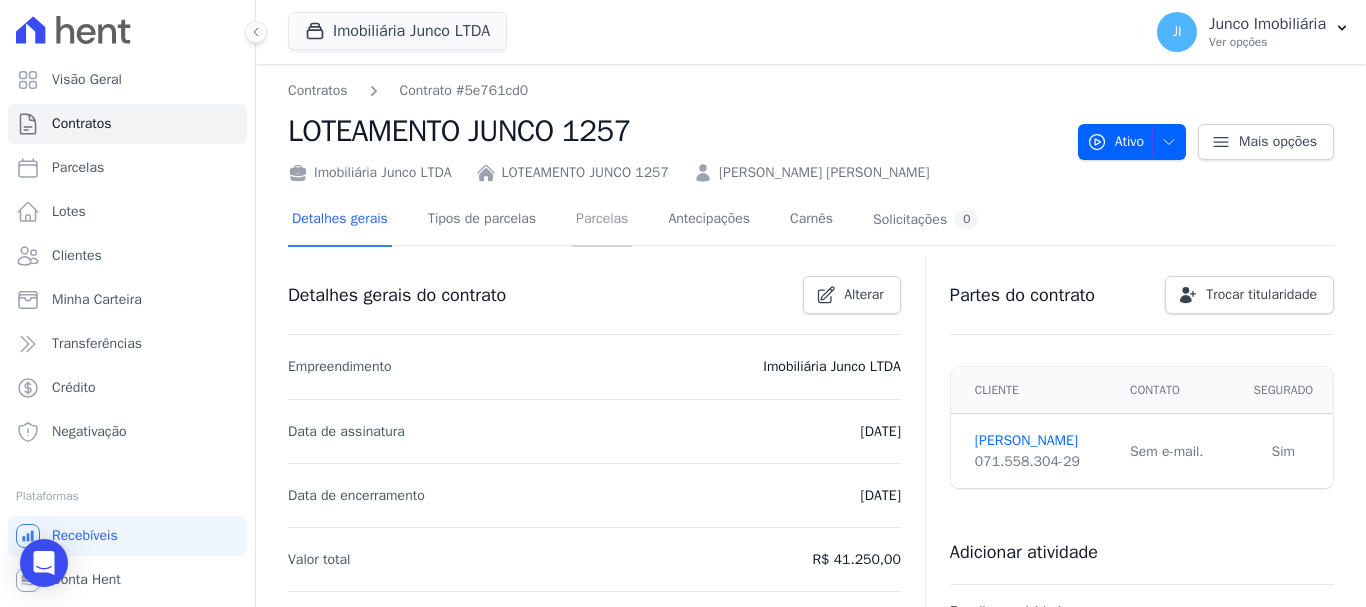 click on "Parcelas" at bounding box center (602, 220) 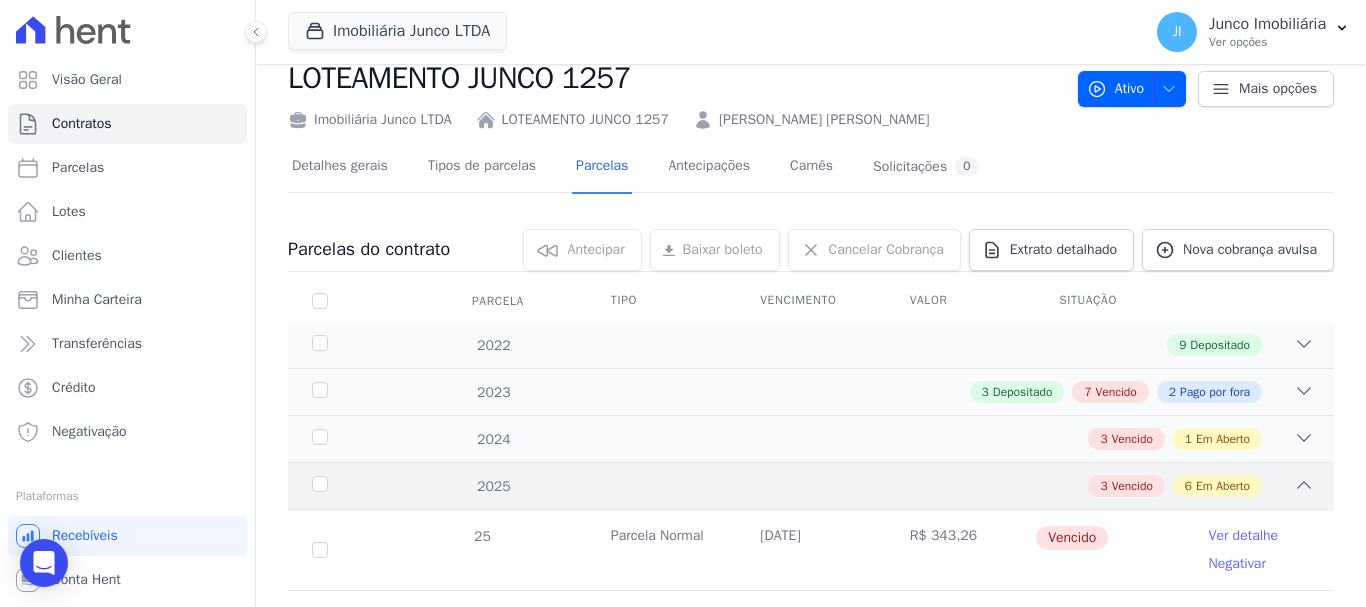 scroll, scrollTop: 0, scrollLeft: 0, axis: both 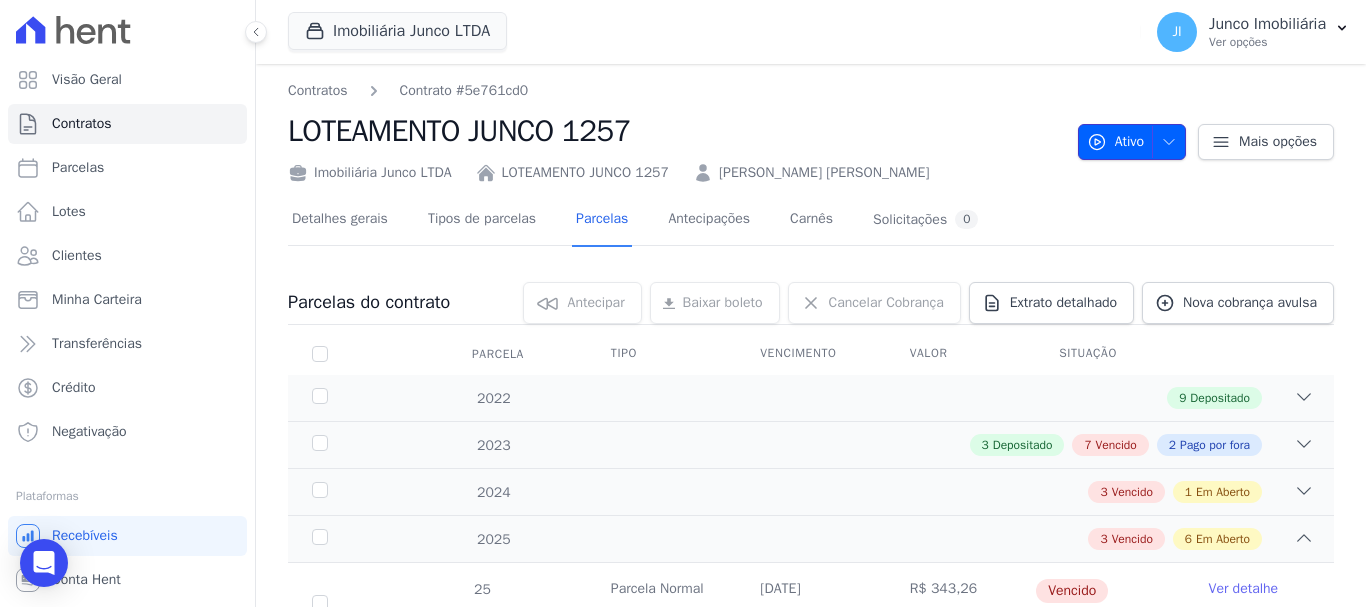 click 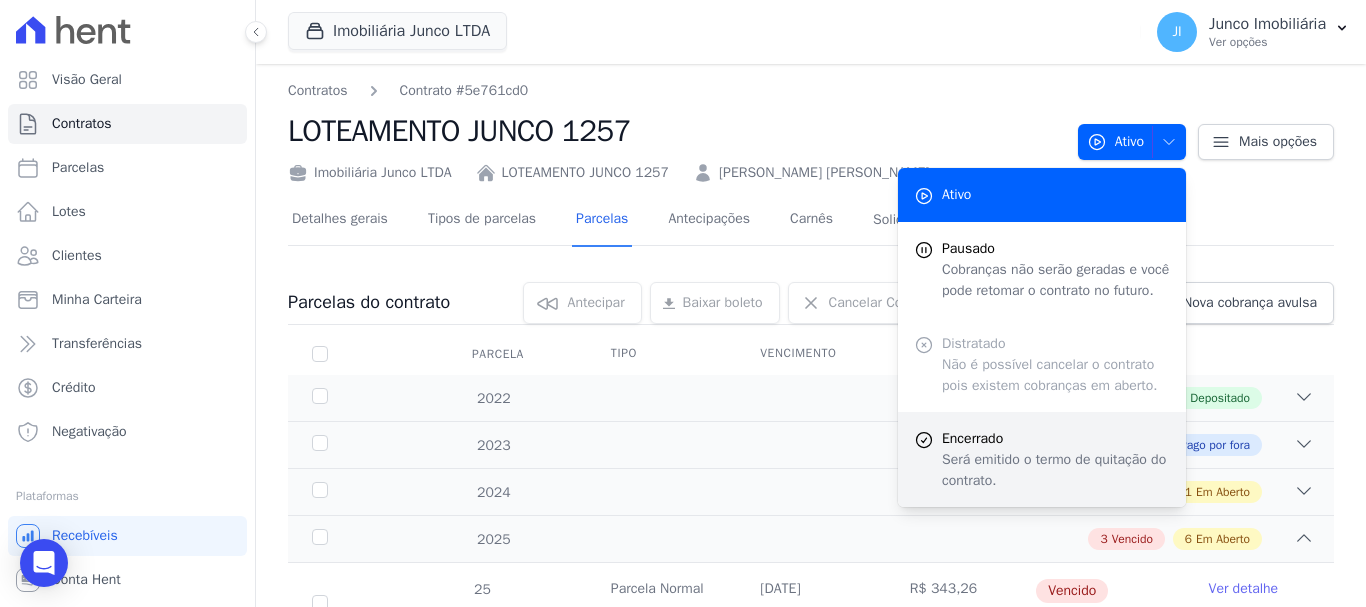 click on "Será emitido o termo de quitação do contrato." at bounding box center [1056, 470] 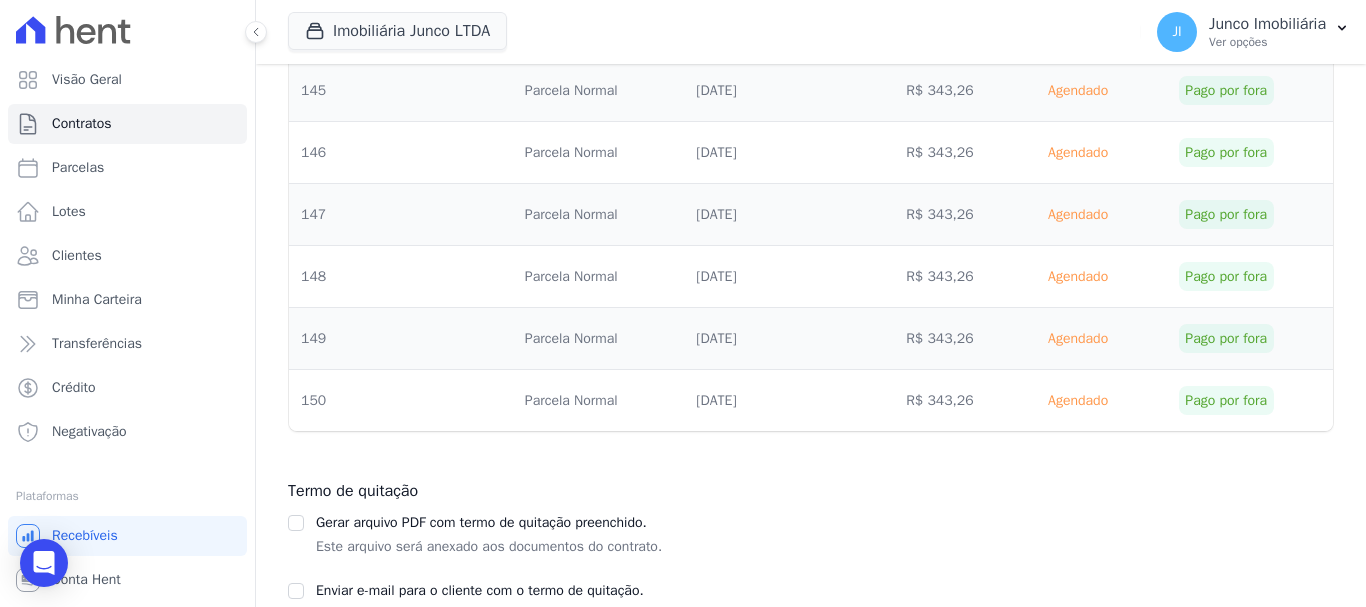 scroll, scrollTop: 8996, scrollLeft: 0, axis: vertical 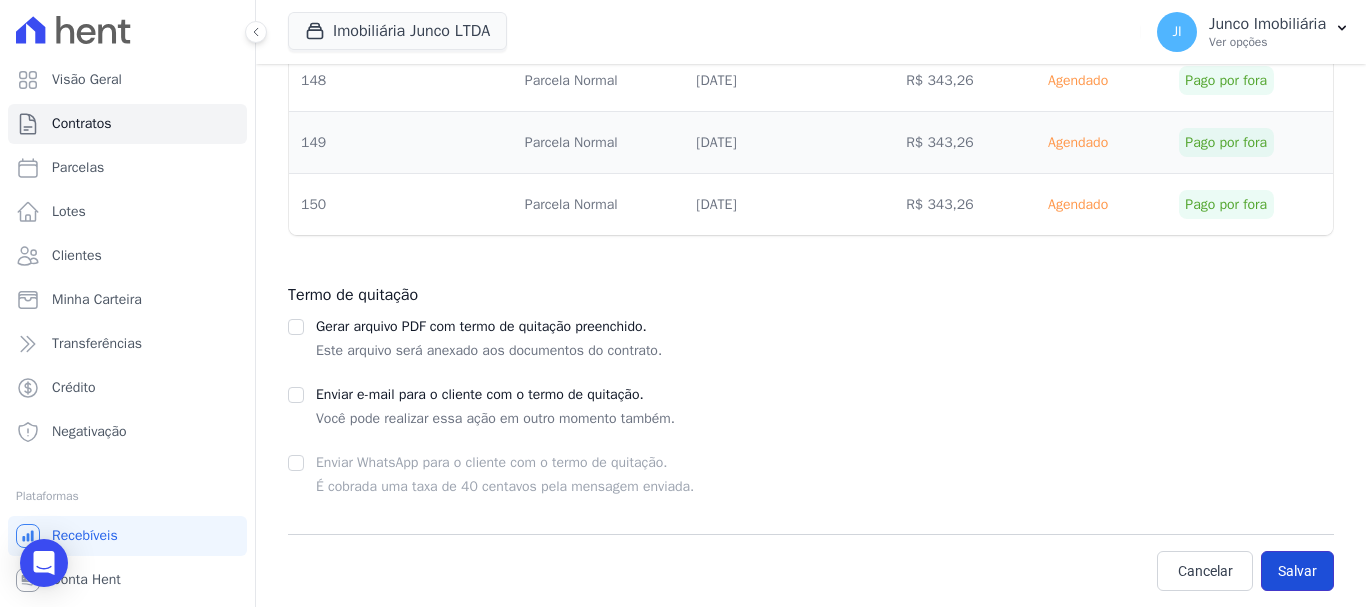 click on "Salvar" at bounding box center (1297, 571) 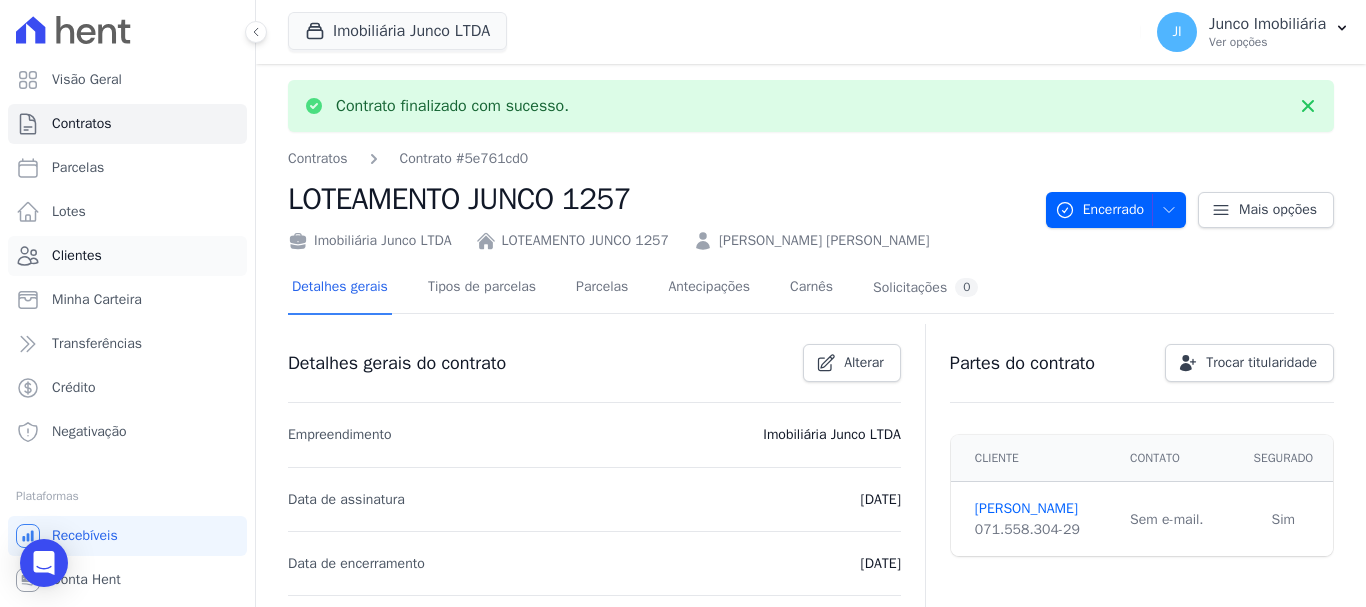 click on "Clientes" at bounding box center (77, 256) 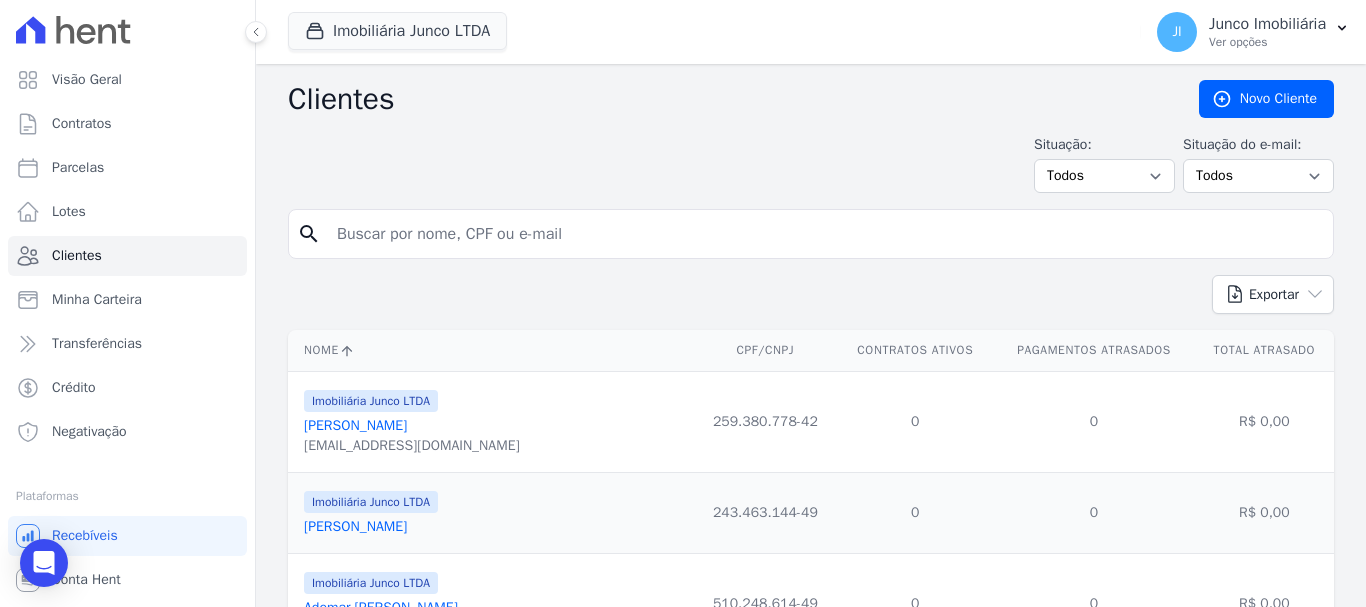 click at bounding box center (825, 234) 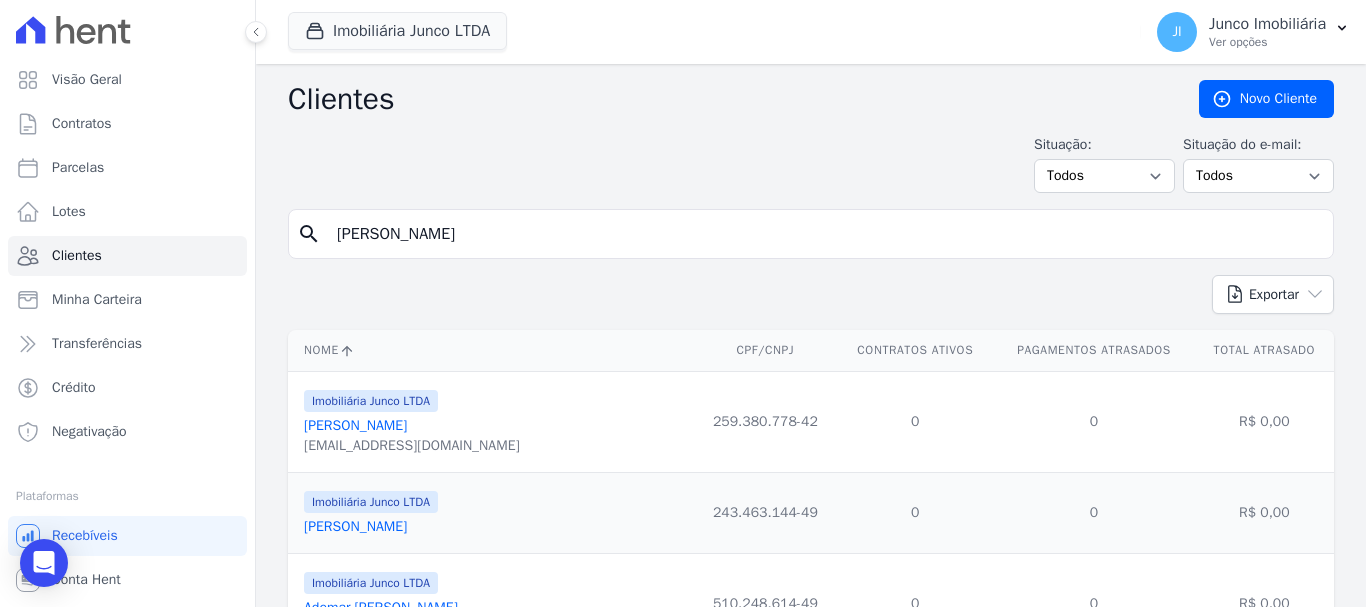 type on "bruno vercosa" 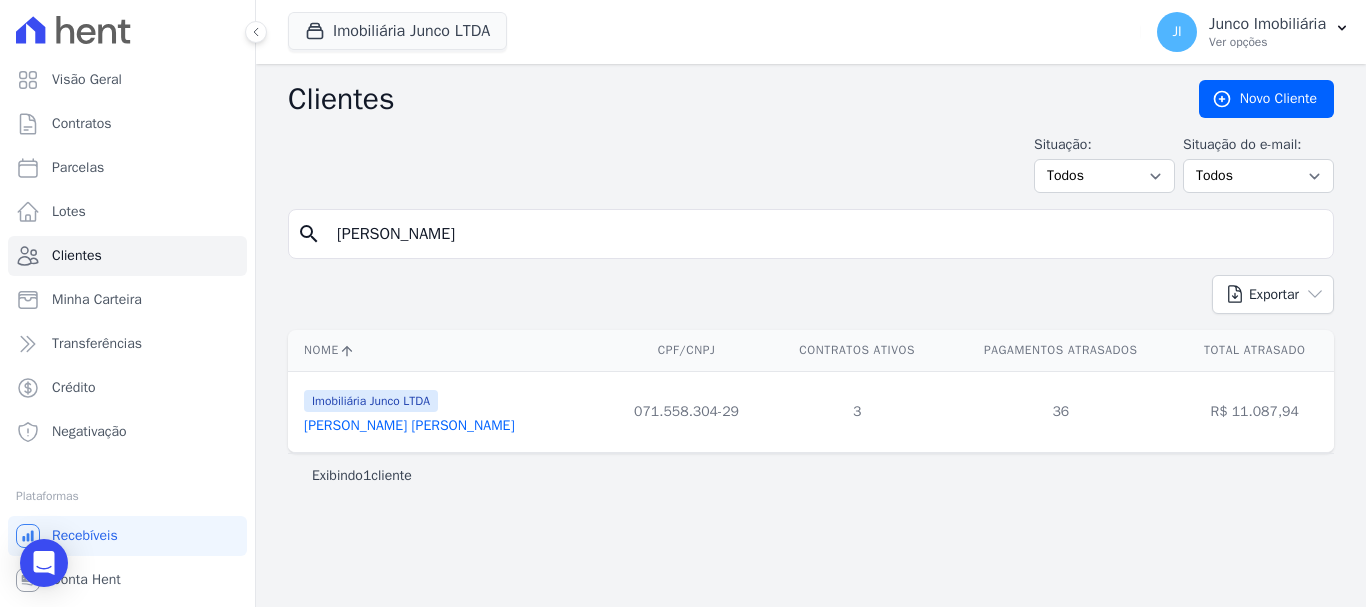 click on "Bruno Verçosa Valença Gusmão" at bounding box center [409, 425] 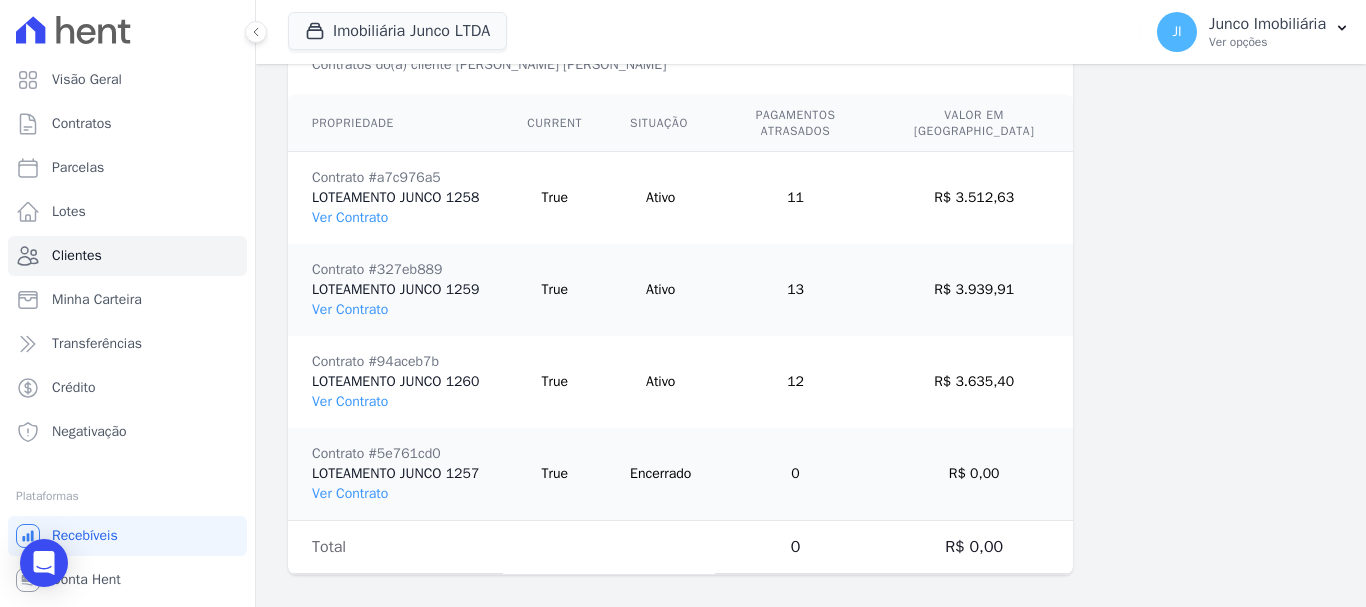 scroll, scrollTop: 1556, scrollLeft: 0, axis: vertical 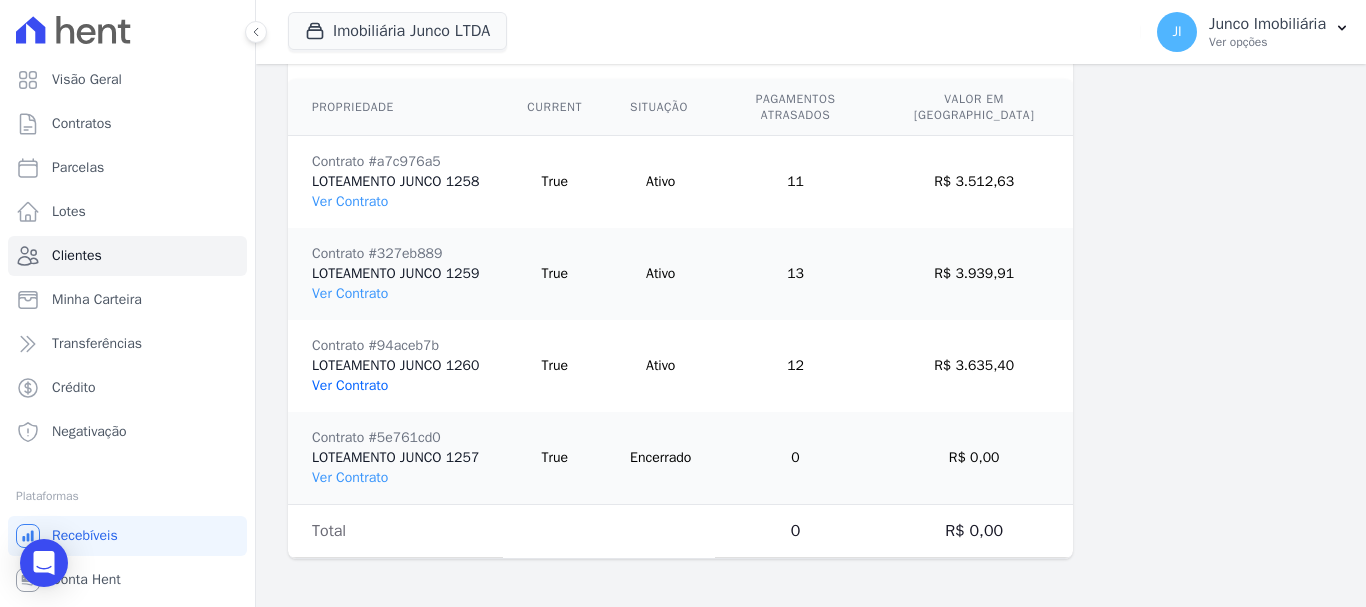 click on "Ver Contrato" at bounding box center (350, 385) 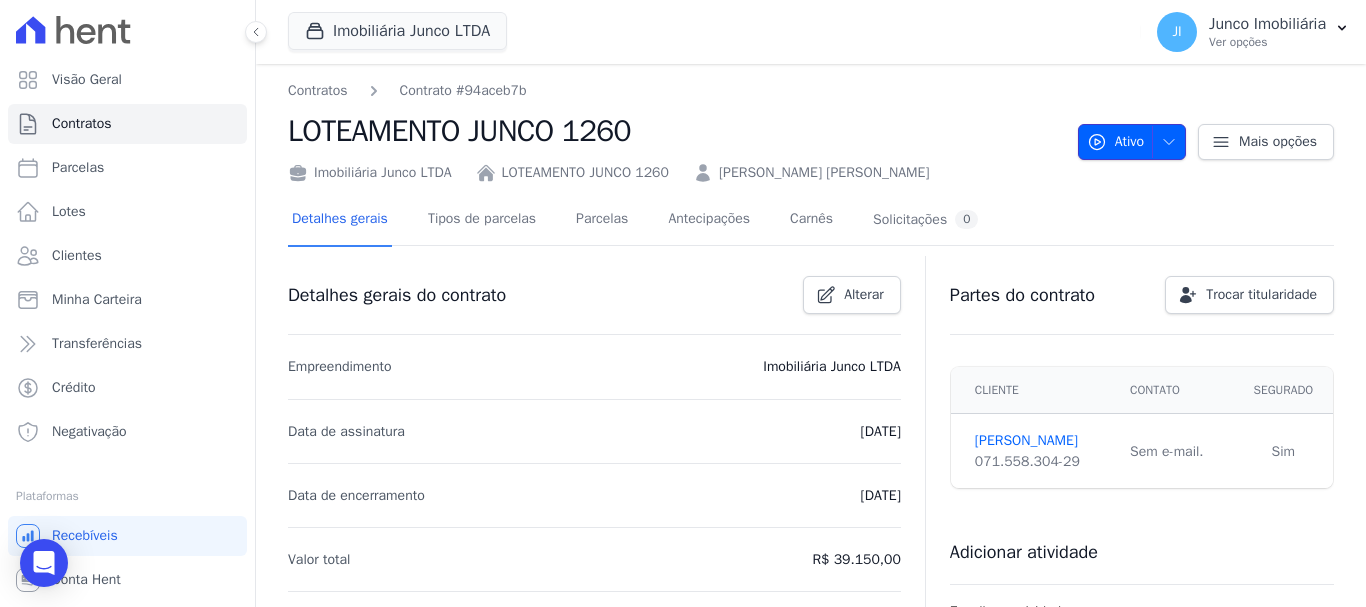 click 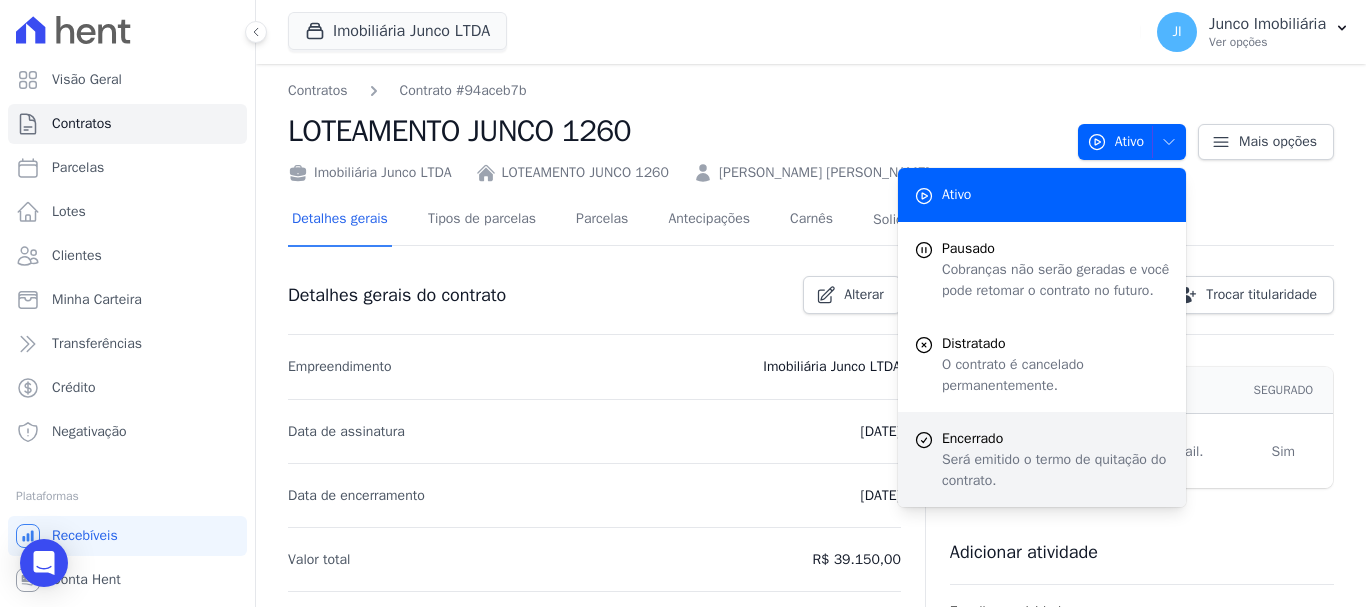 click on "Será emitido o termo de quitação do contrato." at bounding box center [1056, 470] 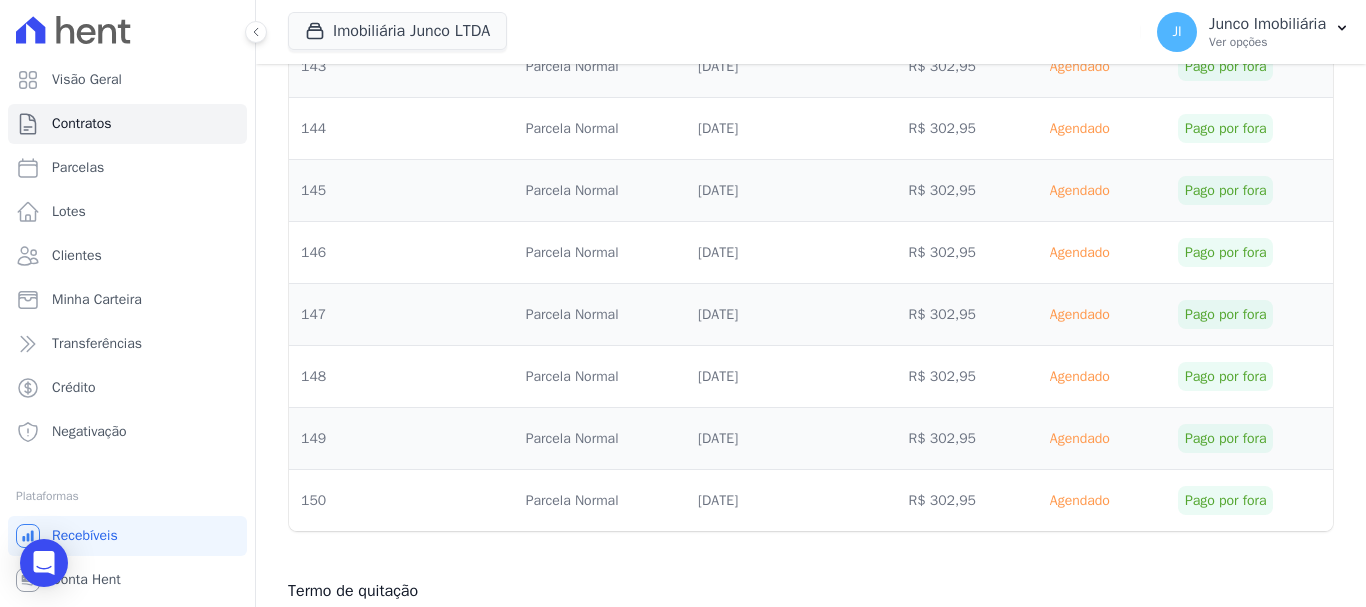 scroll, scrollTop: 8996, scrollLeft: 0, axis: vertical 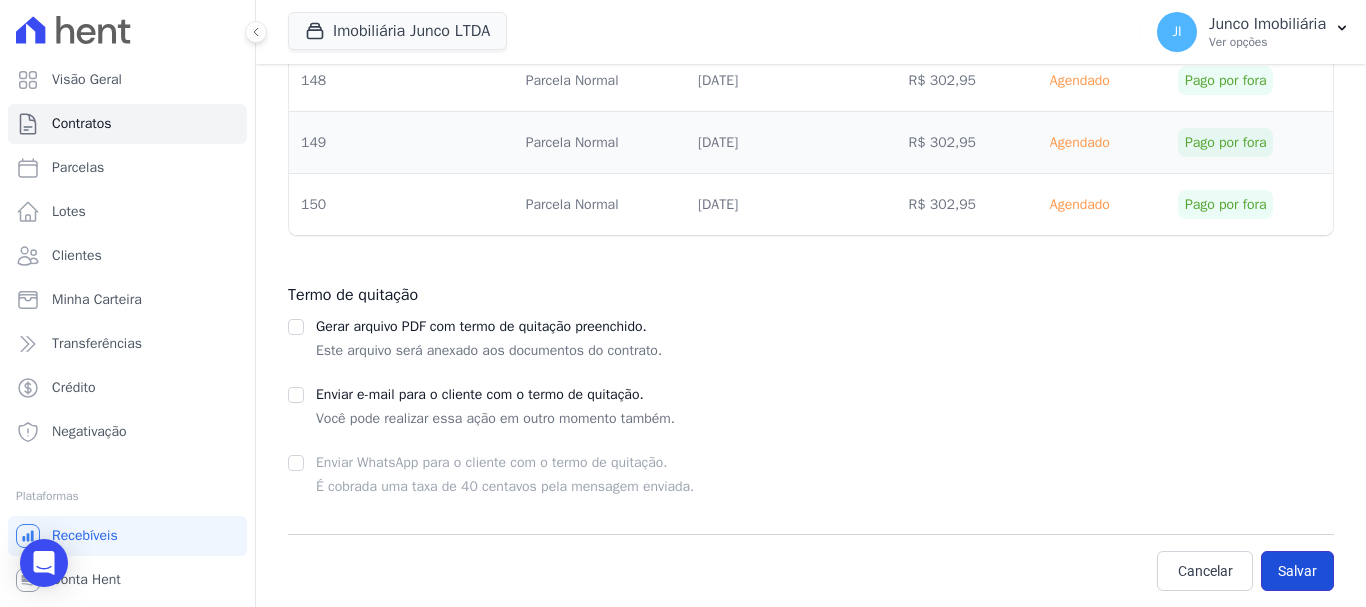 click on "Salvar" at bounding box center [1297, 571] 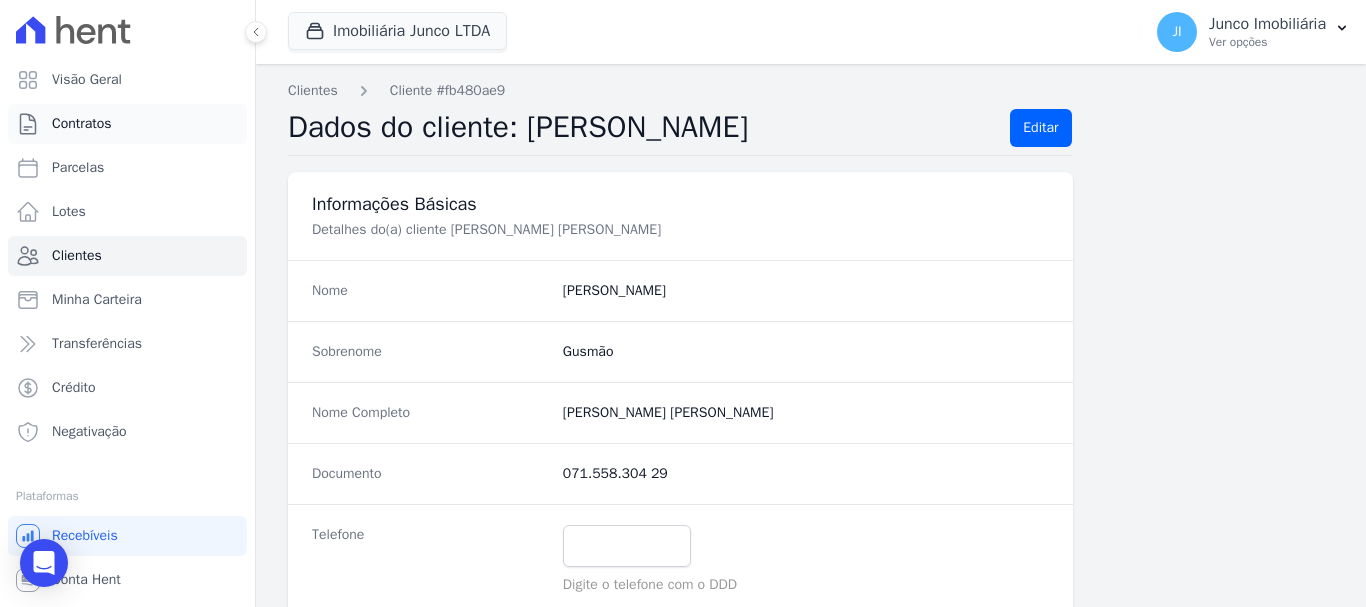 click on "Contratos" at bounding box center (127, 124) 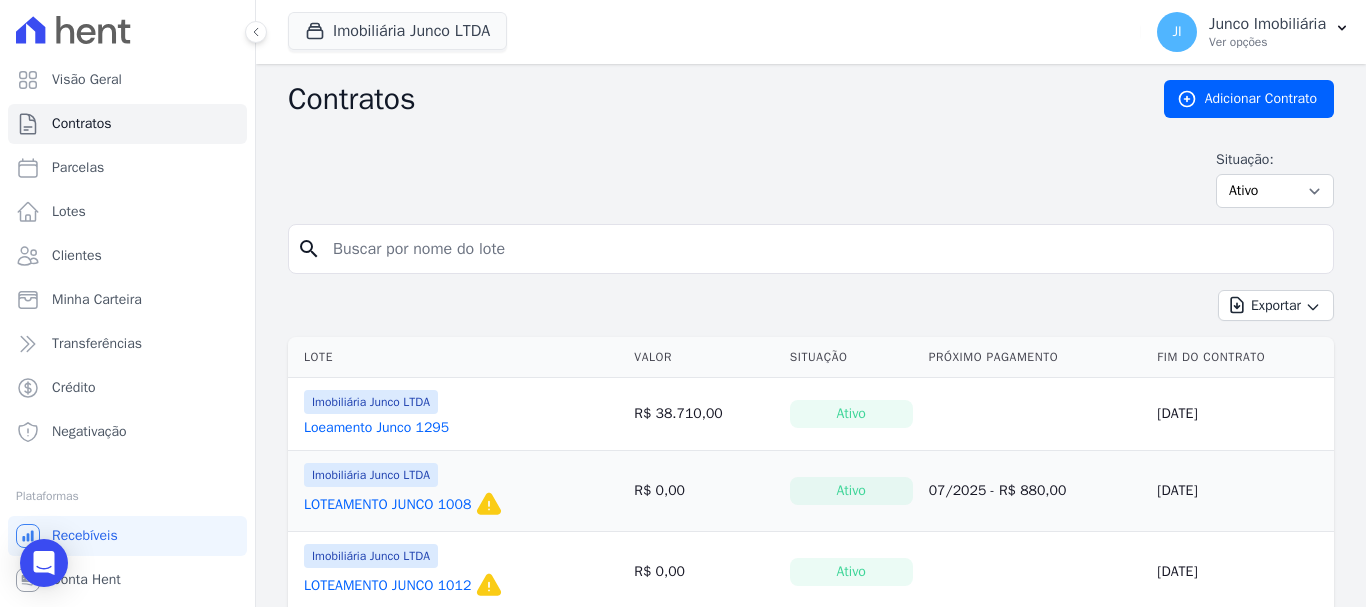 click at bounding box center (823, 249) 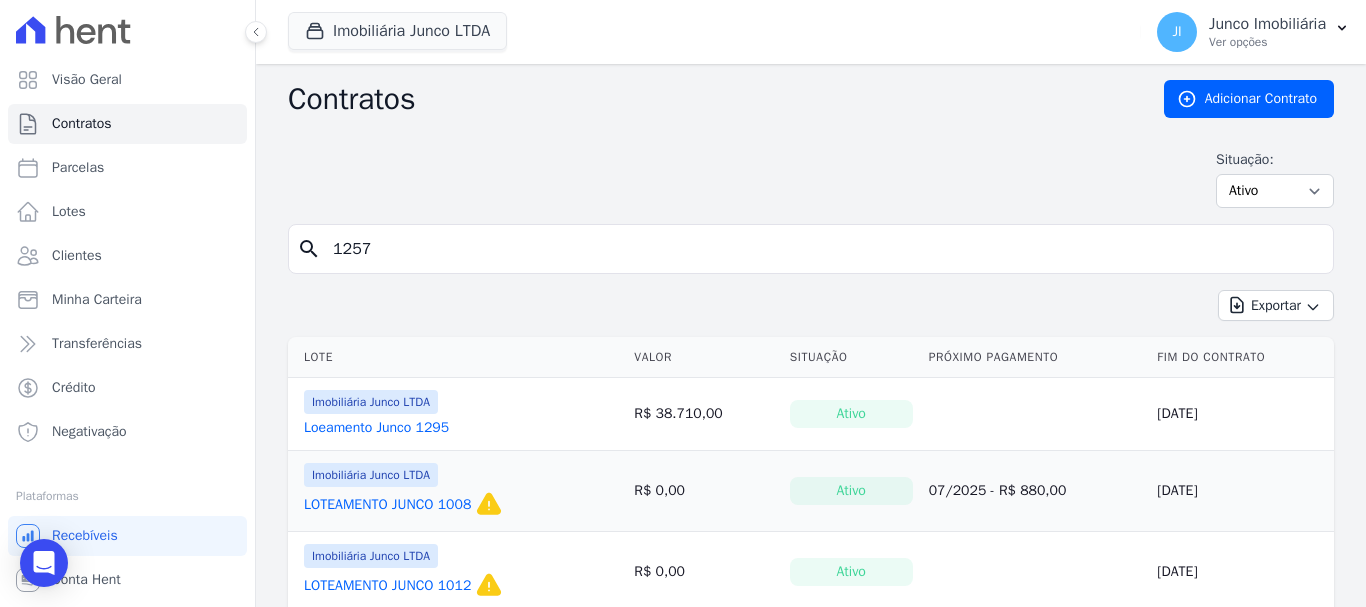 type on "1257" 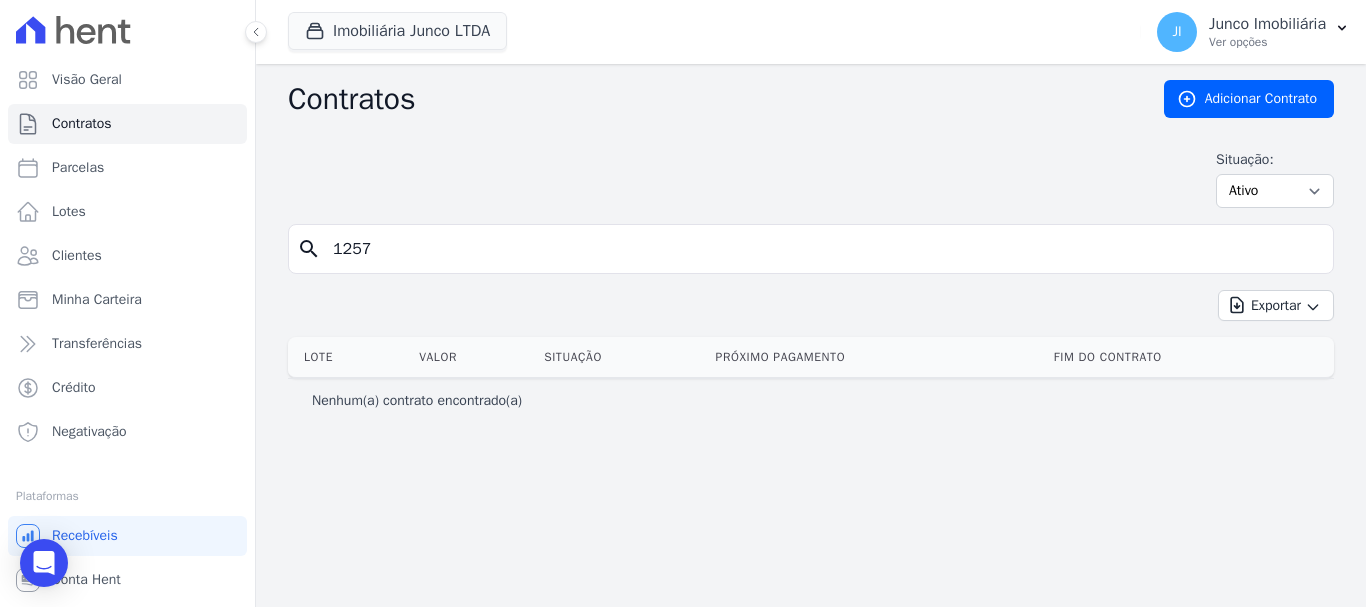 drag, startPoint x: 361, startPoint y: 250, endPoint x: 432, endPoint y: 247, distance: 71.063354 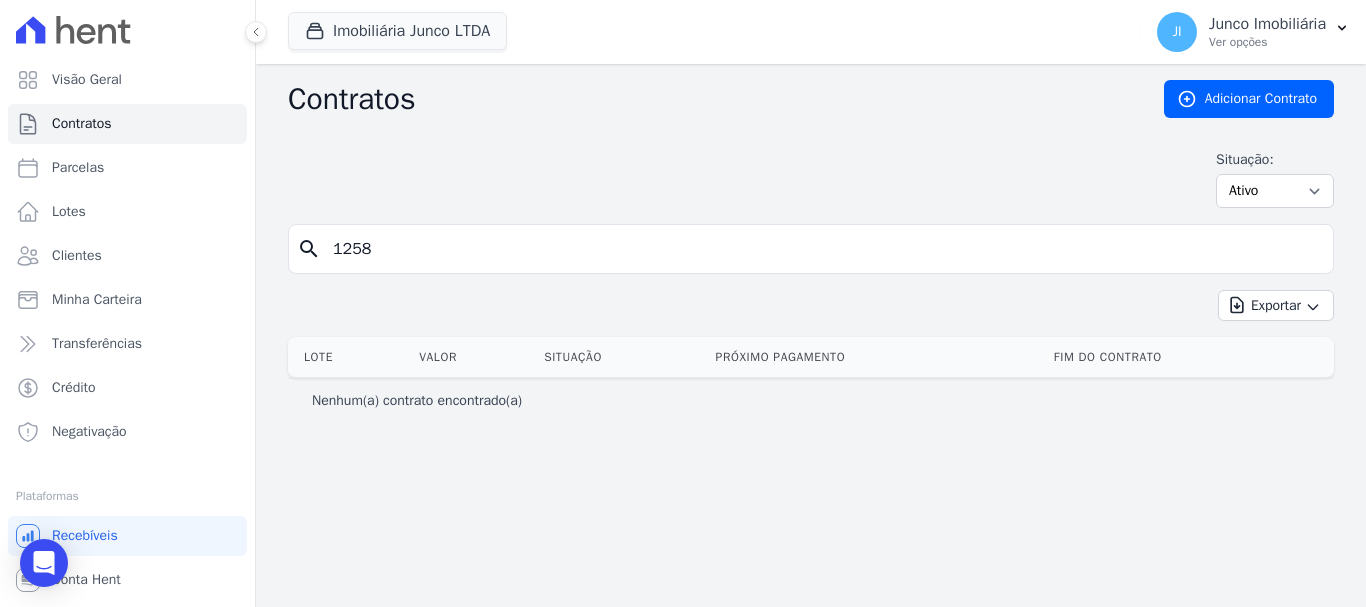 type on "1258" 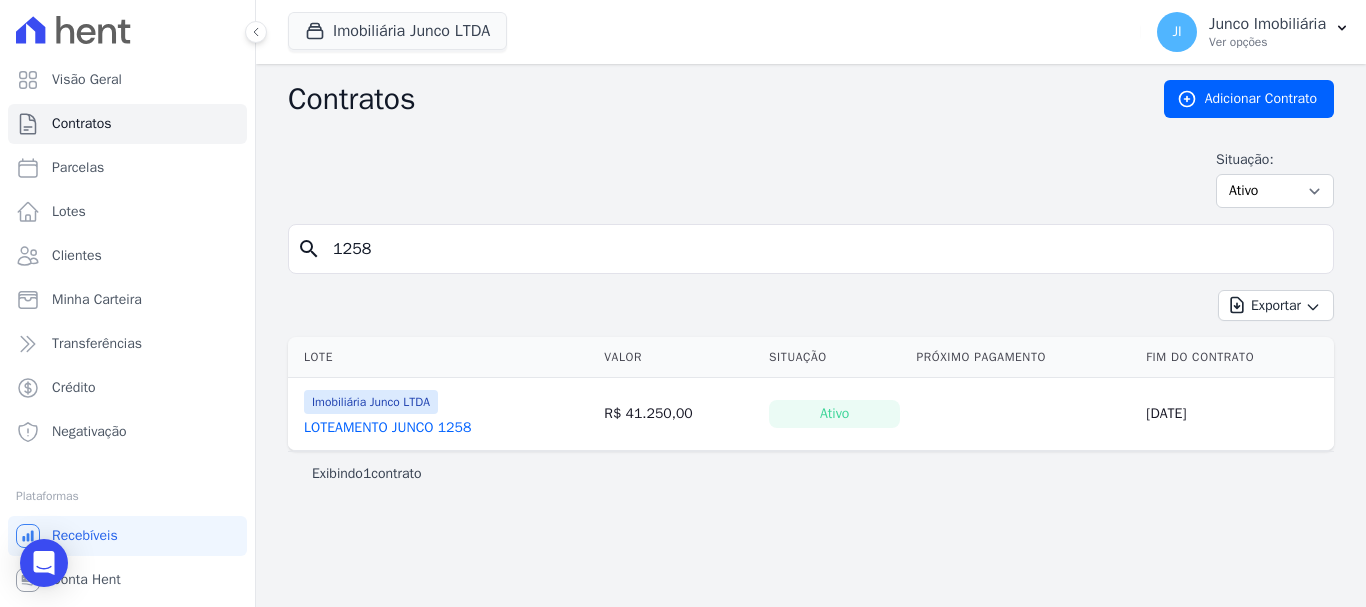 click on "LOTEAMENTO JUNCO 1258" at bounding box center [387, 428] 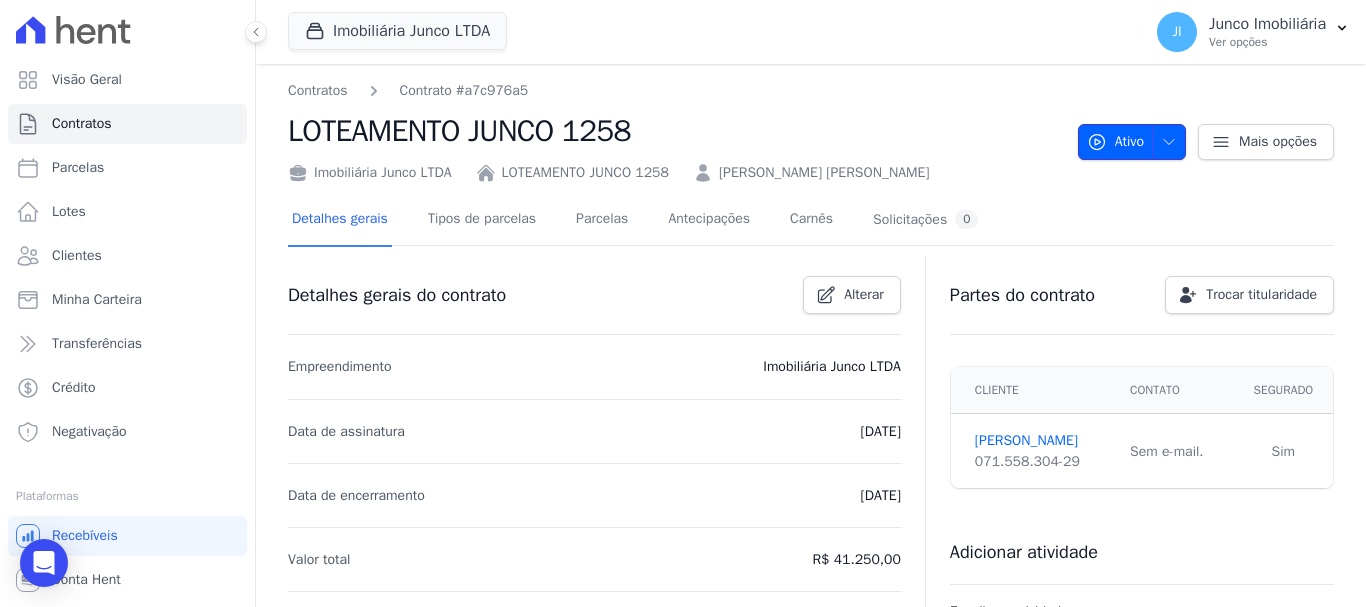click 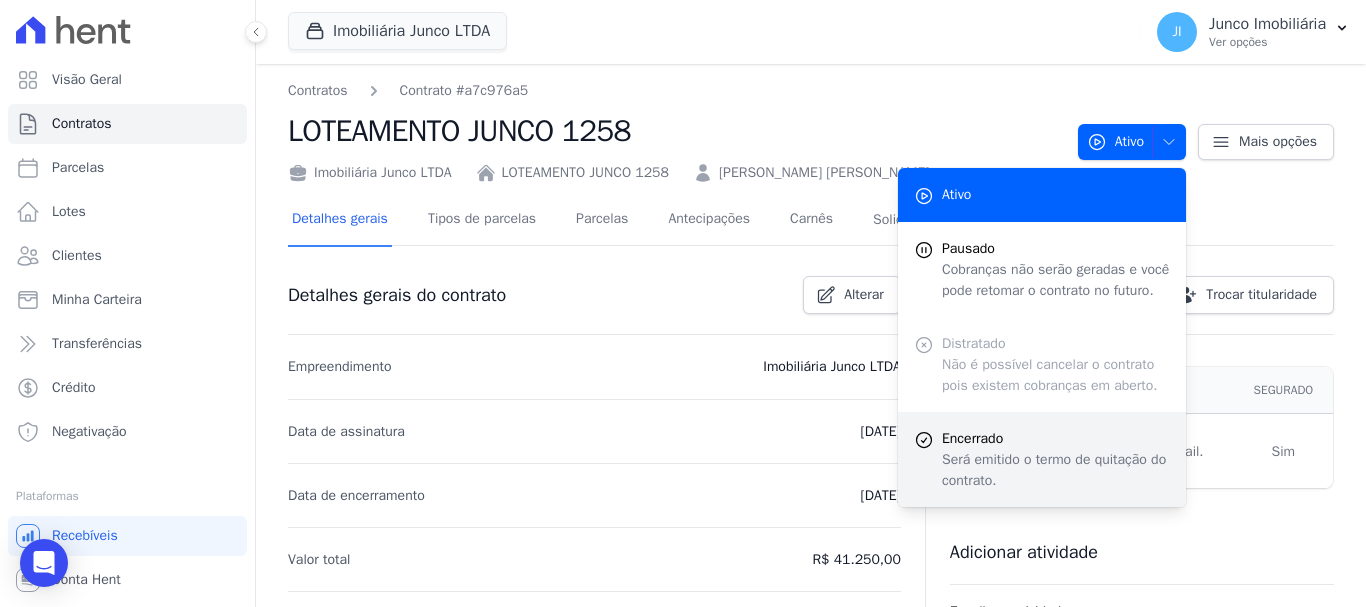 click on "Encerrado" at bounding box center [1056, 438] 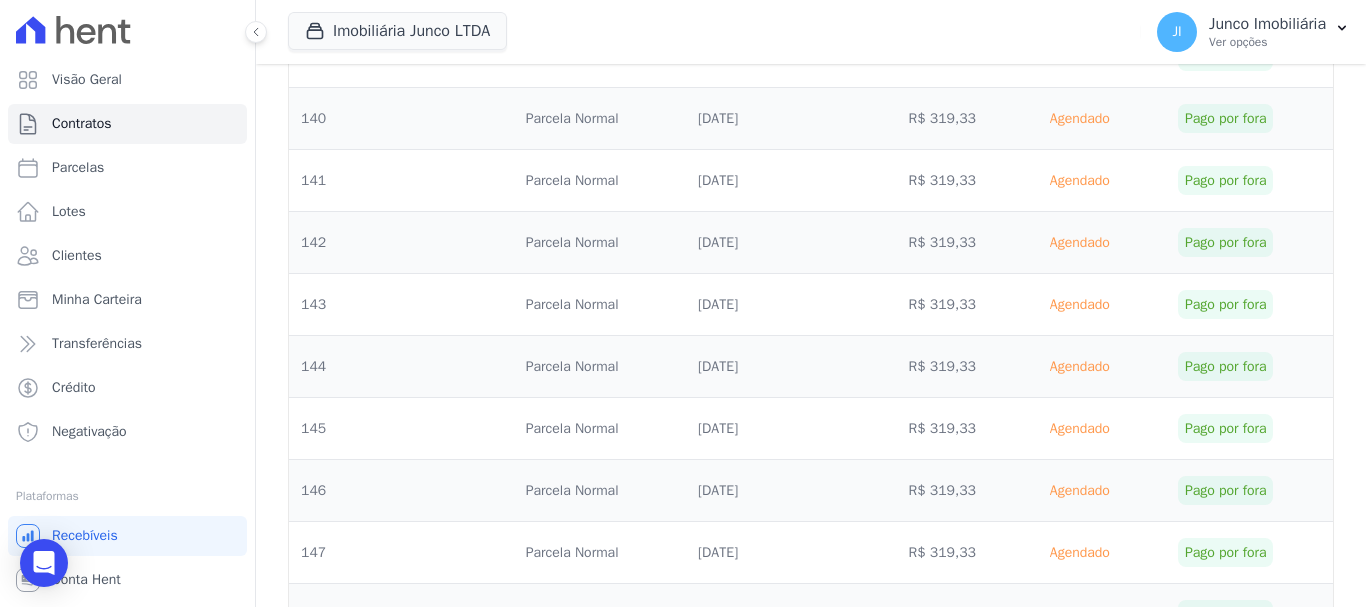 scroll, scrollTop: 8934, scrollLeft: 0, axis: vertical 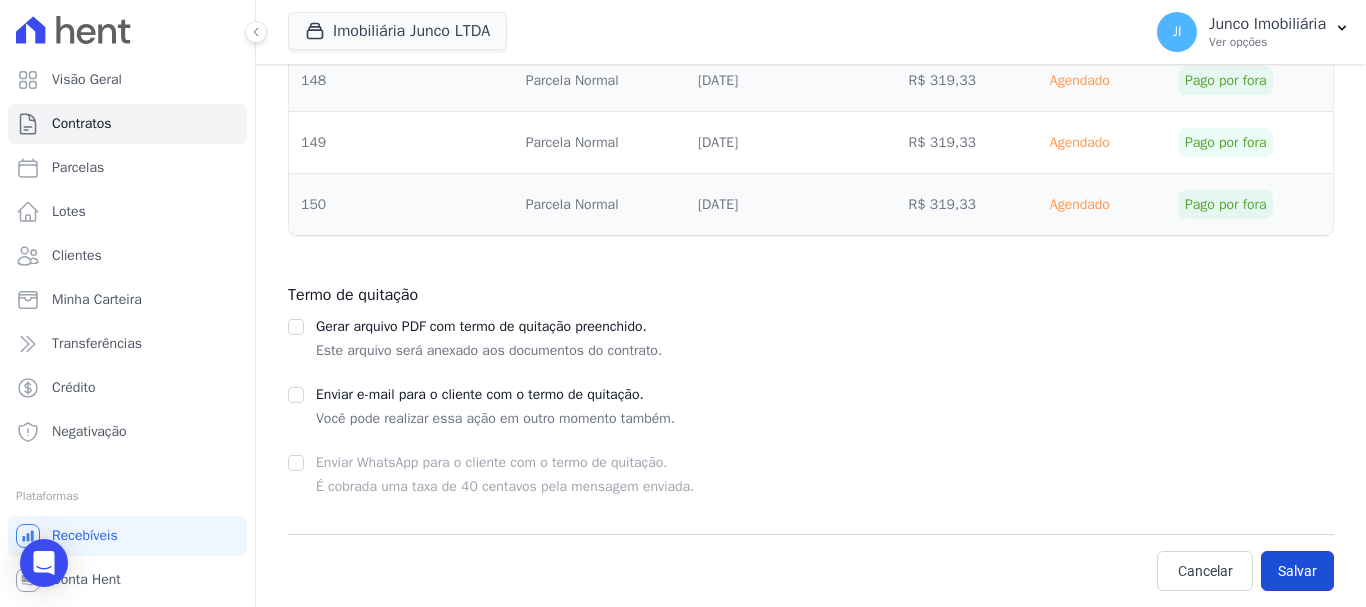 click on "Salvar" at bounding box center [1297, 571] 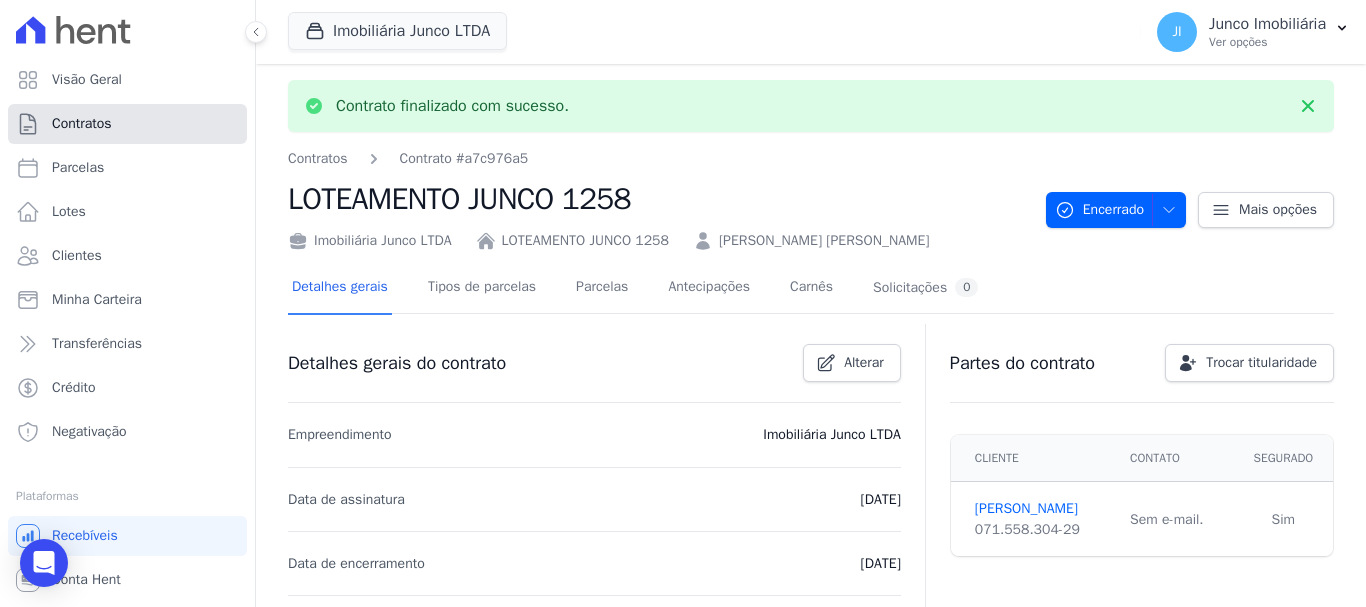 click on "Contratos" at bounding box center (127, 124) 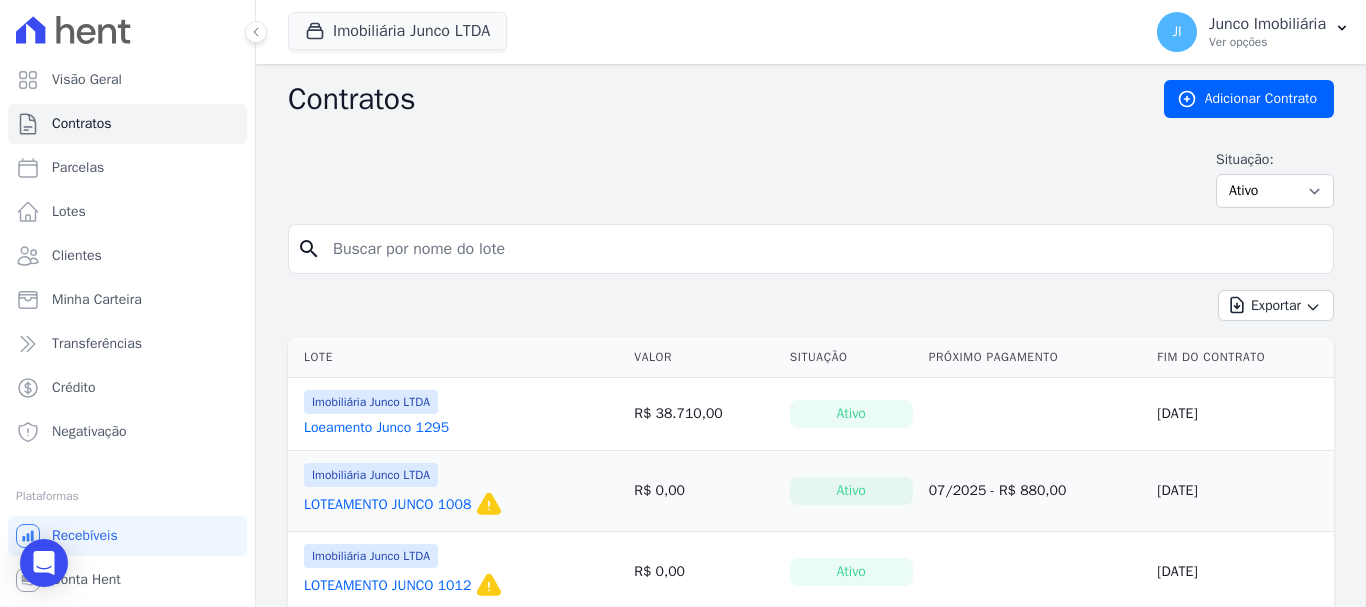 click at bounding box center (823, 249) 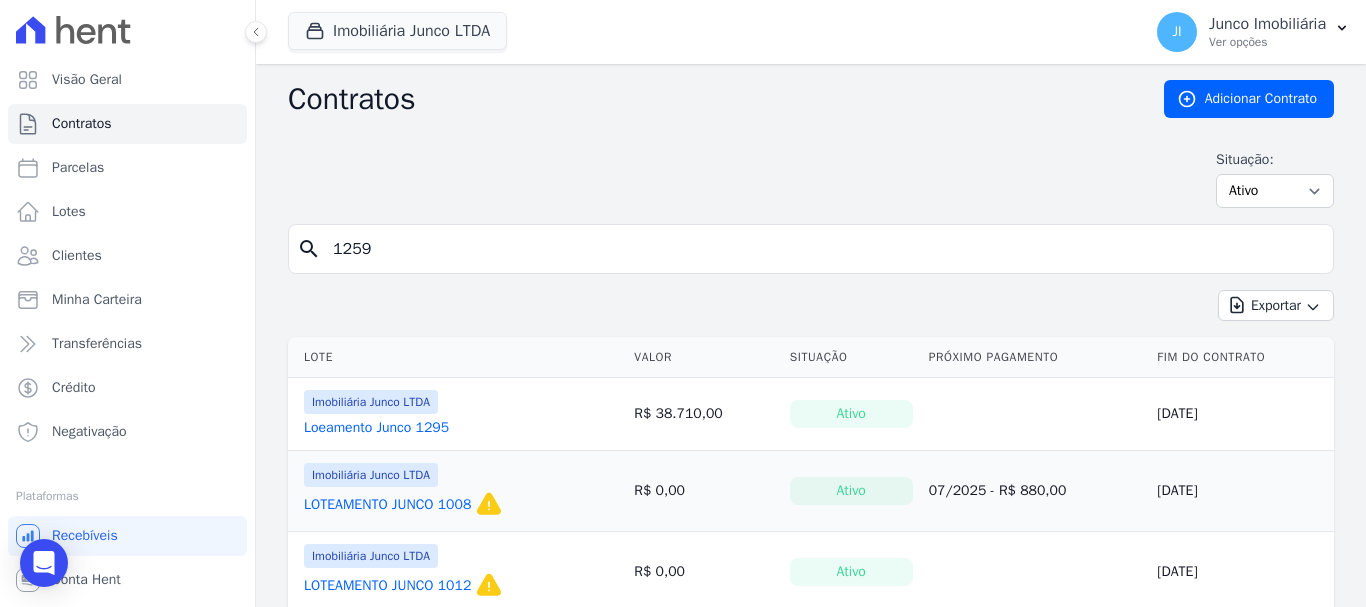 type on "1259" 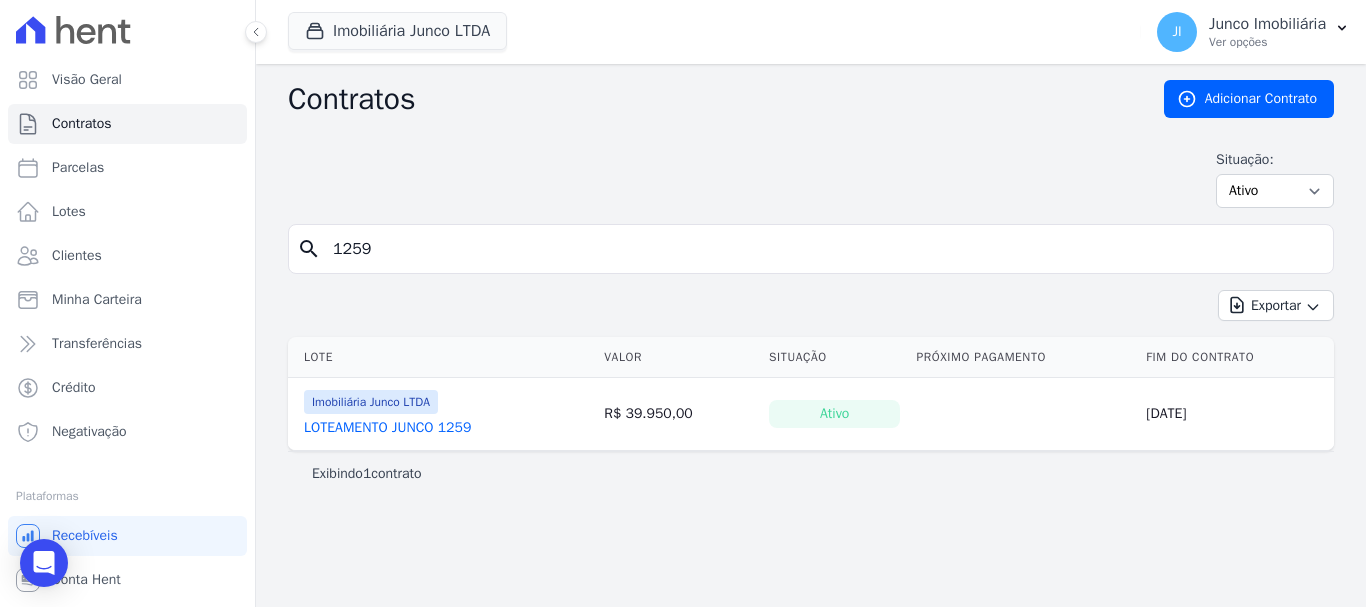 click on "LOTEAMENTO JUNCO 1259" at bounding box center (387, 428) 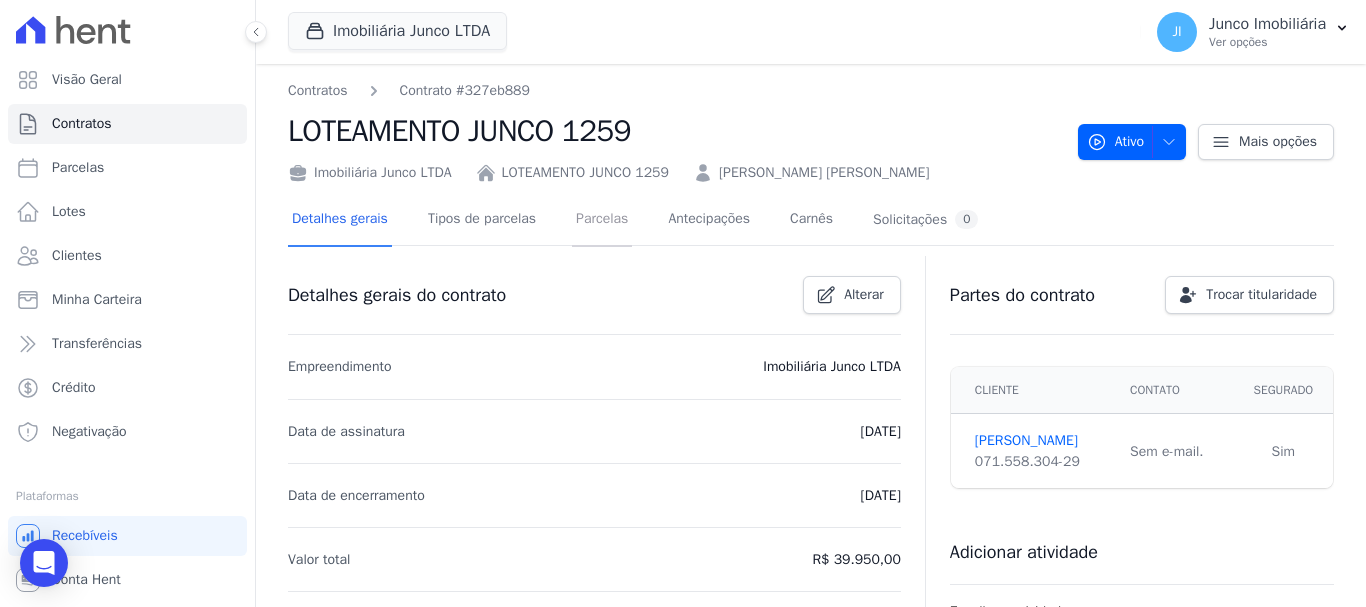 click on "Parcelas" at bounding box center (602, 220) 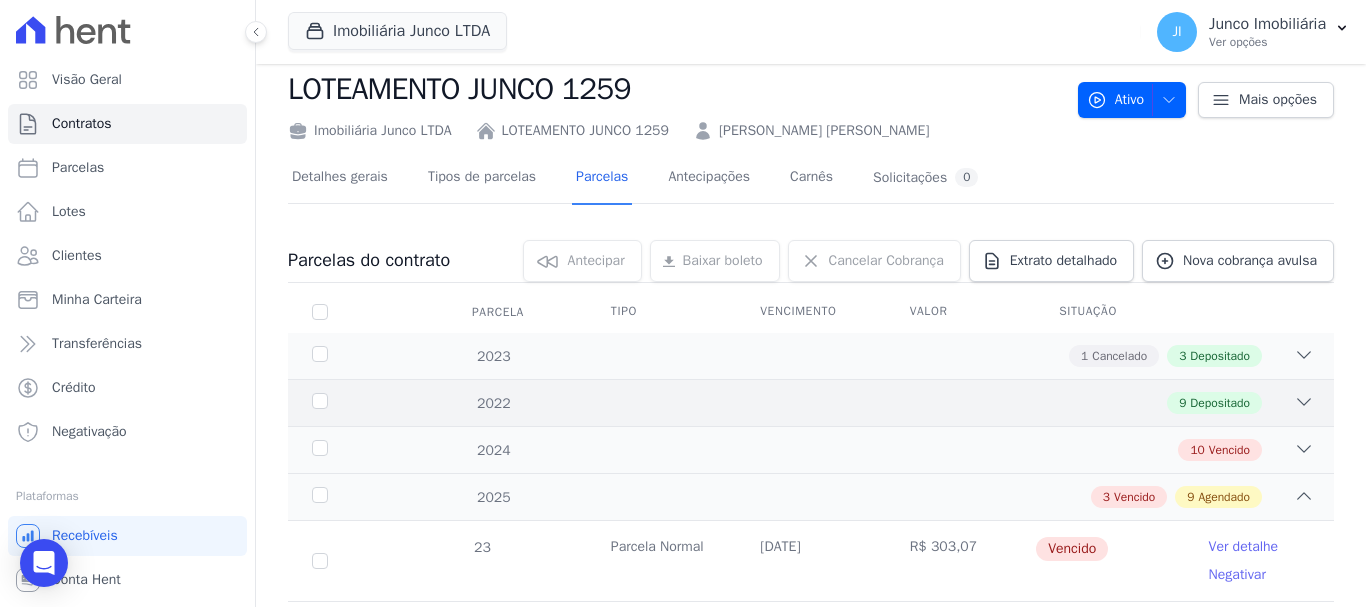 scroll, scrollTop: 0, scrollLeft: 0, axis: both 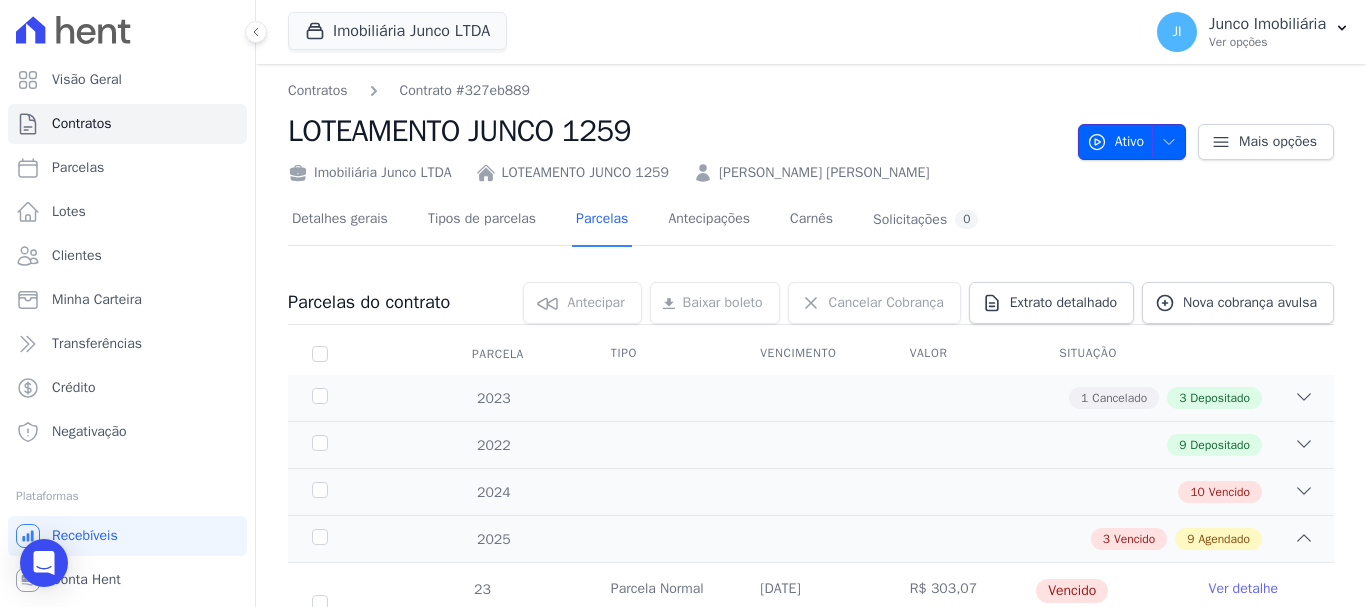 click at bounding box center [1164, 142] 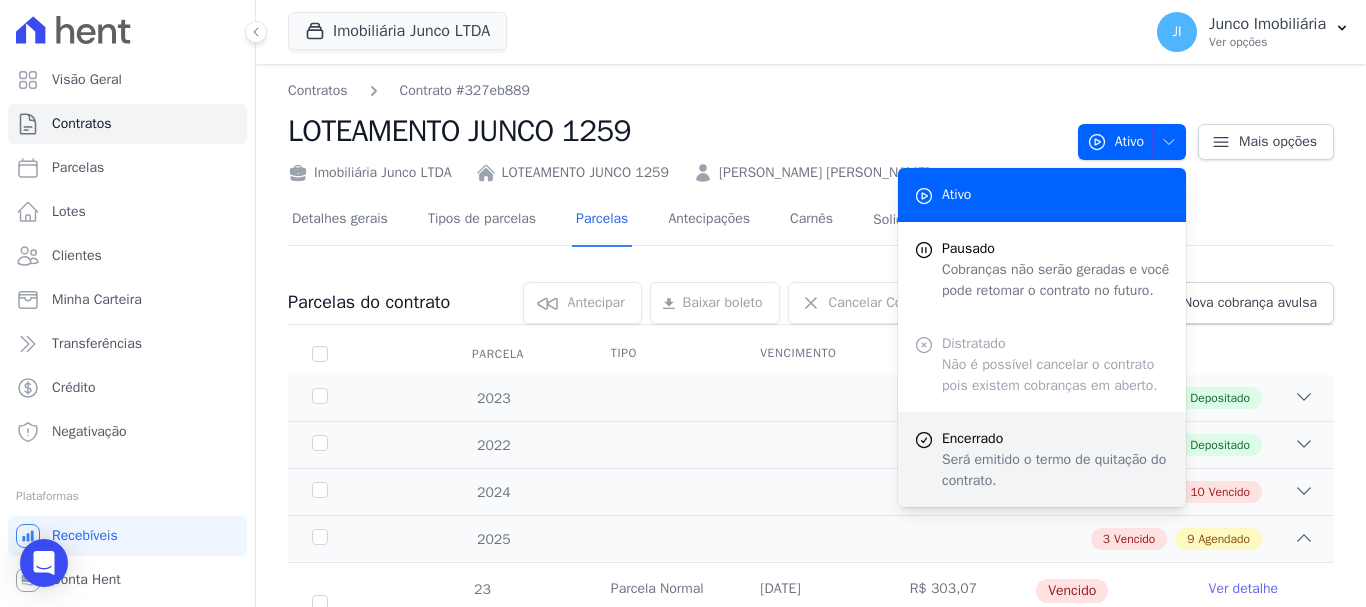 click on "Encerrado" at bounding box center (1056, 438) 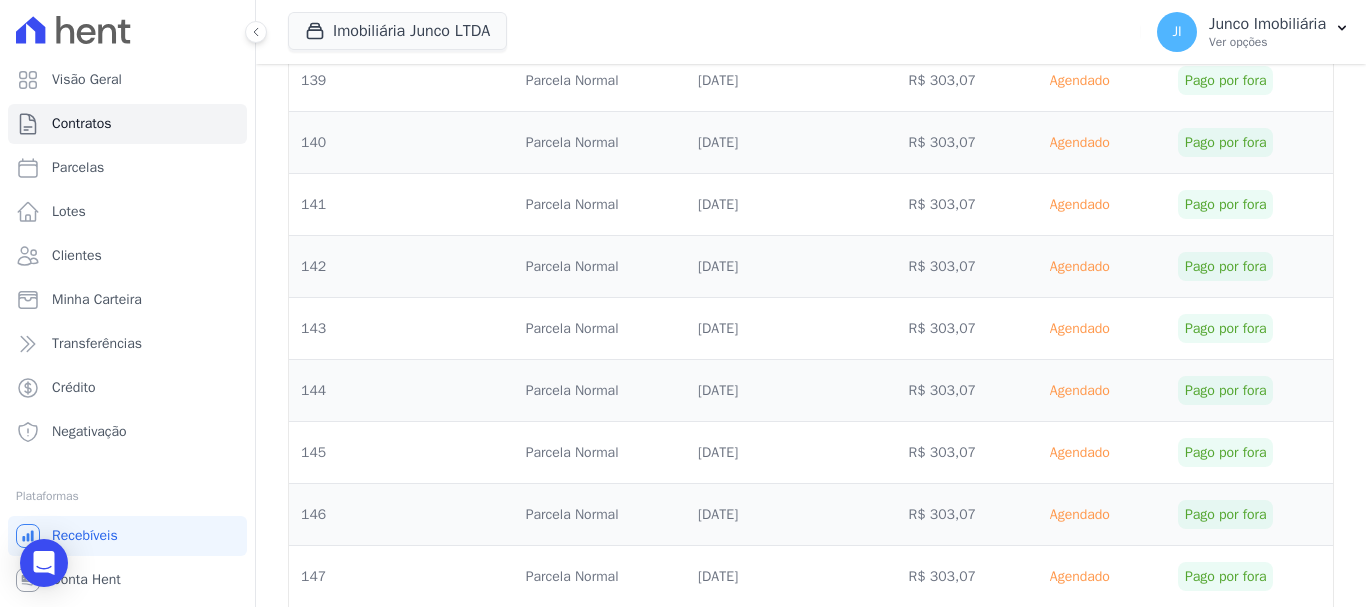 scroll, scrollTop: 9058, scrollLeft: 0, axis: vertical 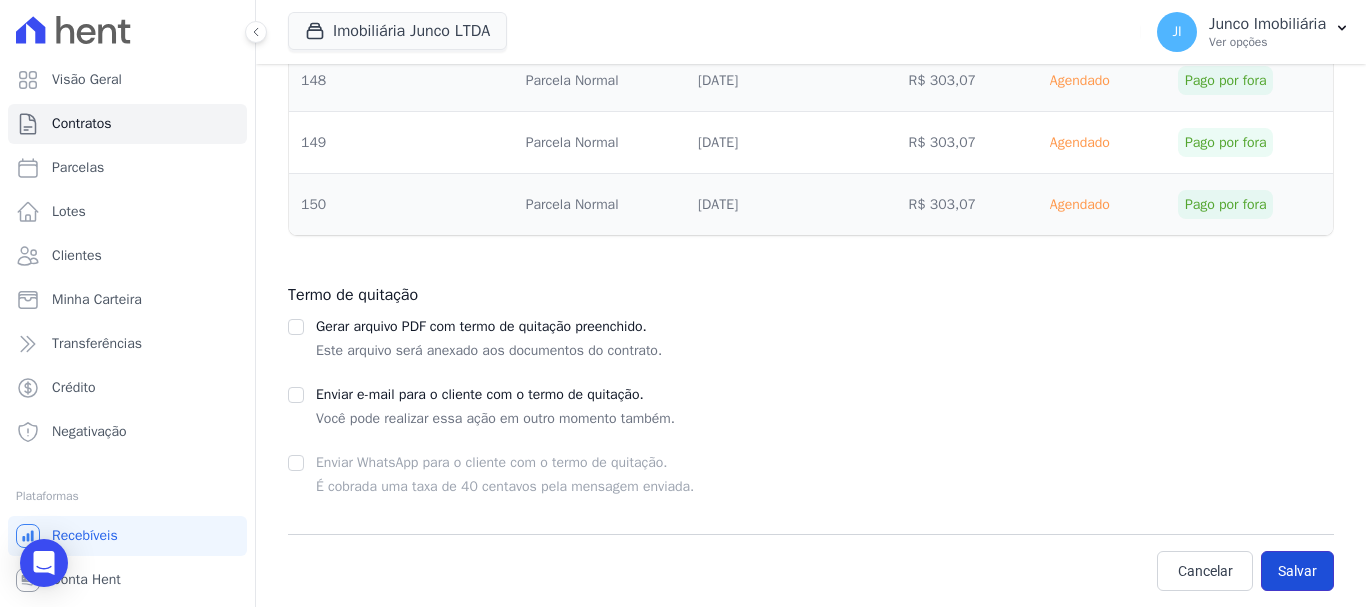 click on "Salvar" at bounding box center (1297, 571) 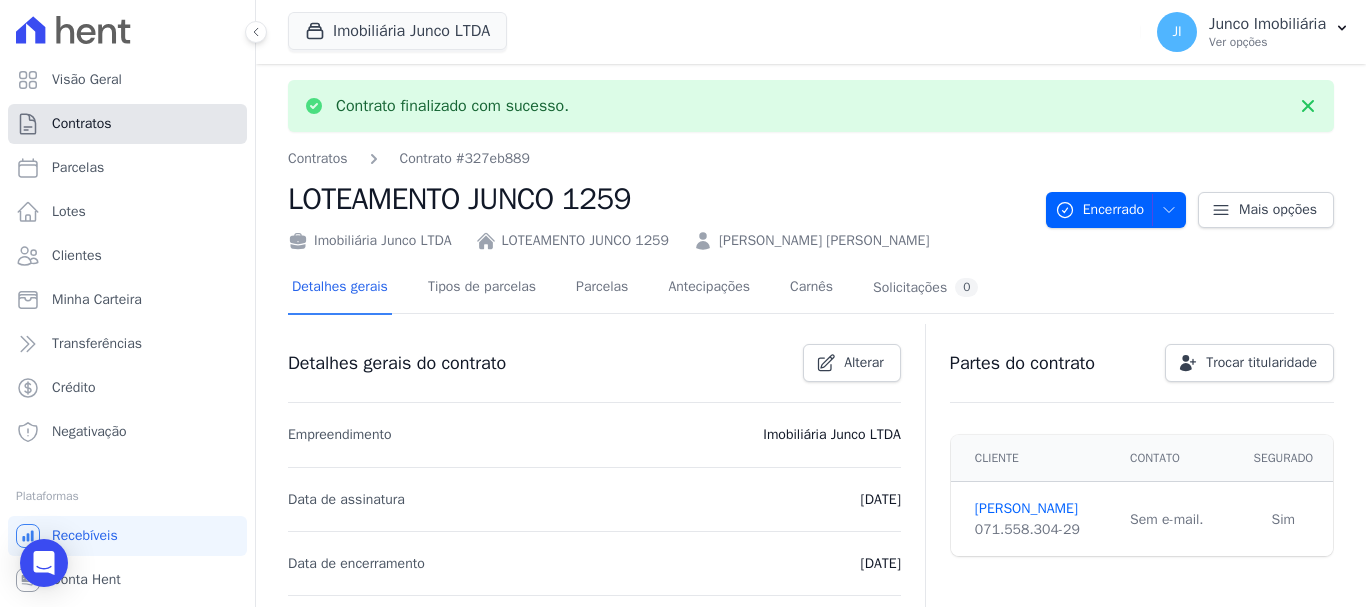 click on "Contratos" at bounding box center (82, 124) 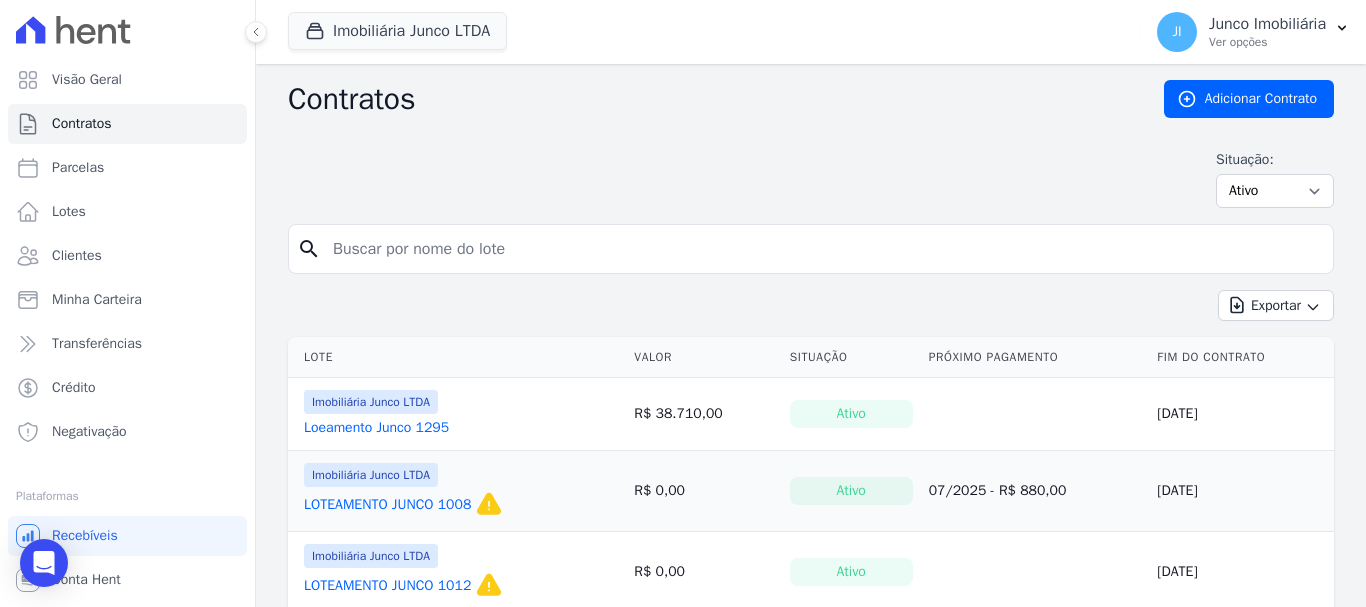 click at bounding box center (823, 249) 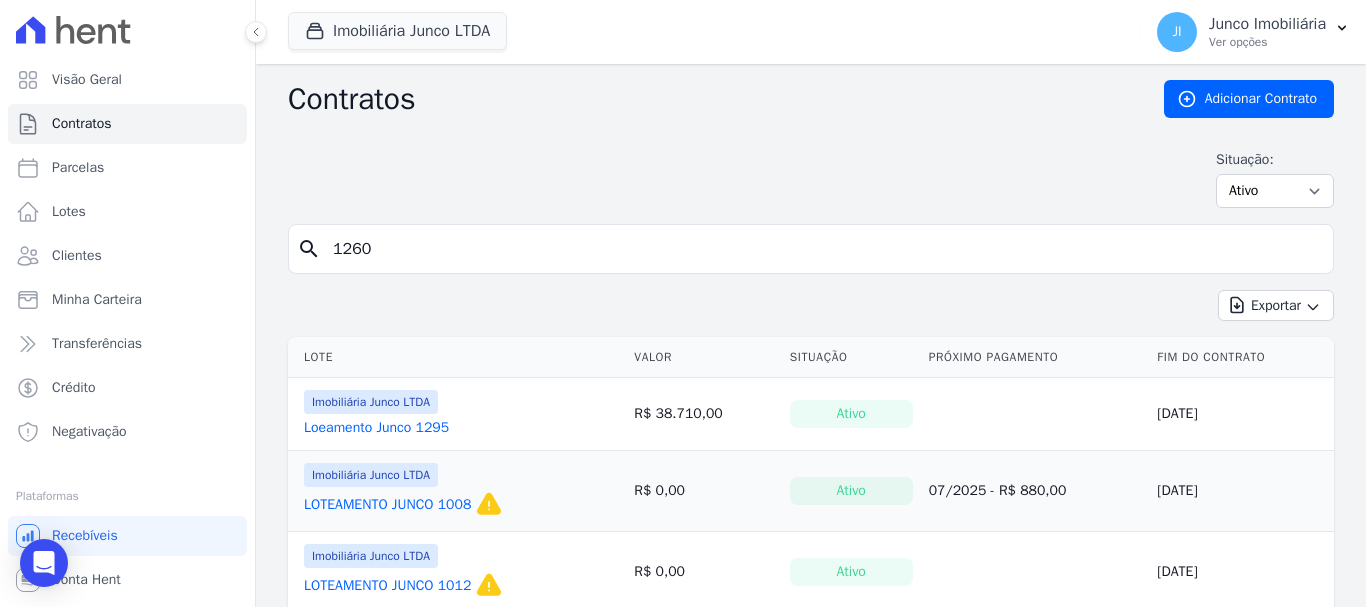 type on "1260" 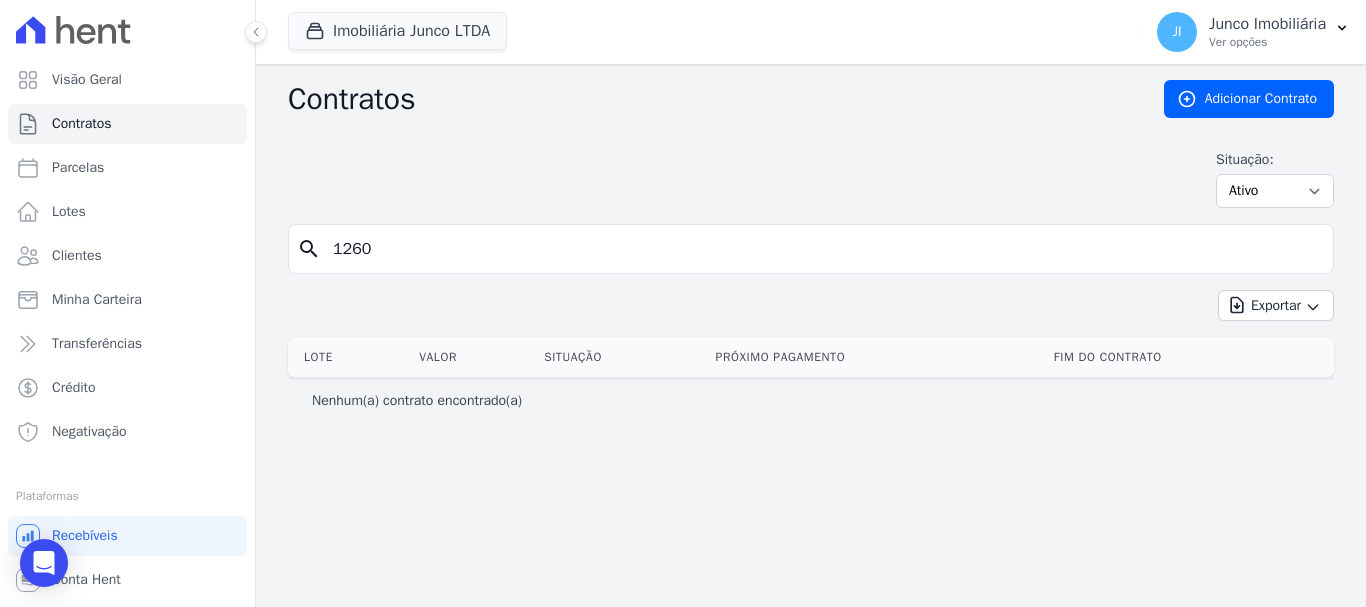 drag, startPoint x: 384, startPoint y: 252, endPoint x: 244, endPoint y: 250, distance: 140.01428 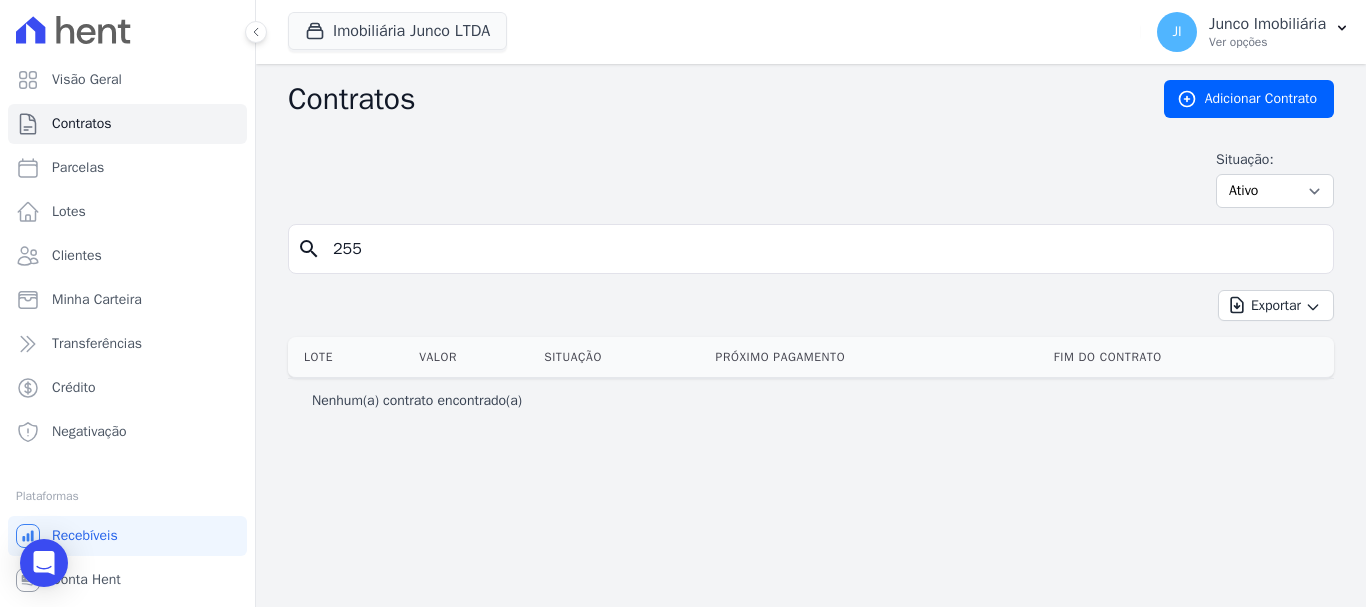 type on "255" 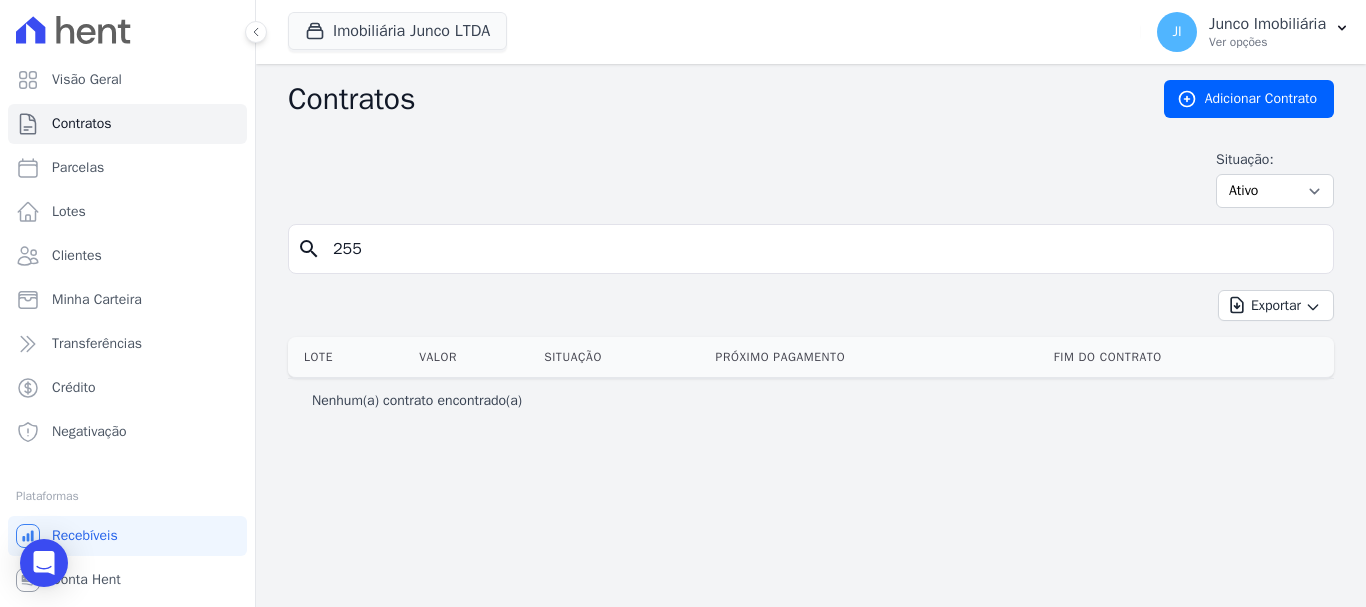 drag, startPoint x: 350, startPoint y: 252, endPoint x: 391, endPoint y: 249, distance: 41.109608 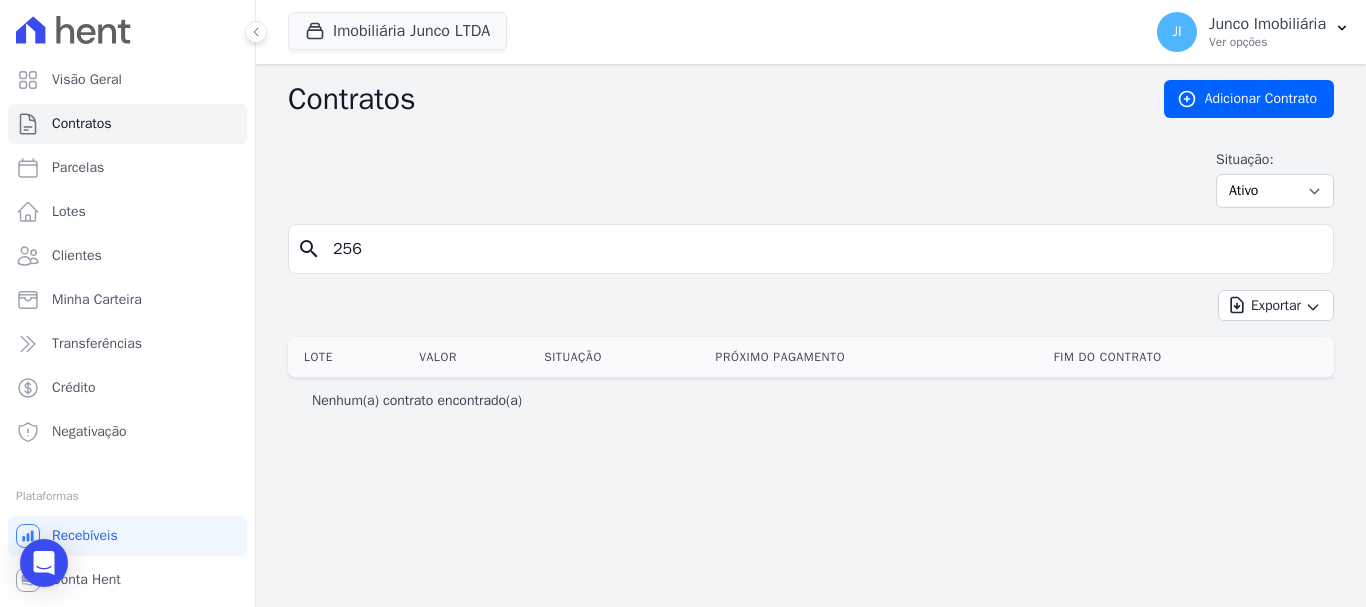 type on "256" 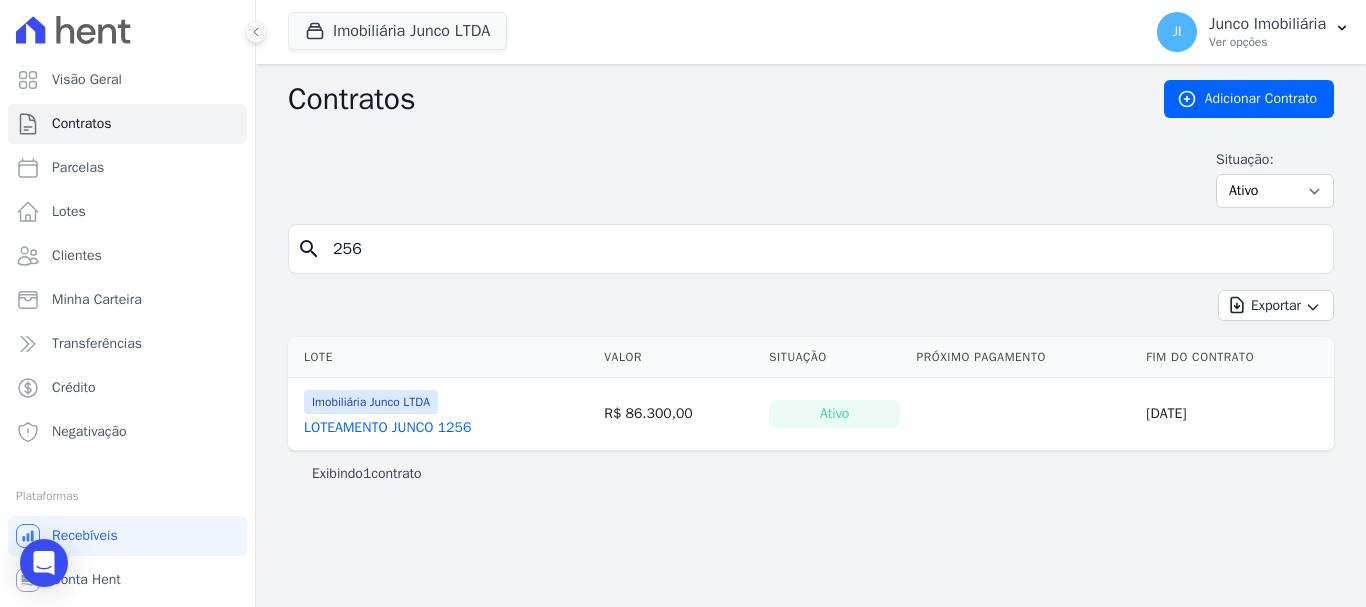 click on "LOTEAMENTO JUNCO 1256" at bounding box center [387, 428] 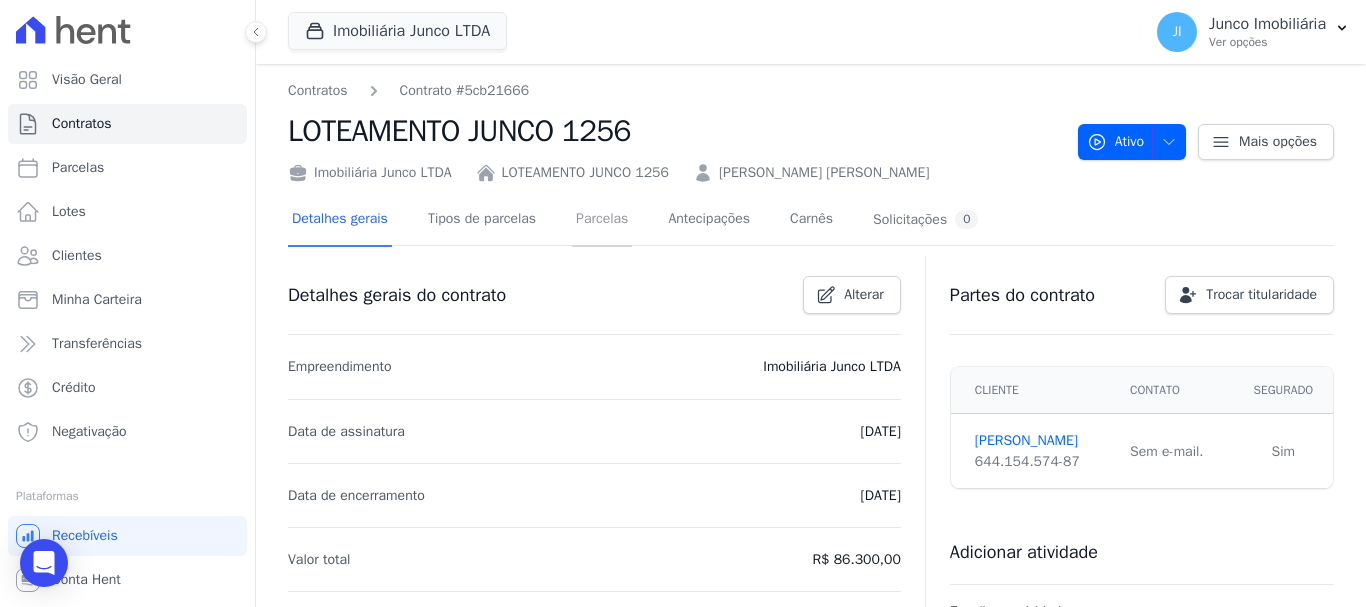 click on "Parcelas" at bounding box center (602, 220) 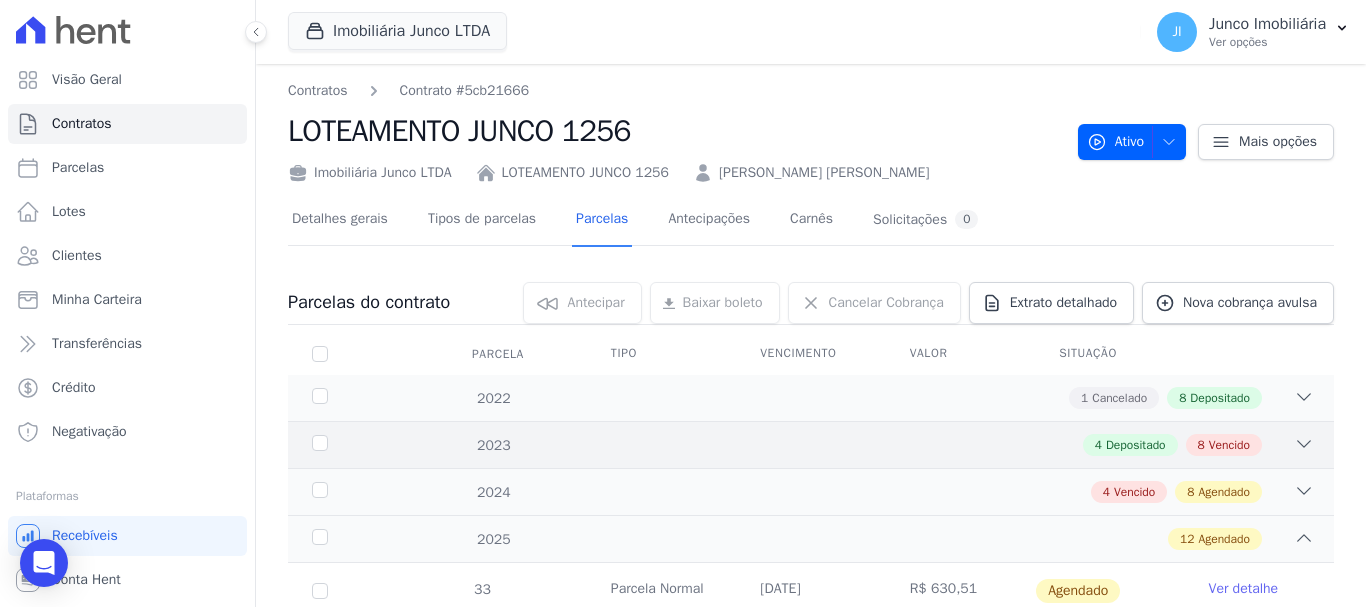 click 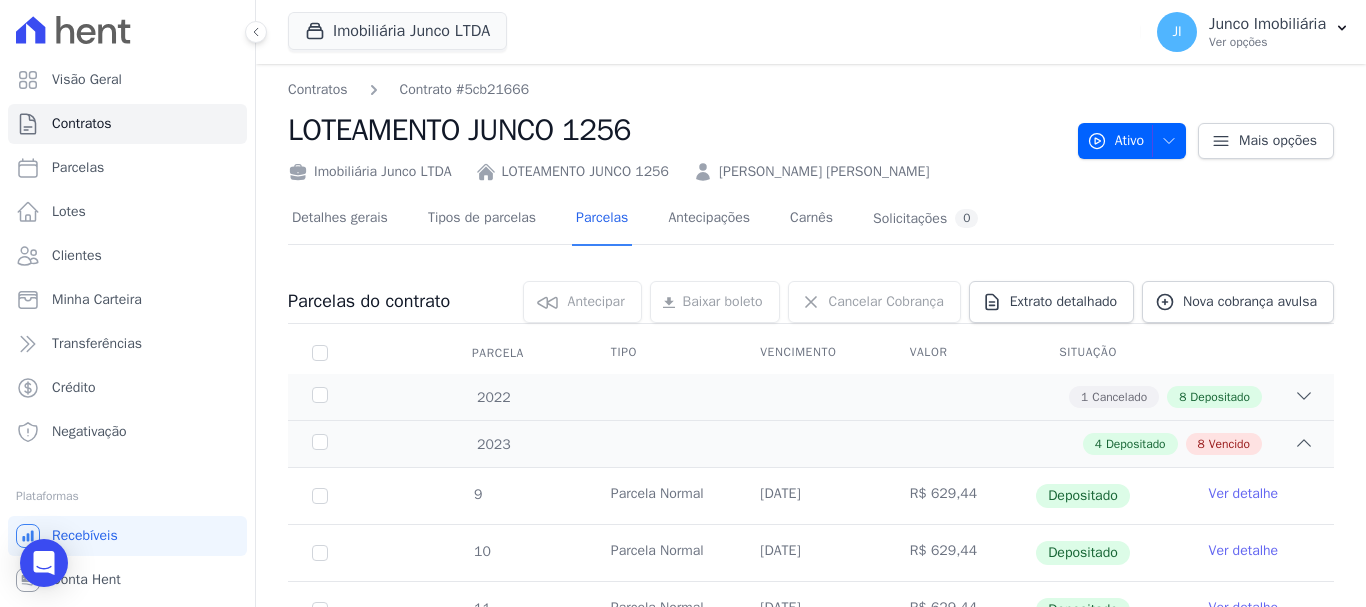 scroll, scrollTop: 0, scrollLeft: 0, axis: both 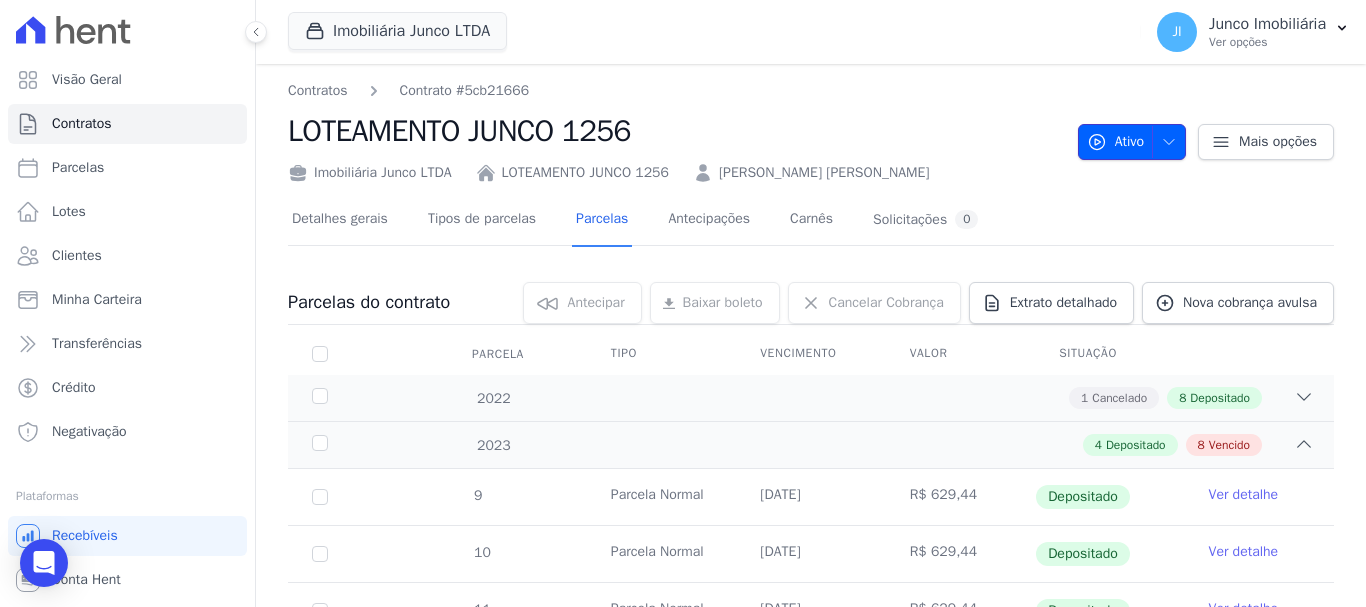click 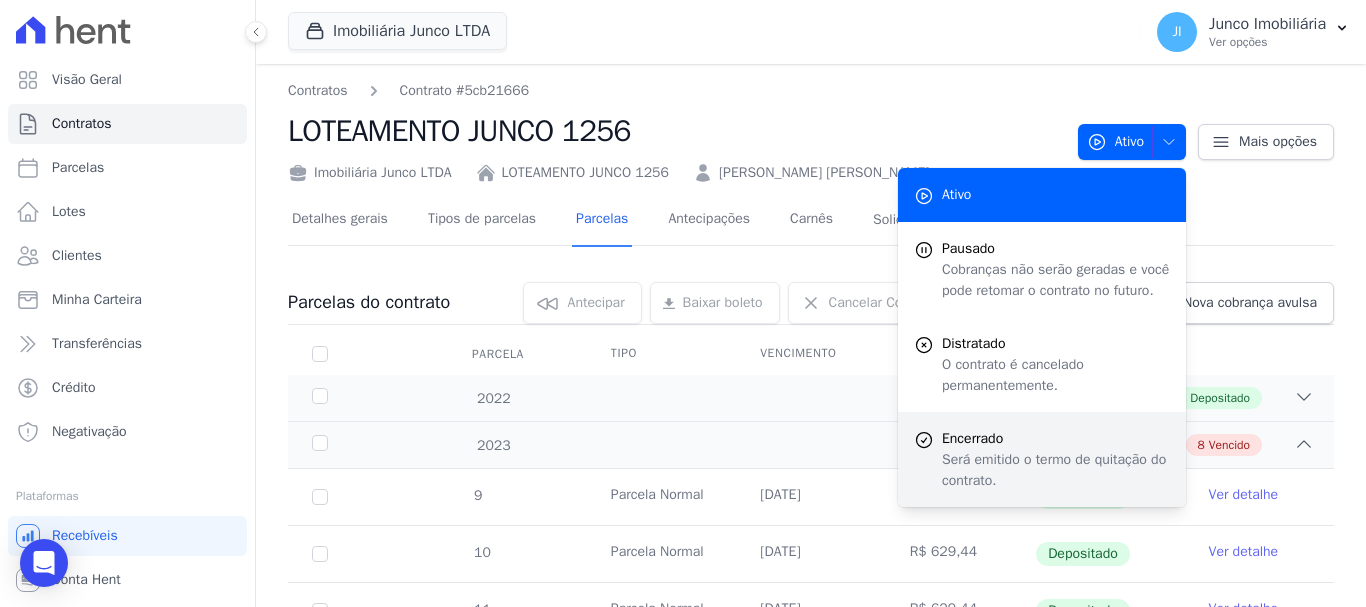click on "Encerrado" at bounding box center (1056, 438) 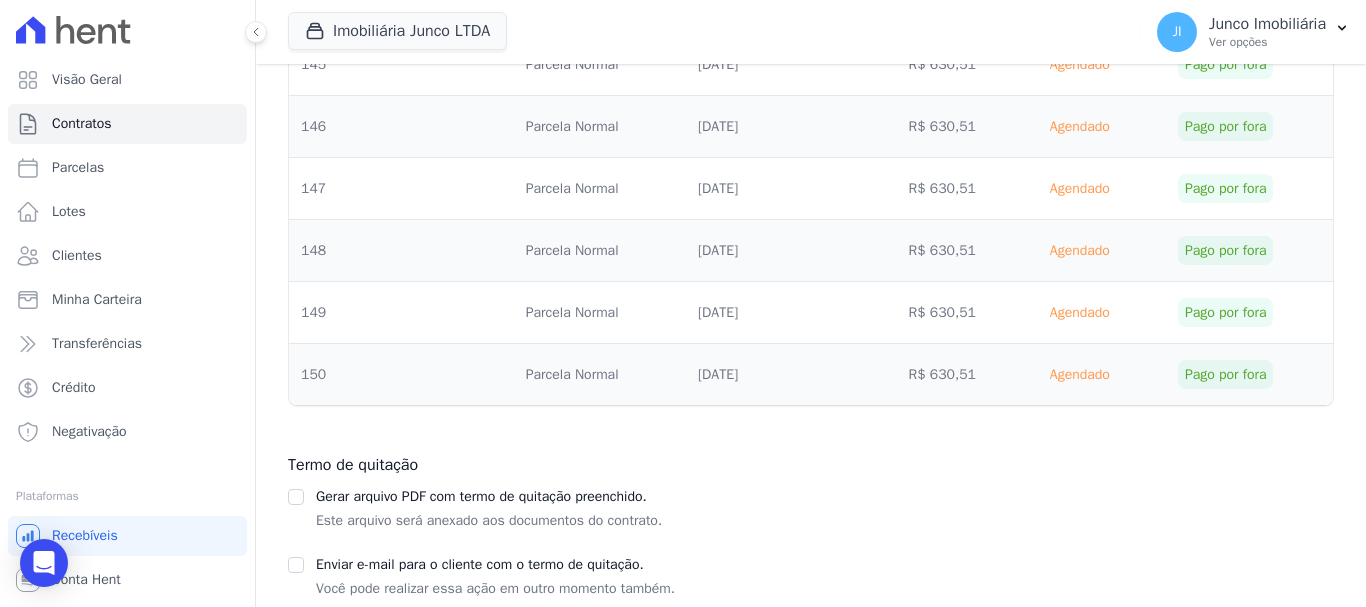 scroll, scrollTop: 9058, scrollLeft: 0, axis: vertical 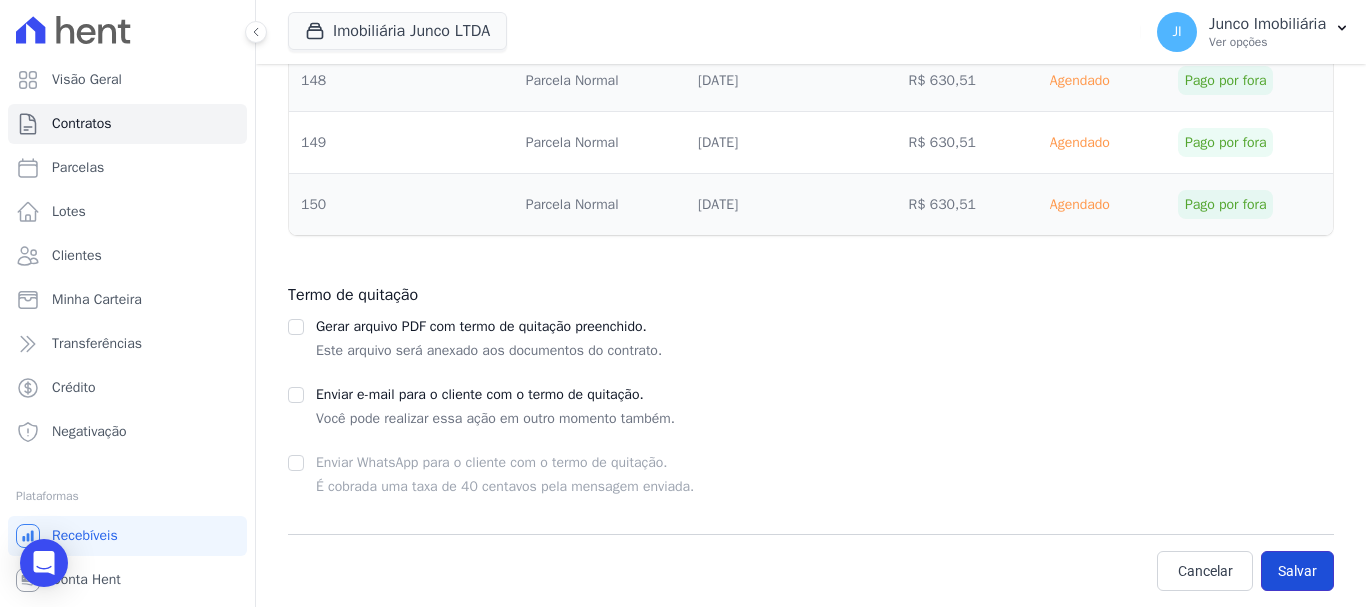 click on "Salvar" at bounding box center [1297, 571] 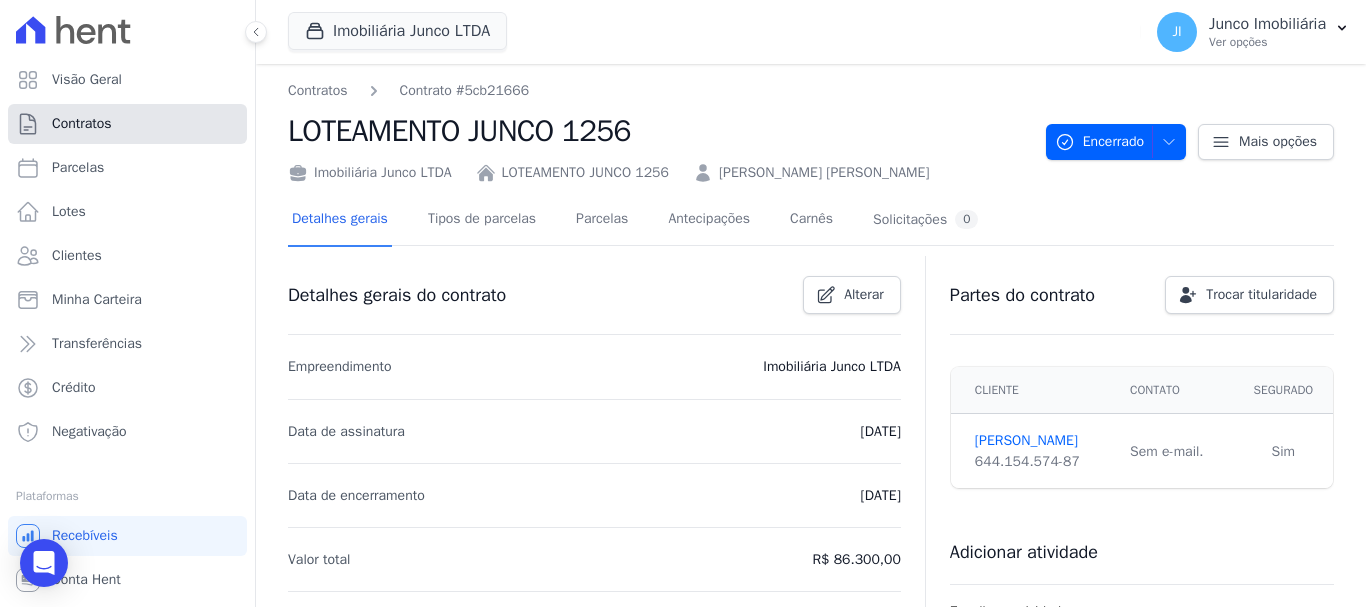click on "Contratos" at bounding box center [82, 124] 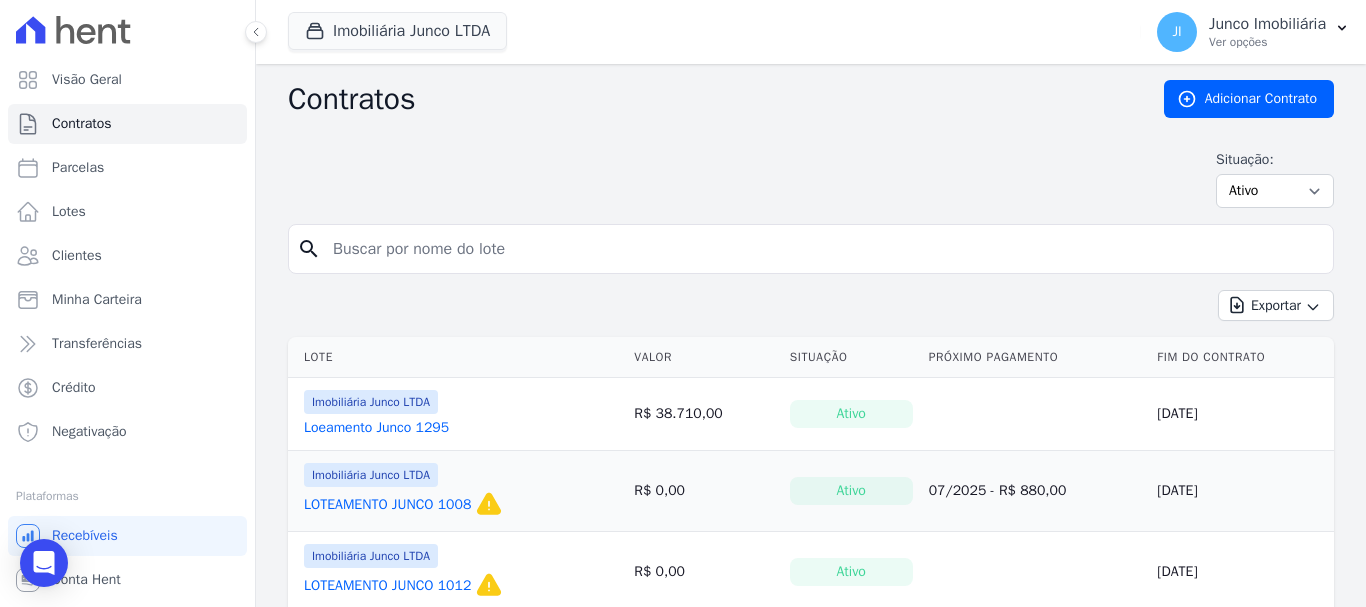 click at bounding box center [823, 249] 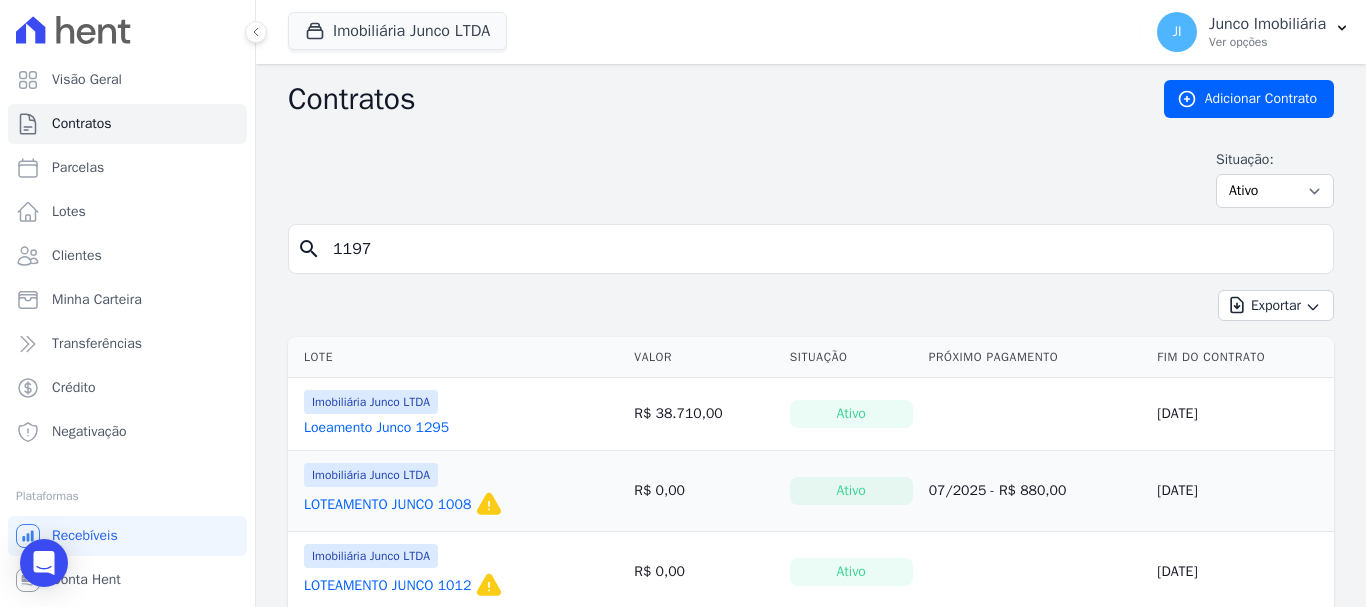 type on "1197" 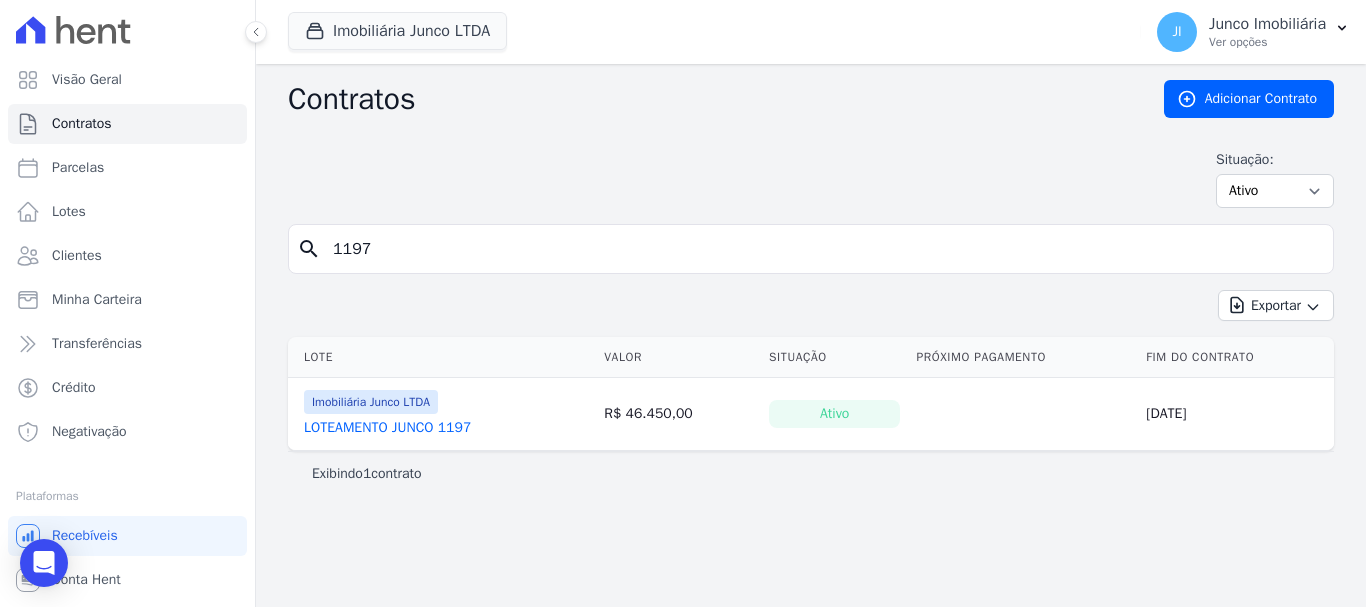 click on "LOTEAMENTO JUNCO 1197" at bounding box center [387, 428] 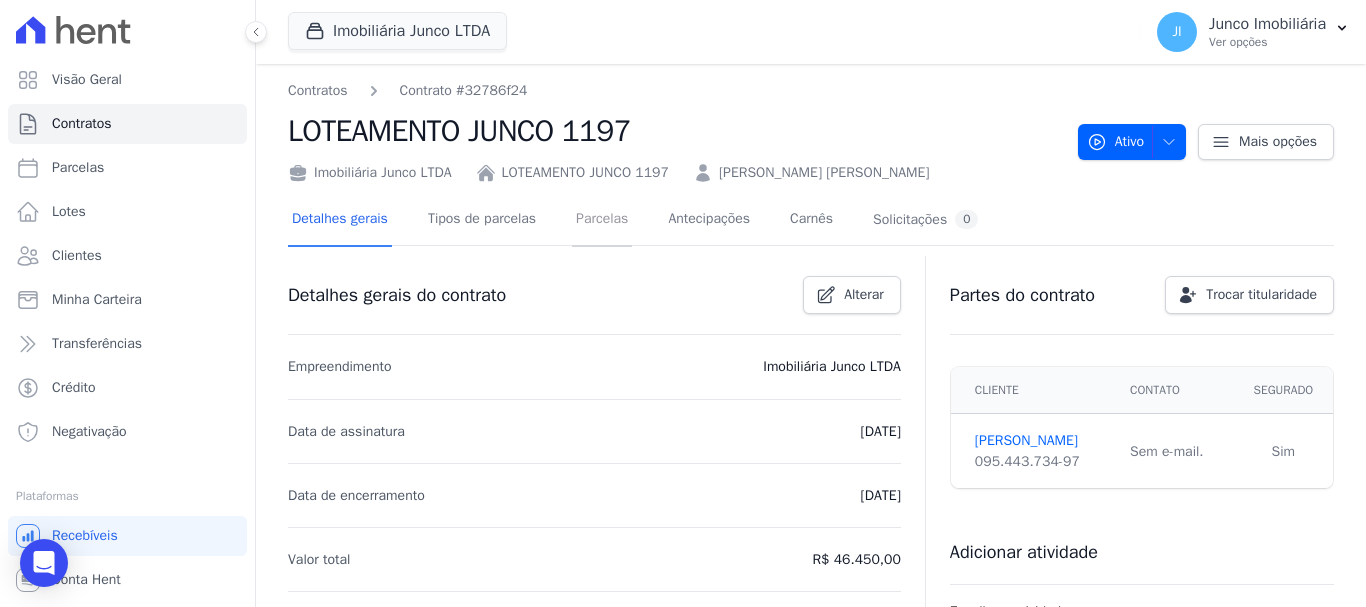 click on "Parcelas" at bounding box center (602, 220) 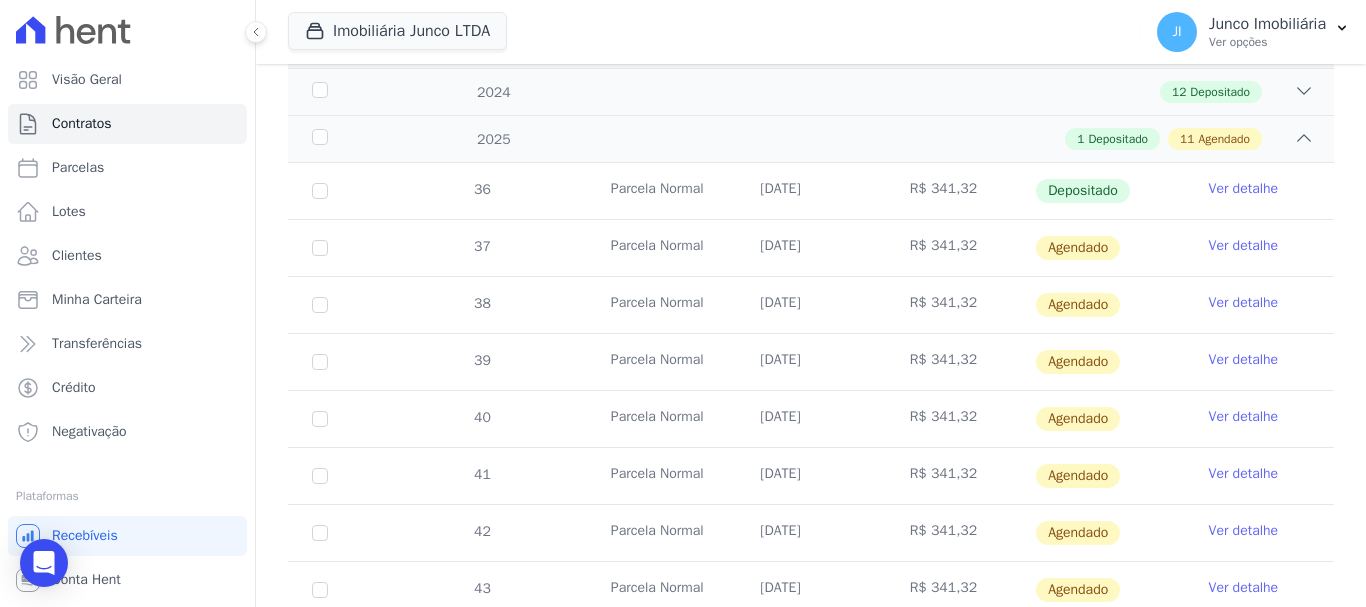 scroll, scrollTop: 300, scrollLeft: 0, axis: vertical 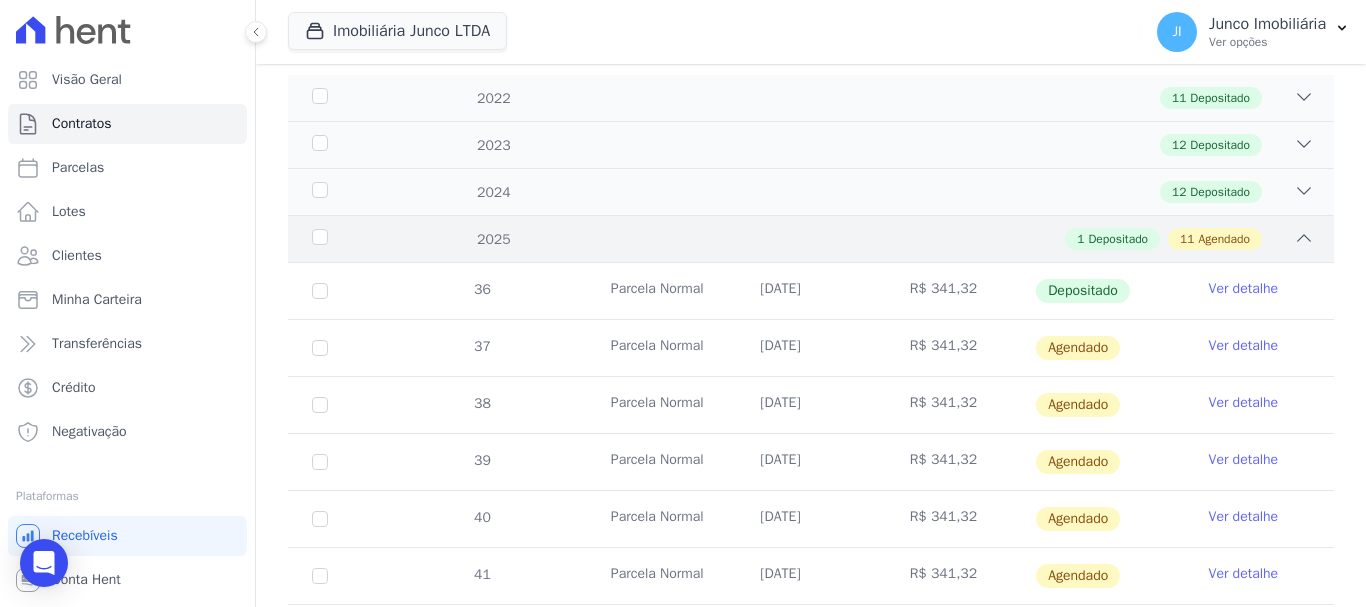 click 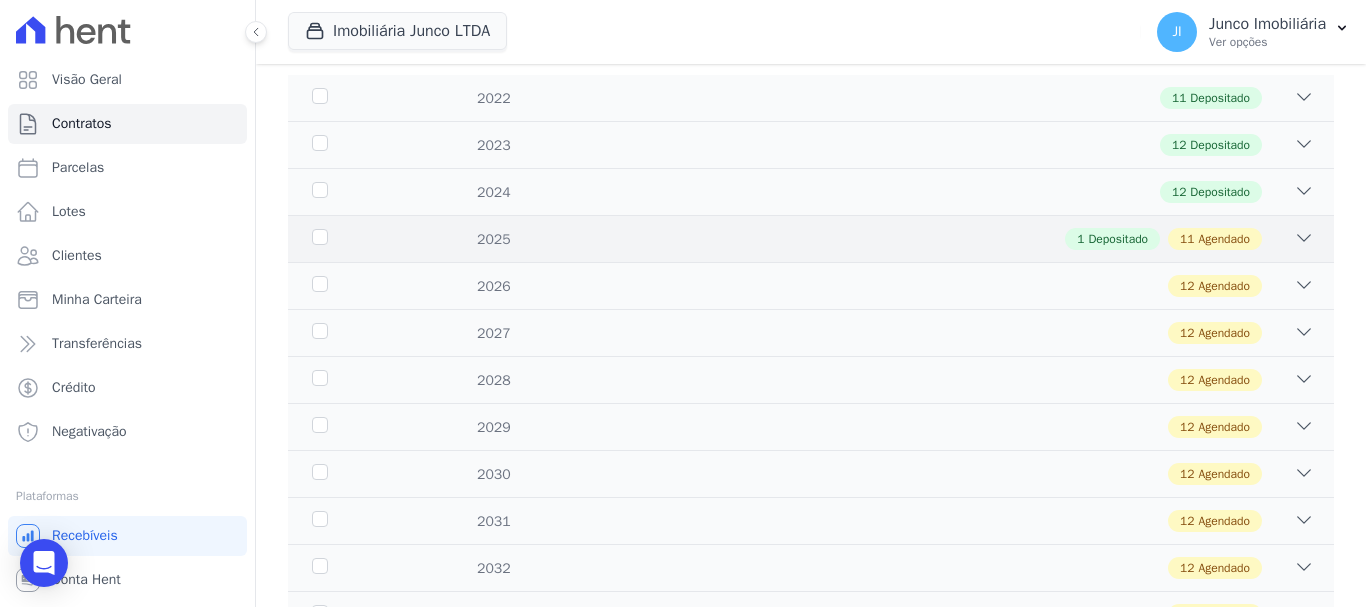 click 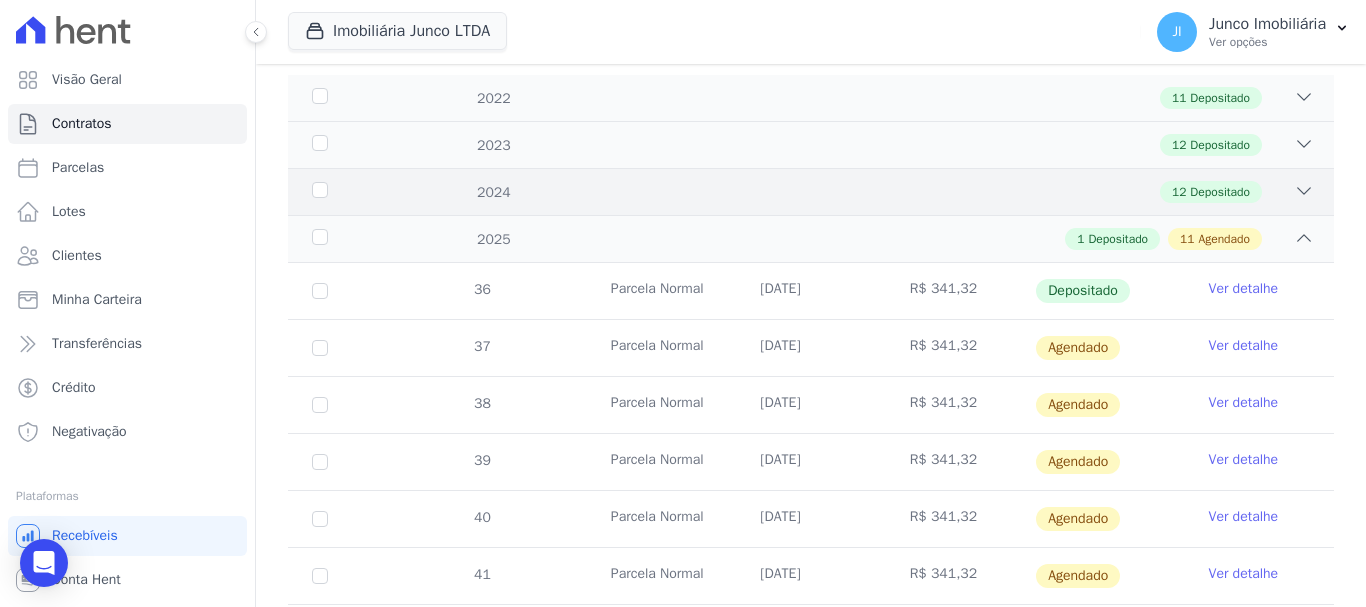 click 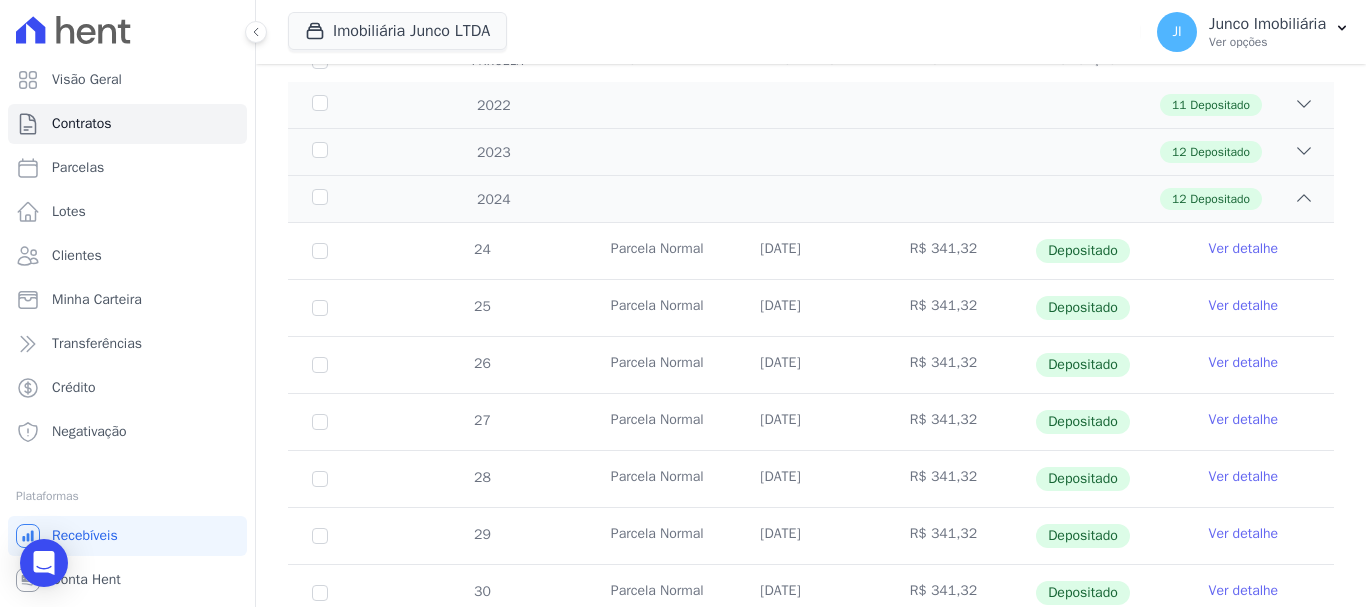 scroll, scrollTop: 0, scrollLeft: 0, axis: both 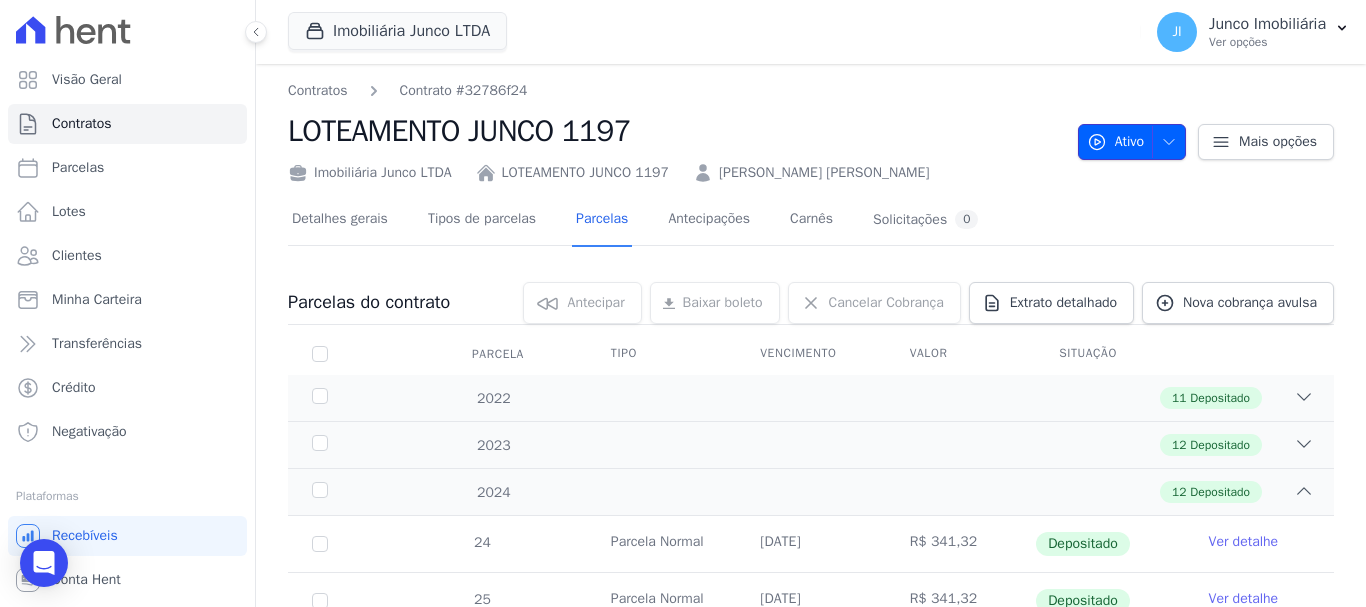 click 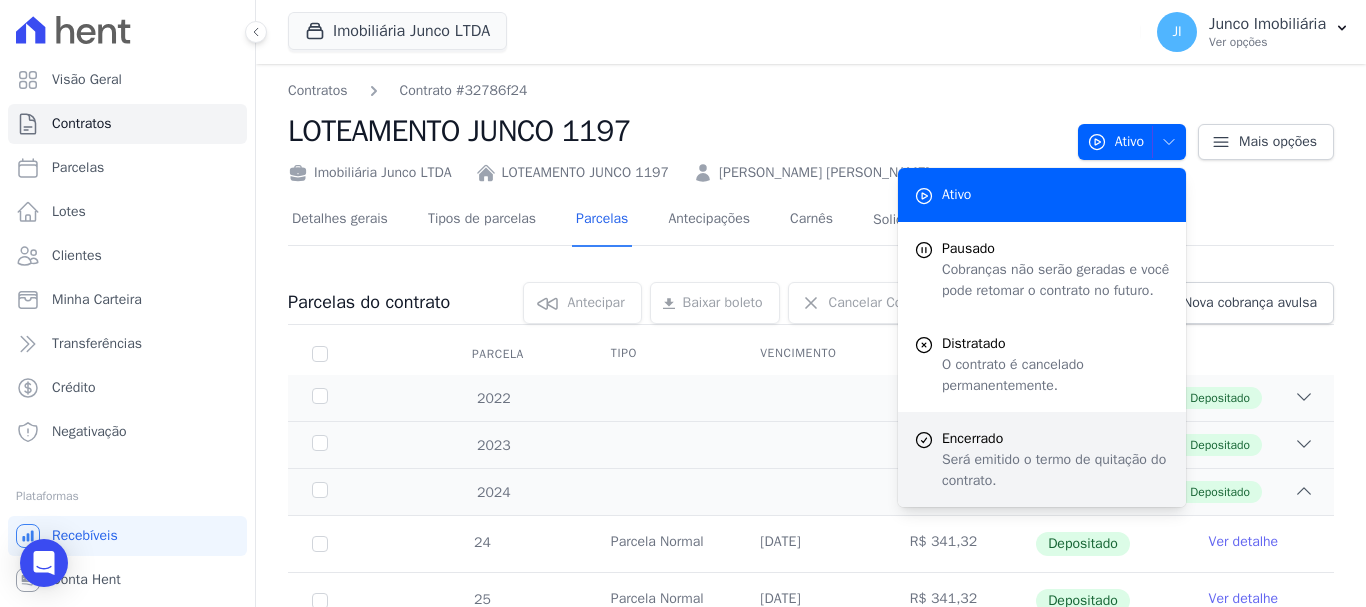 click on "Encerrado" at bounding box center [1056, 438] 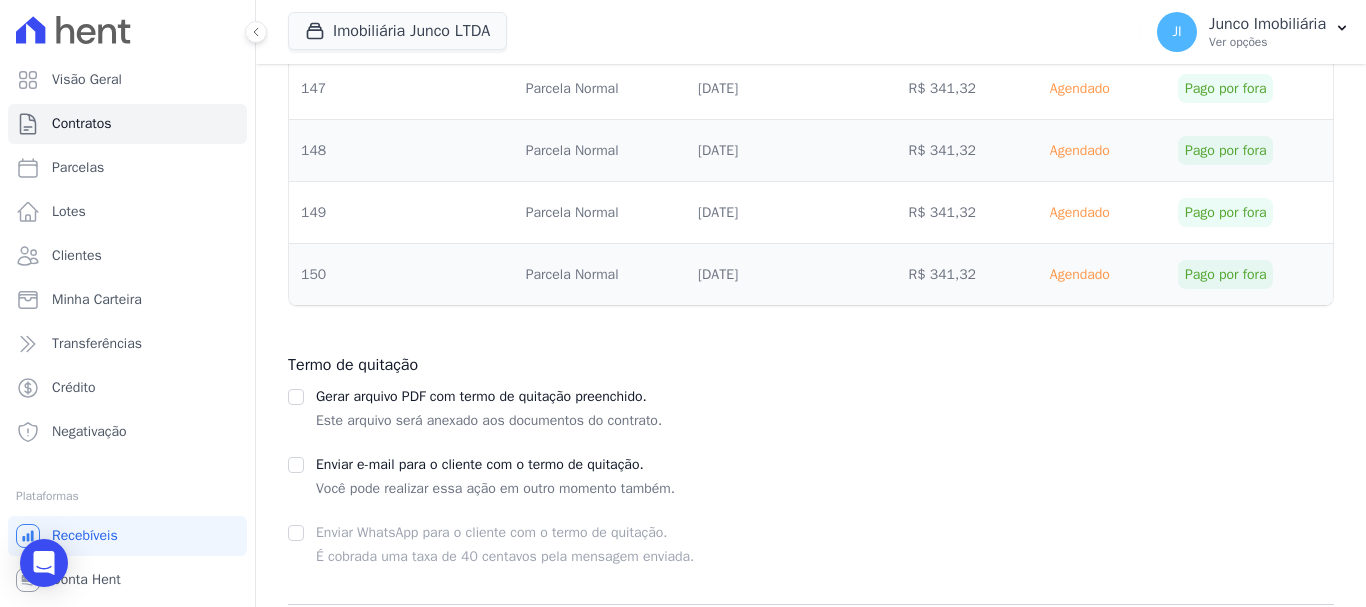 scroll, scrollTop: 7570, scrollLeft: 0, axis: vertical 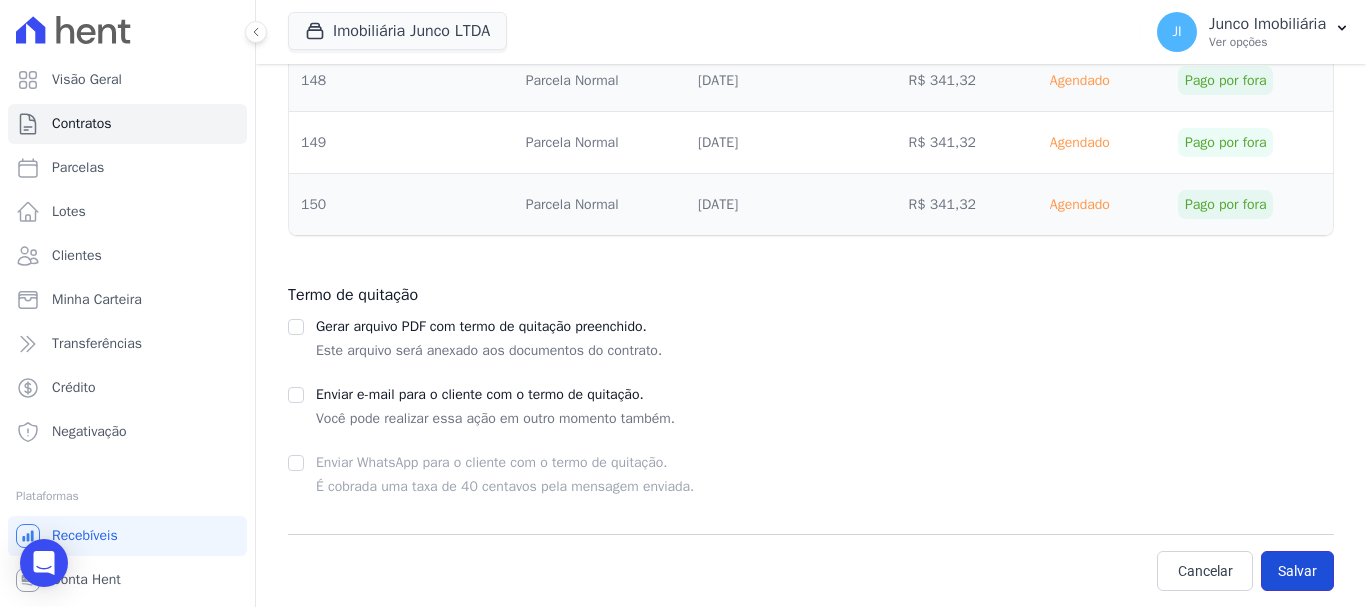 click on "Salvar" at bounding box center (1297, 571) 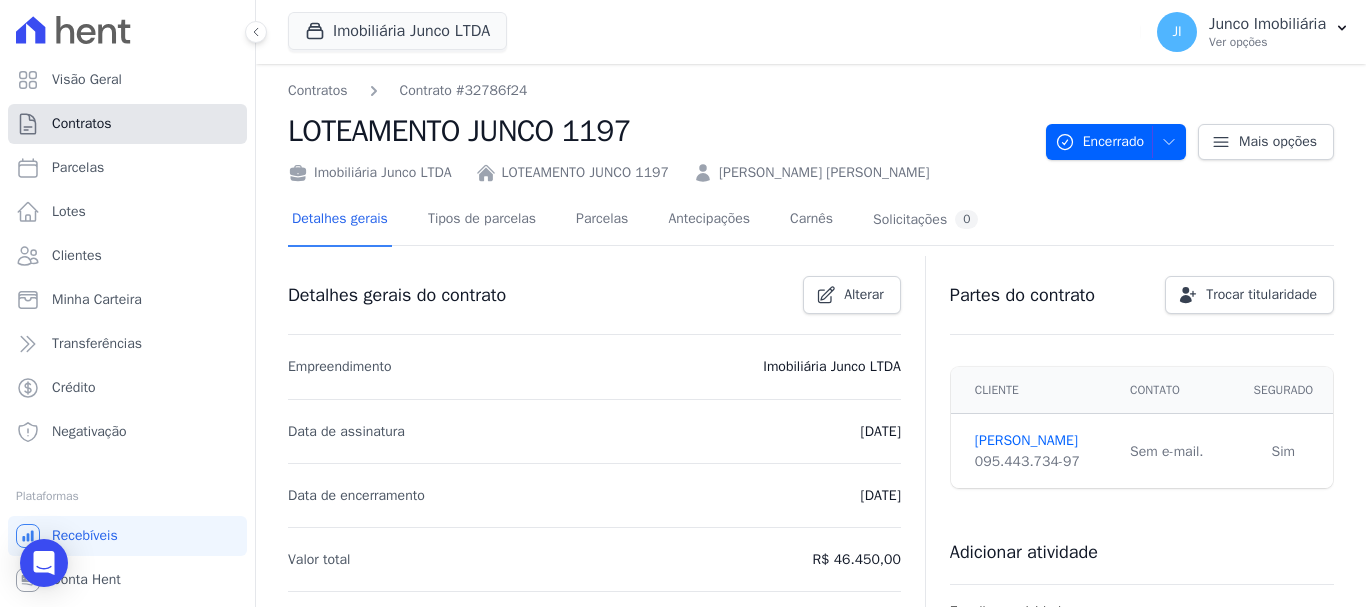 click on "Contratos" at bounding box center [82, 124] 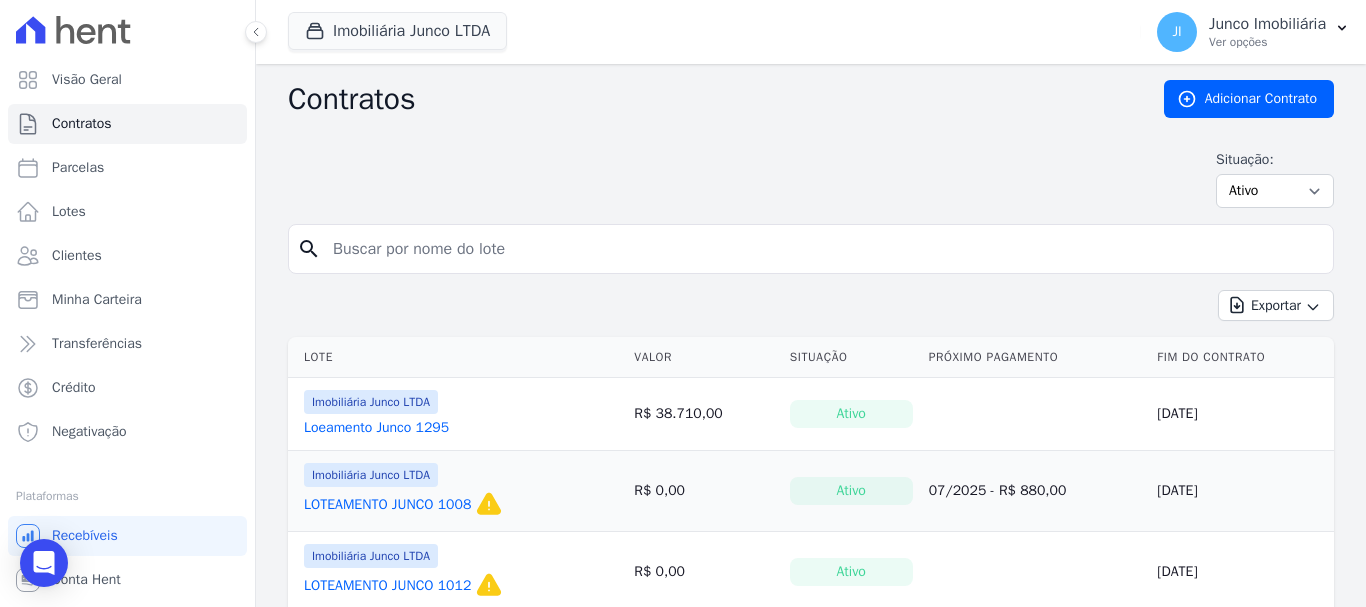 click at bounding box center [823, 249] 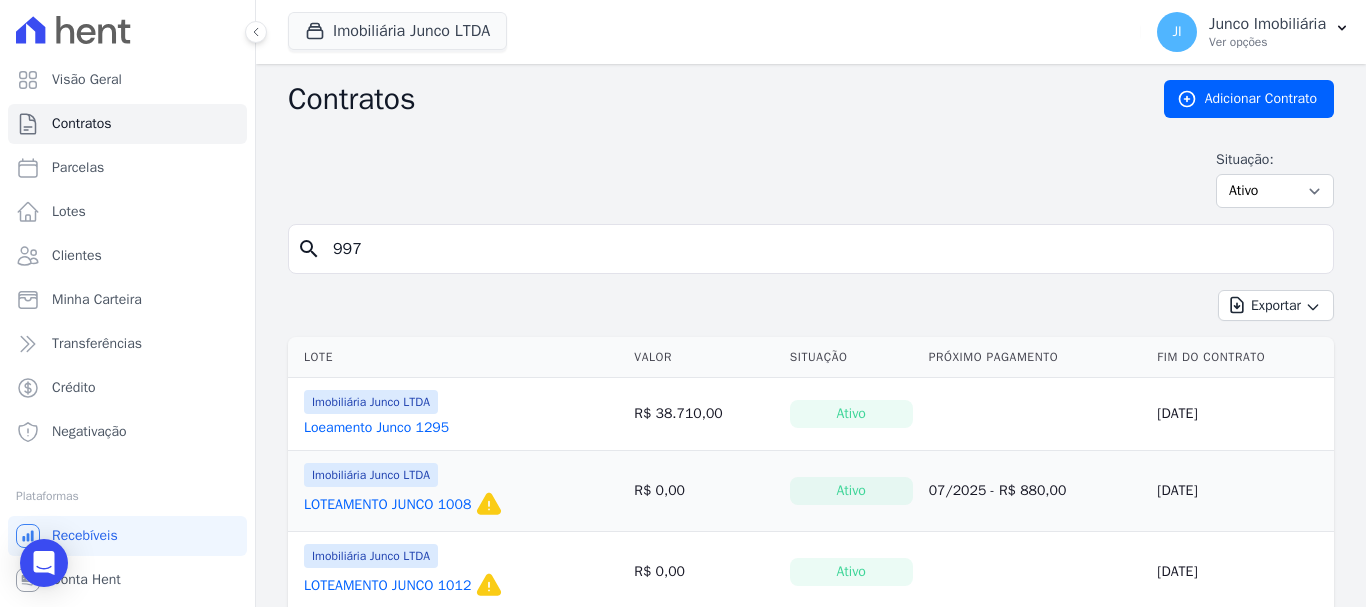 type on "997" 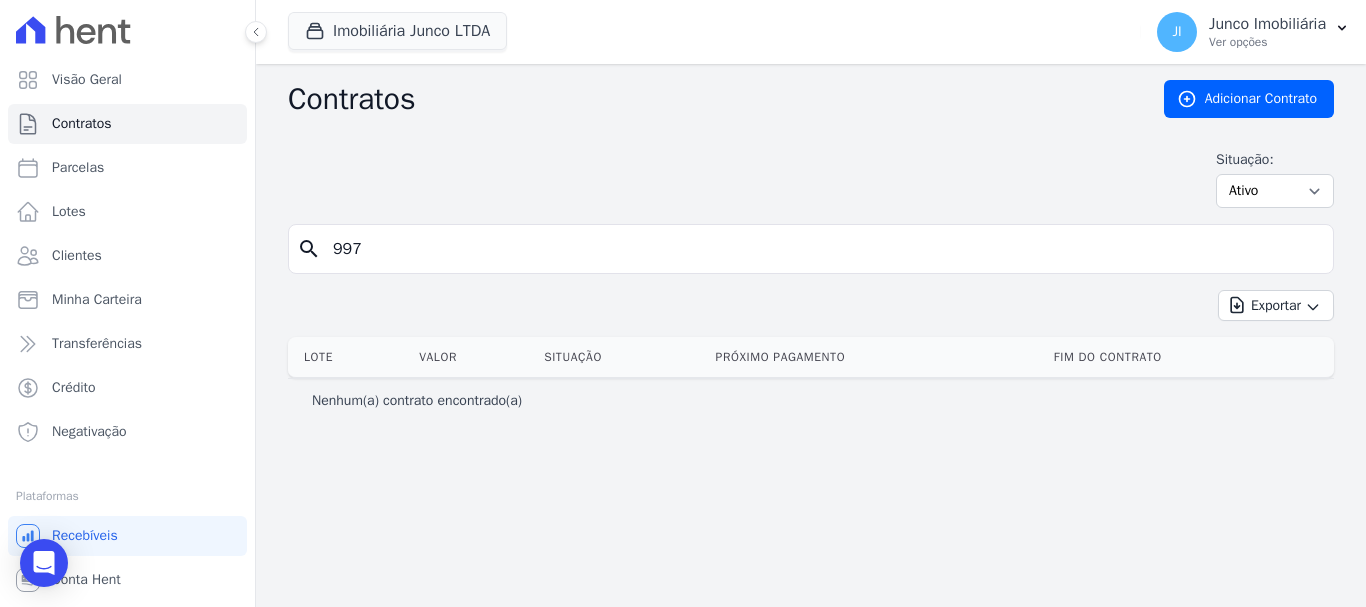 drag, startPoint x: 379, startPoint y: 248, endPoint x: 289, endPoint y: 258, distance: 90.55385 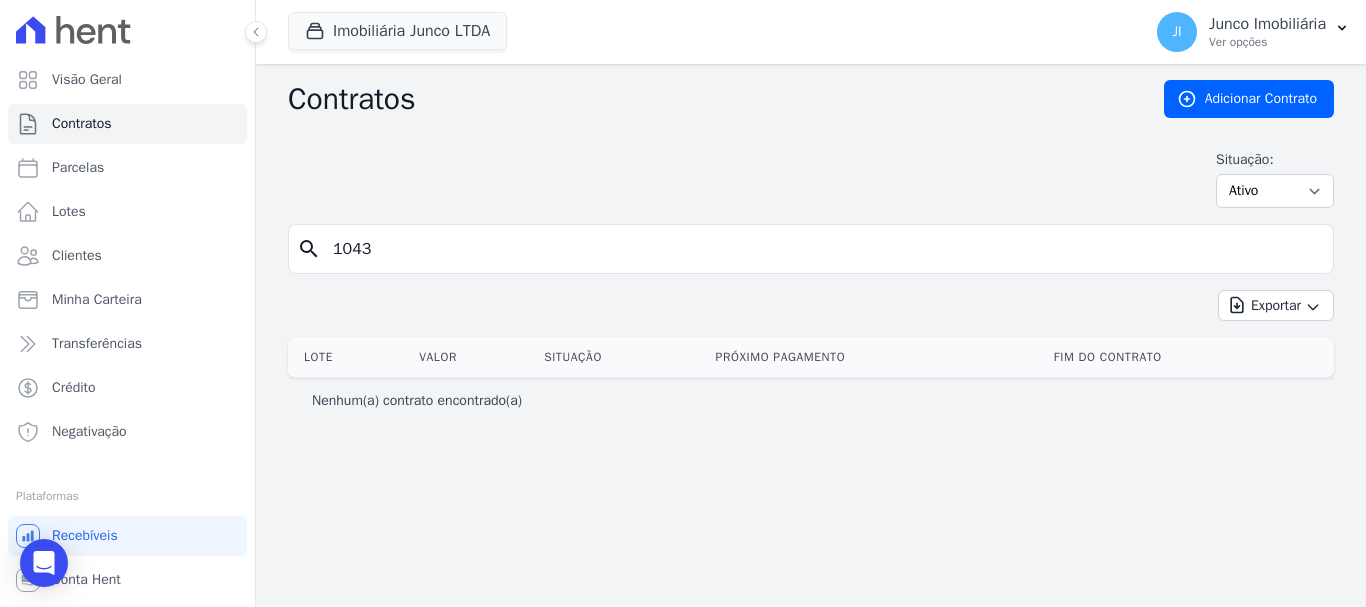 type on "1043" 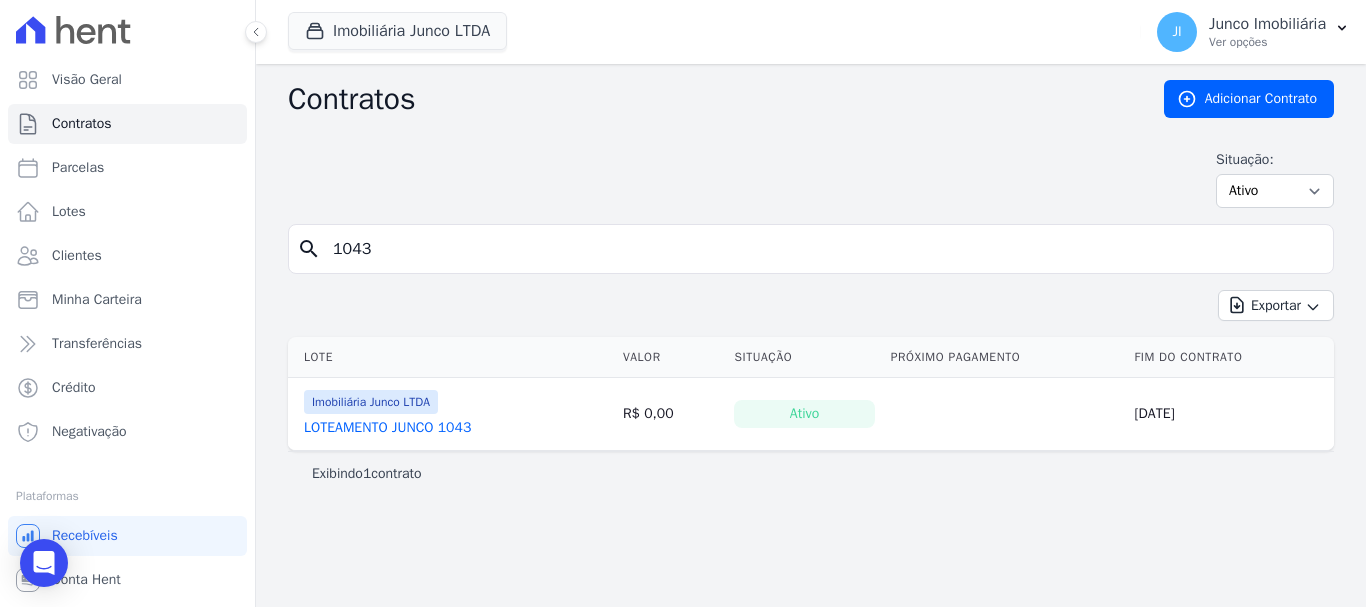 click on "LOTEAMENTO JUNCO 1043" at bounding box center [387, 428] 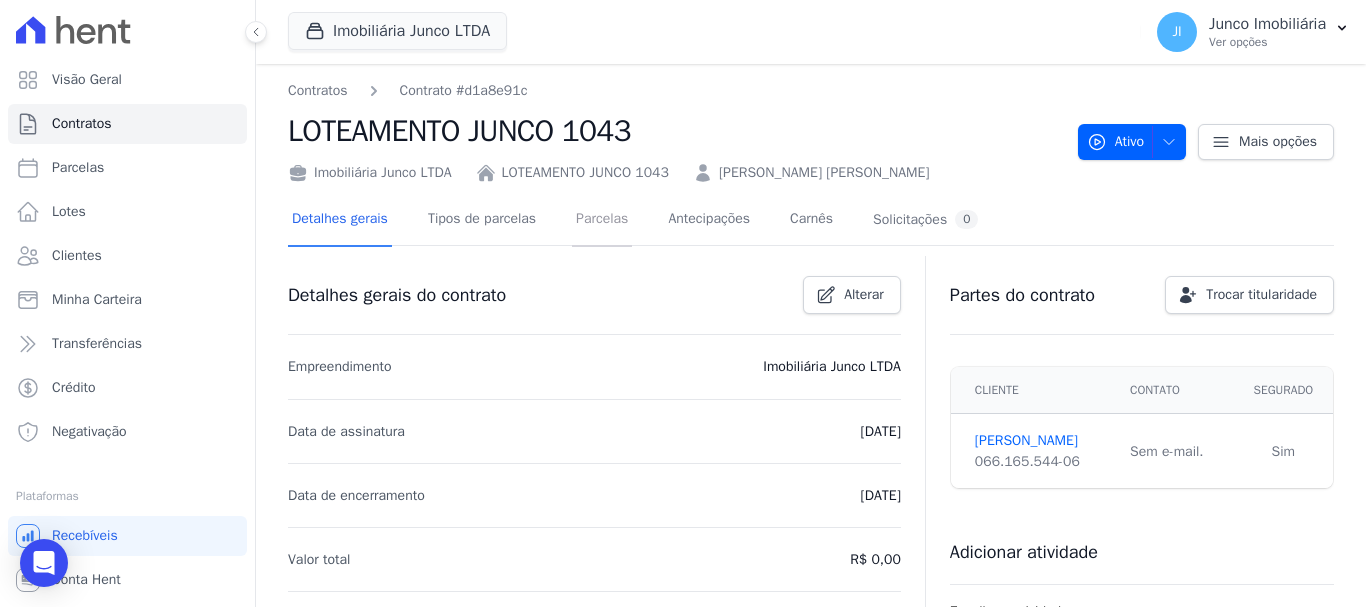 click on "Parcelas" at bounding box center [602, 220] 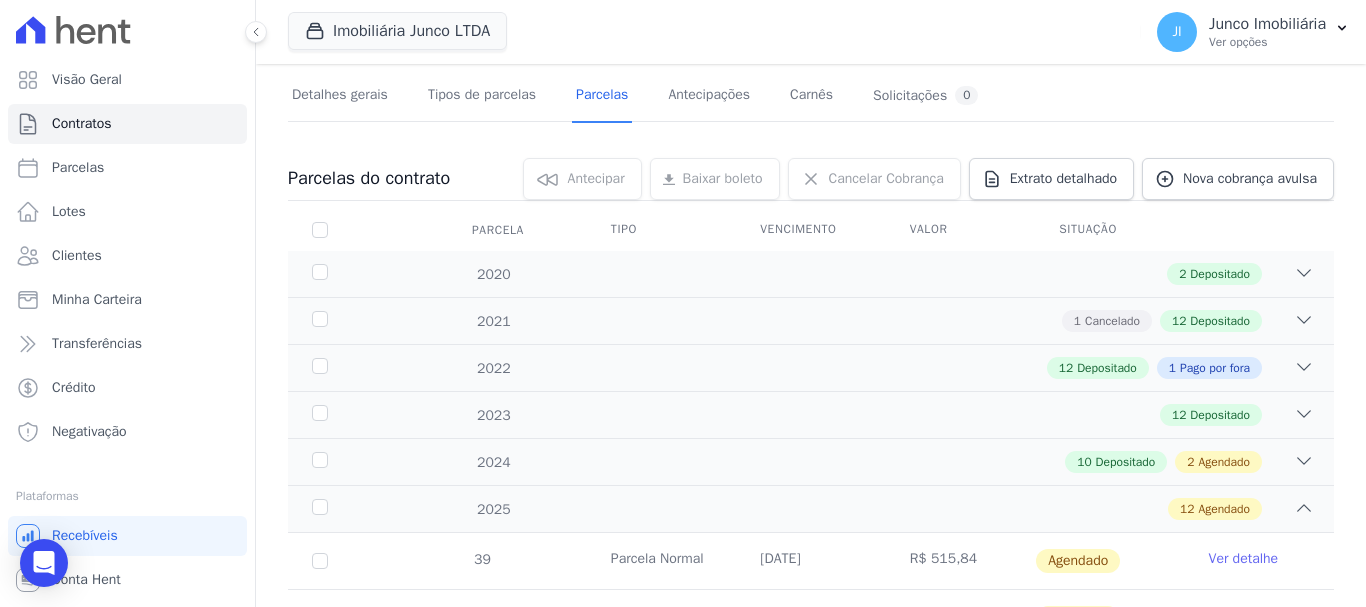 scroll, scrollTop: 0, scrollLeft: 0, axis: both 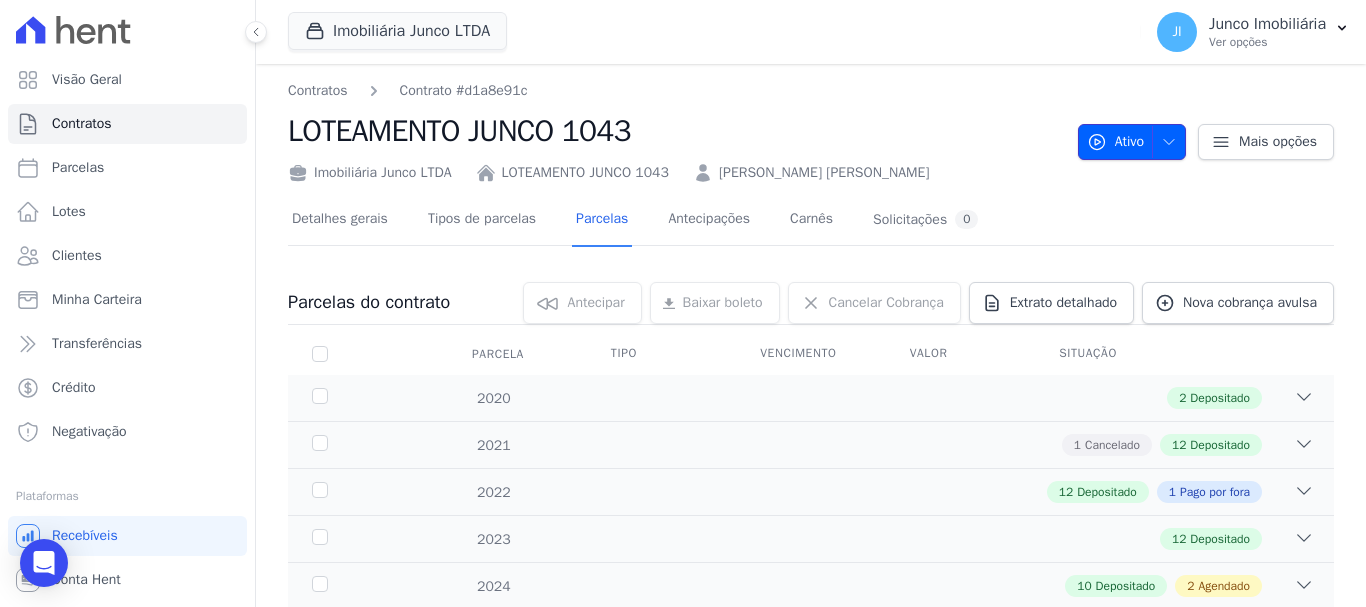 click 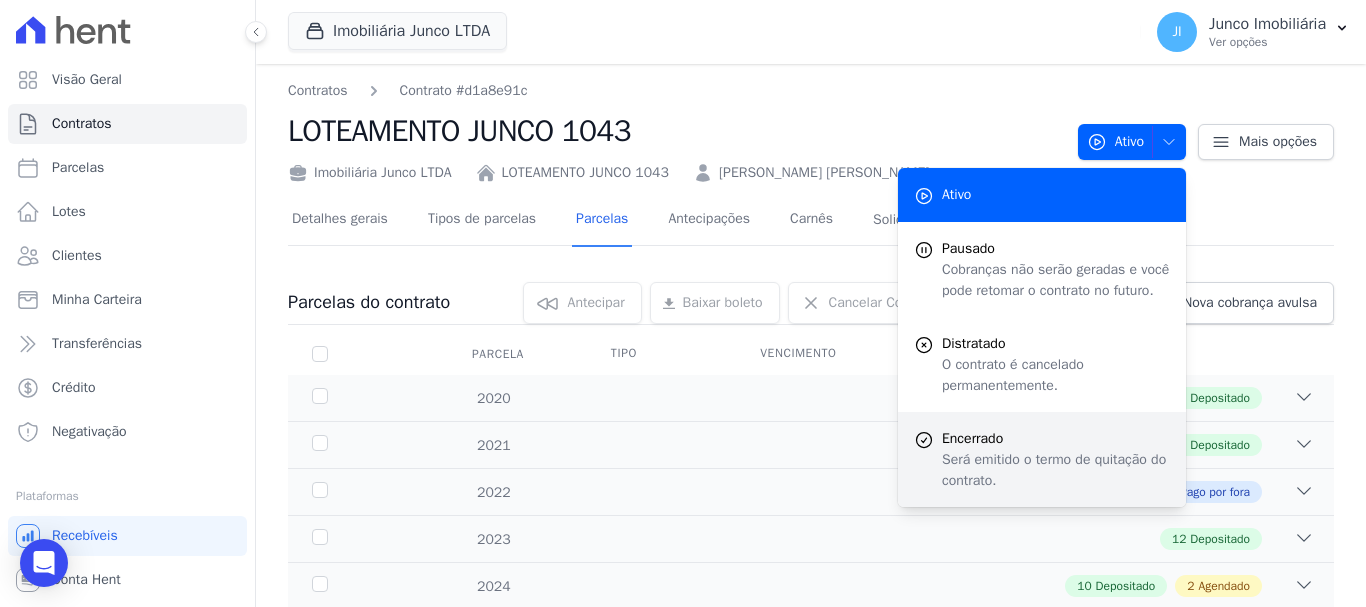 click on "Será emitido o termo de quitação do contrato." at bounding box center [1056, 470] 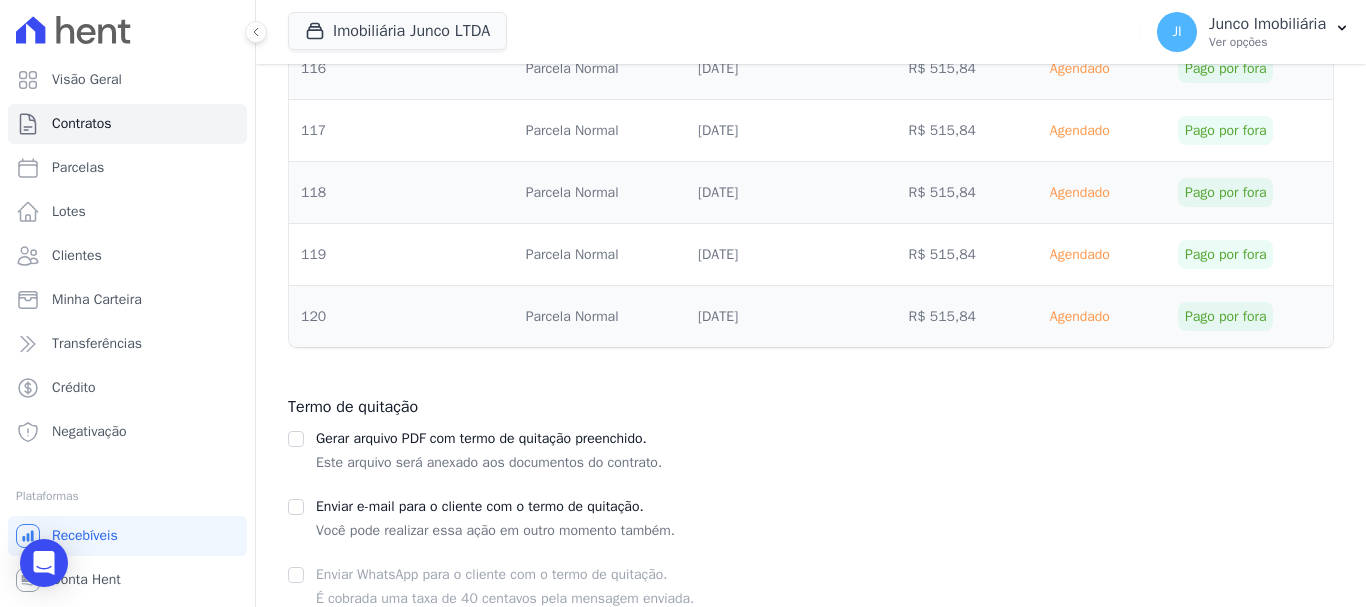scroll, scrollTop: 5710, scrollLeft: 0, axis: vertical 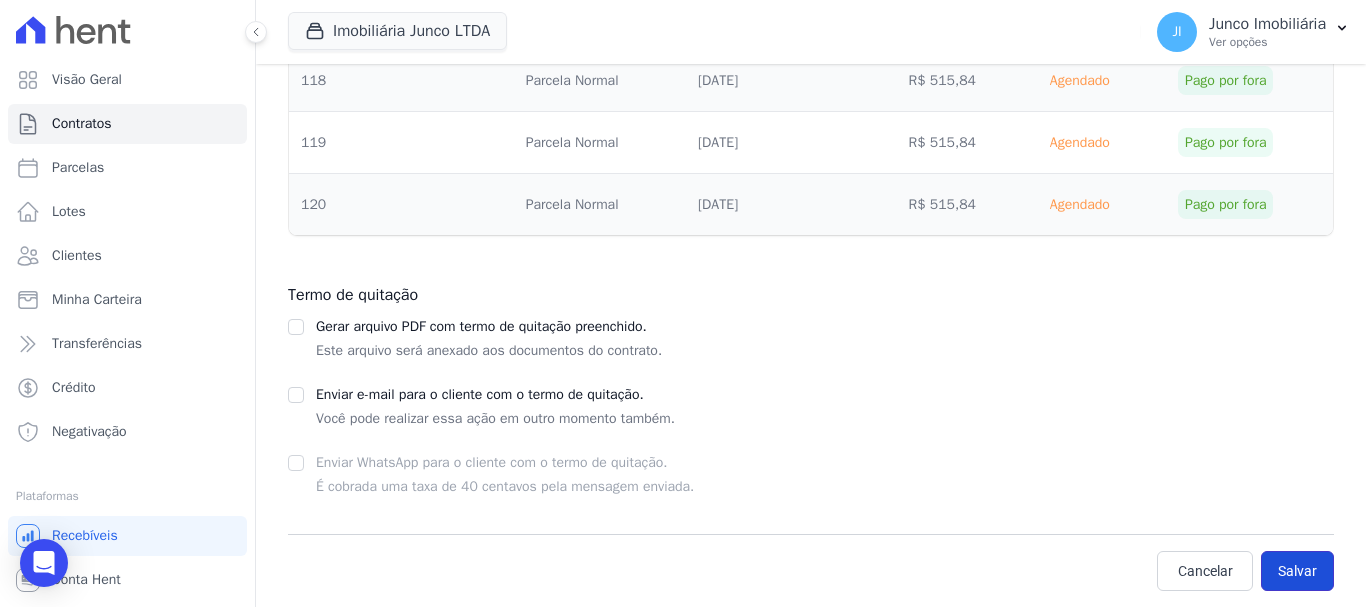 click on "Salvar" at bounding box center (1297, 571) 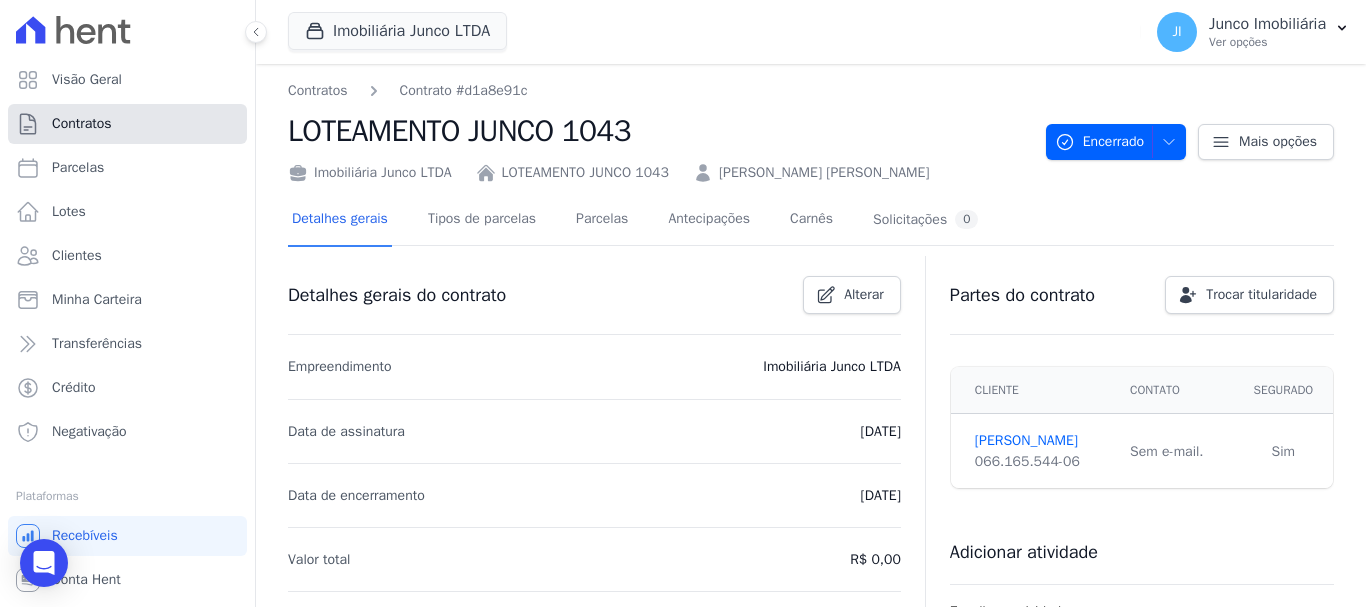 click on "Contratos" at bounding box center [82, 124] 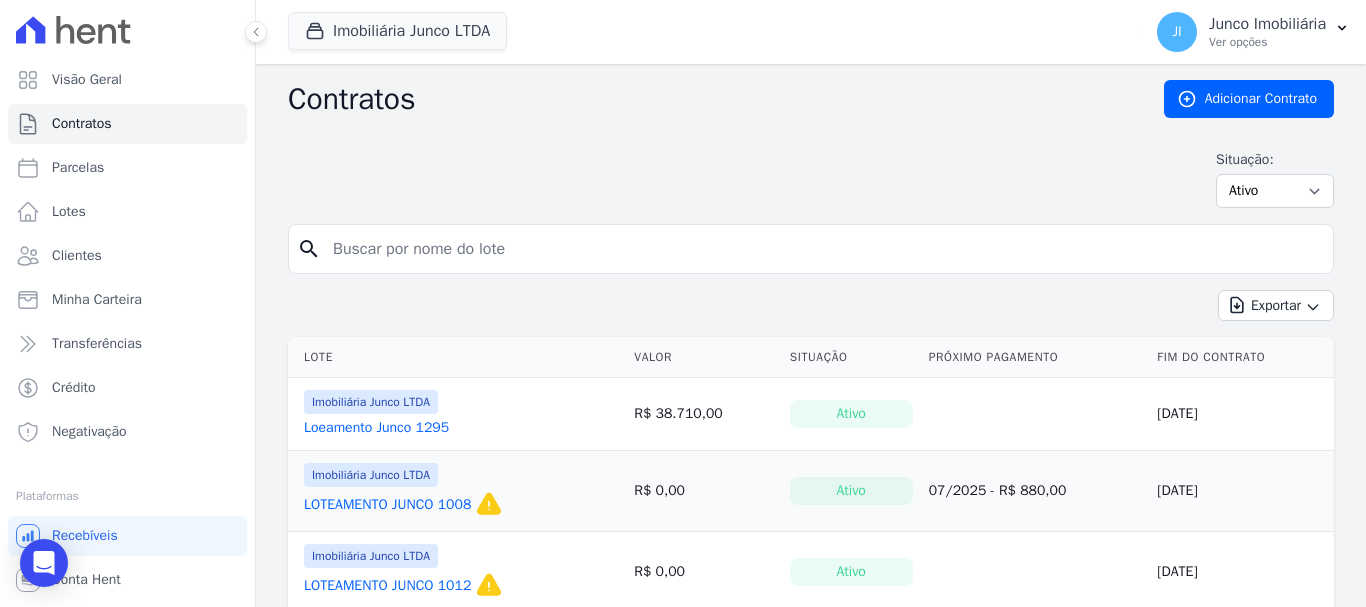 click at bounding box center [823, 249] 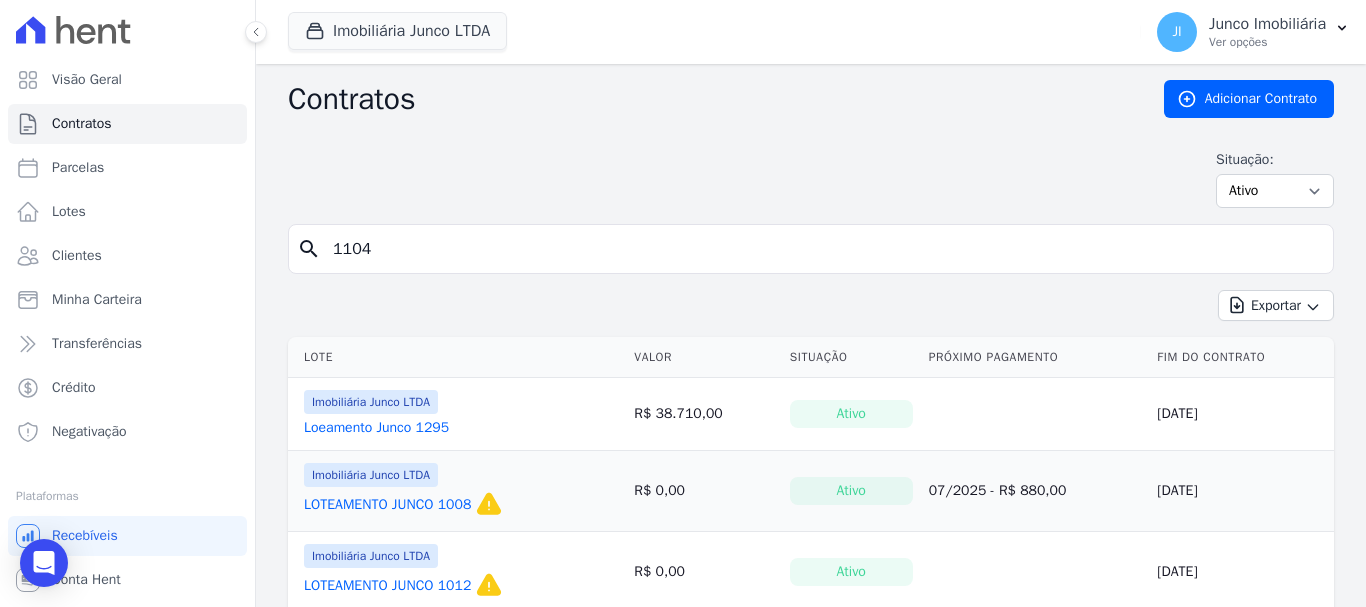type on "1104" 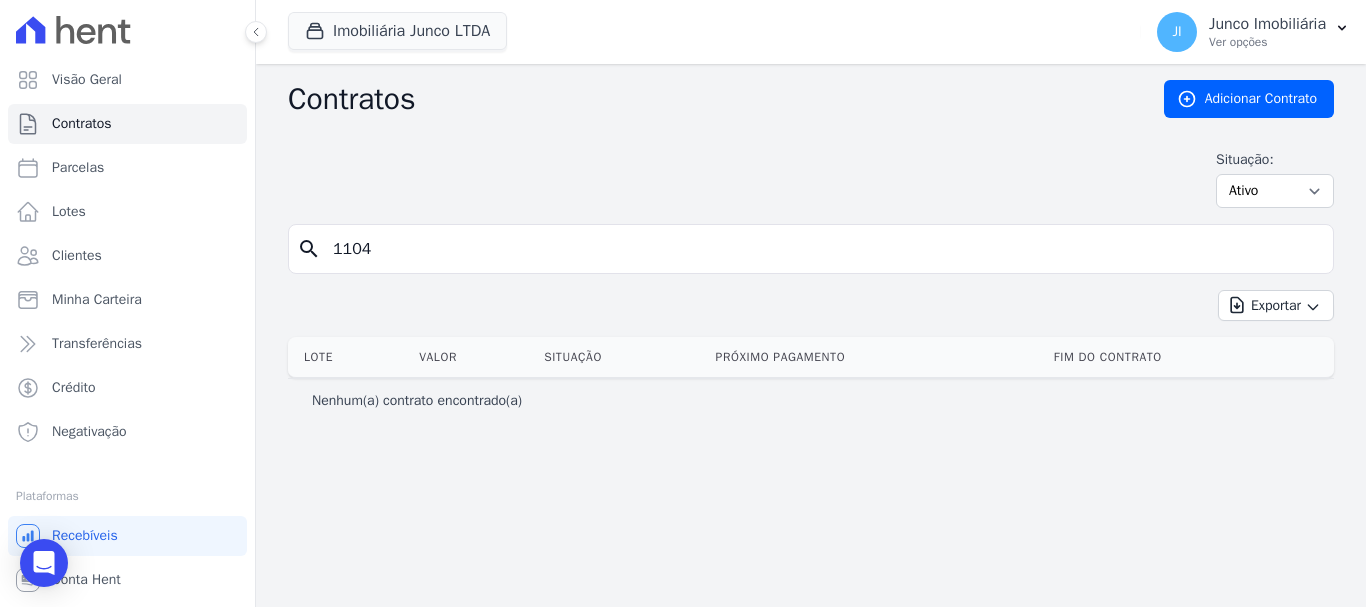 drag, startPoint x: 375, startPoint y: 251, endPoint x: 276, endPoint y: 263, distance: 99.724625 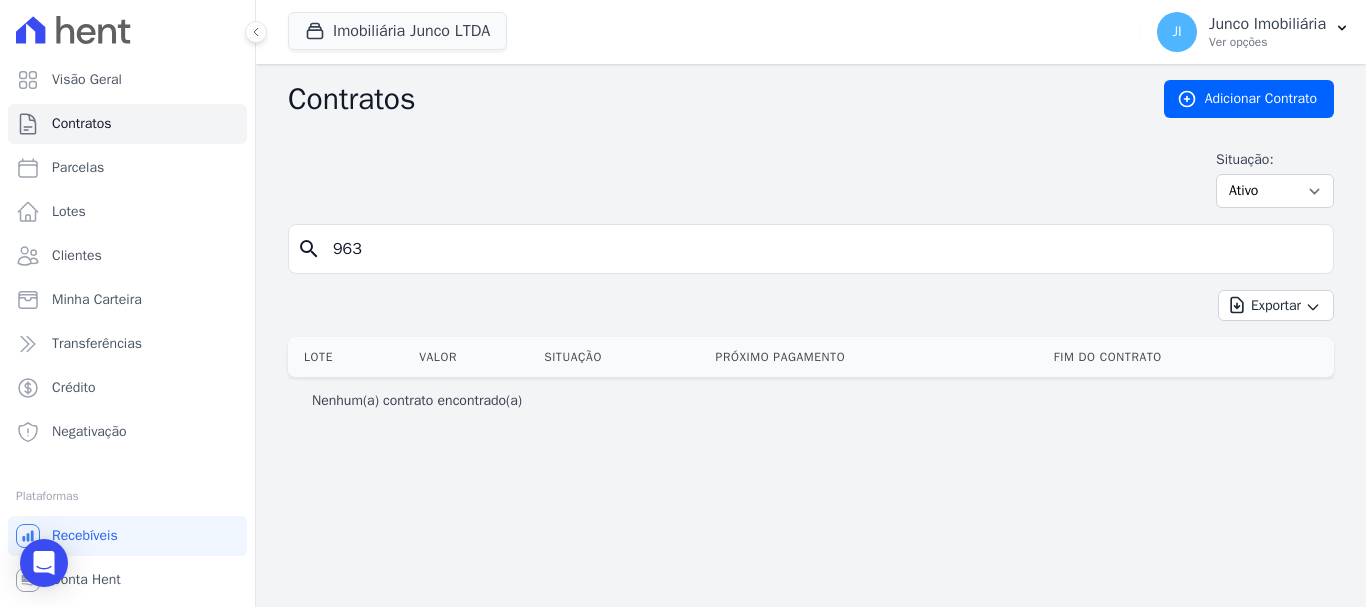 type on "963" 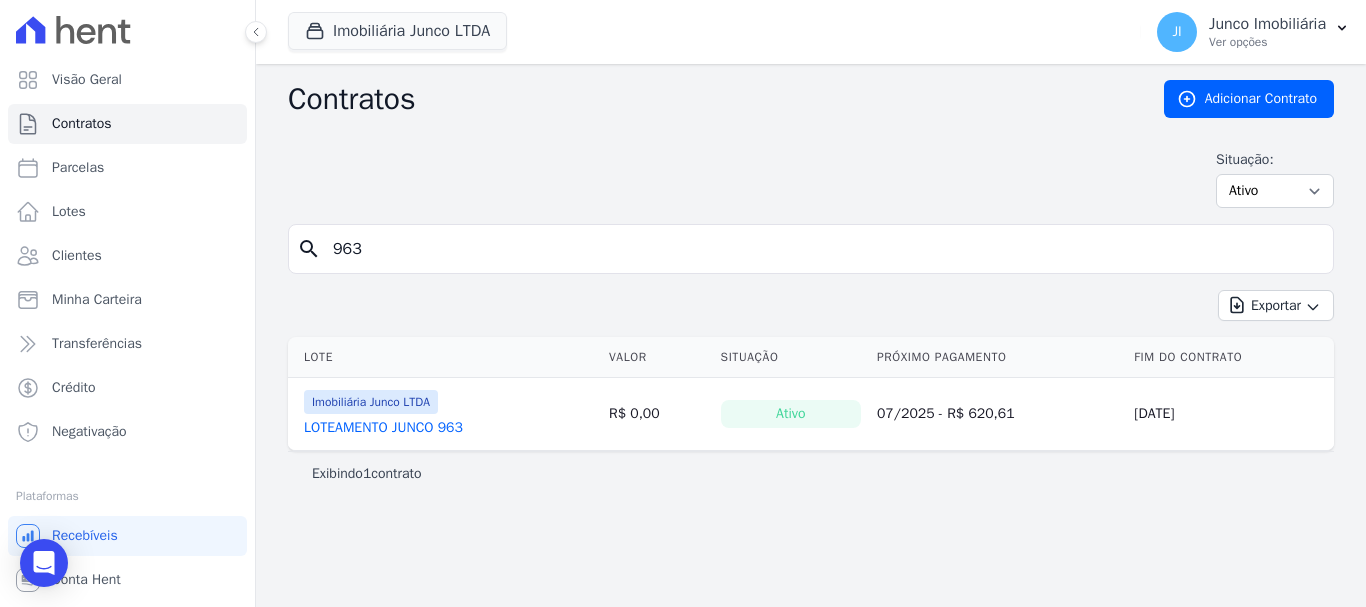 click on "LOTEAMENTO JUNCO 963" at bounding box center [383, 428] 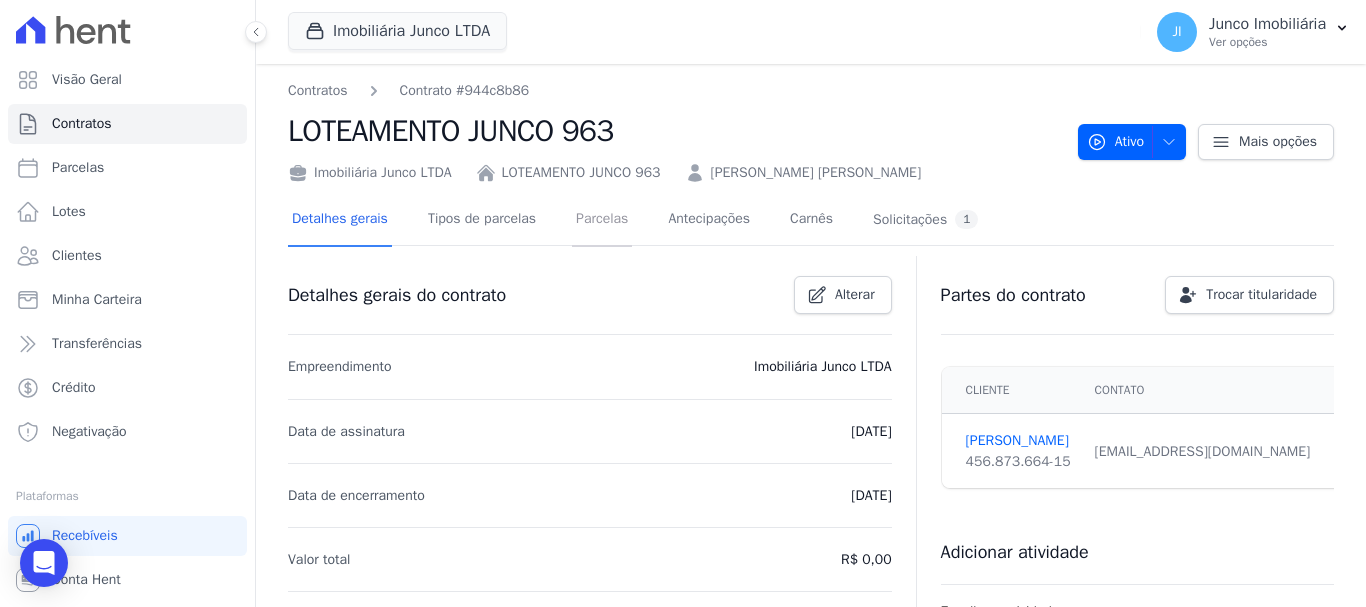 click on "Parcelas" at bounding box center (602, 220) 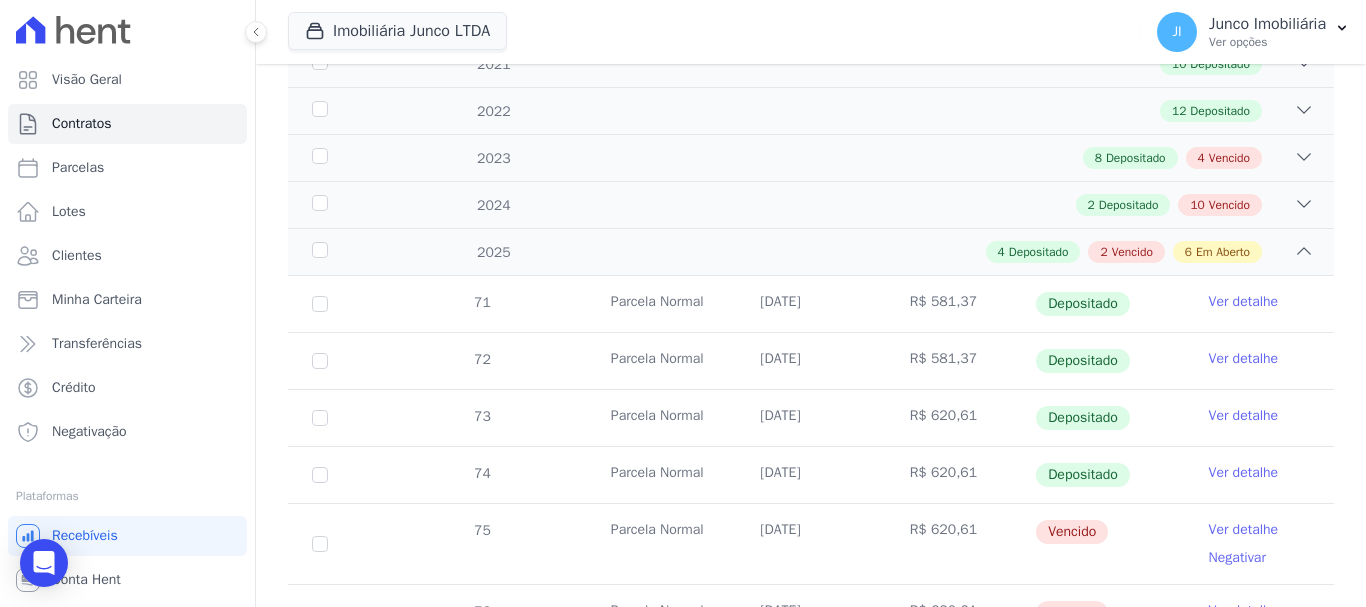 scroll, scrollTop: 0, scrollLeft: 0, axis: both 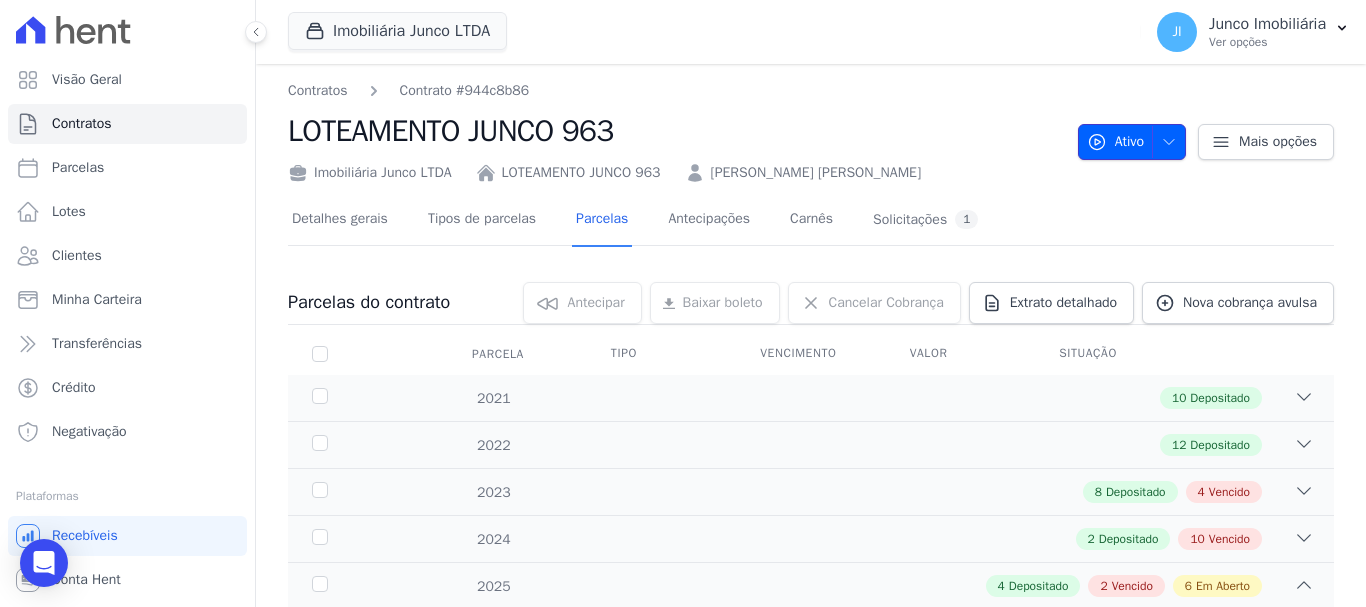 click 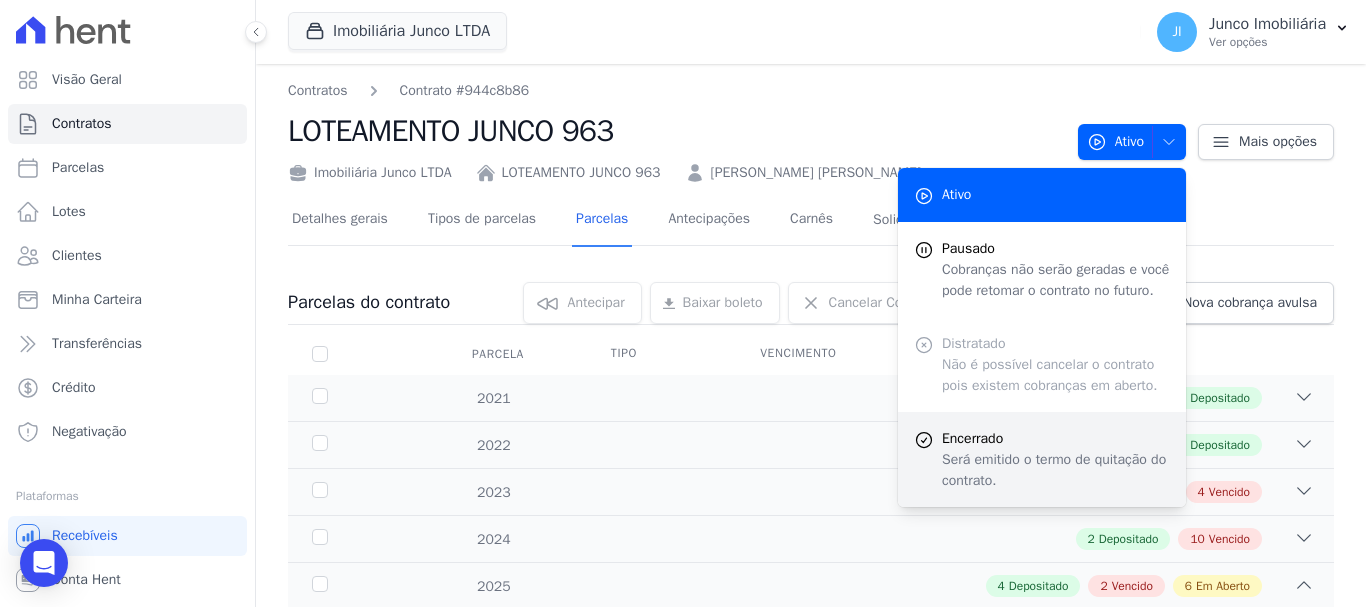 click on "Será emitido o termo de quitação do contrato." at bounding box center [1056, 470] 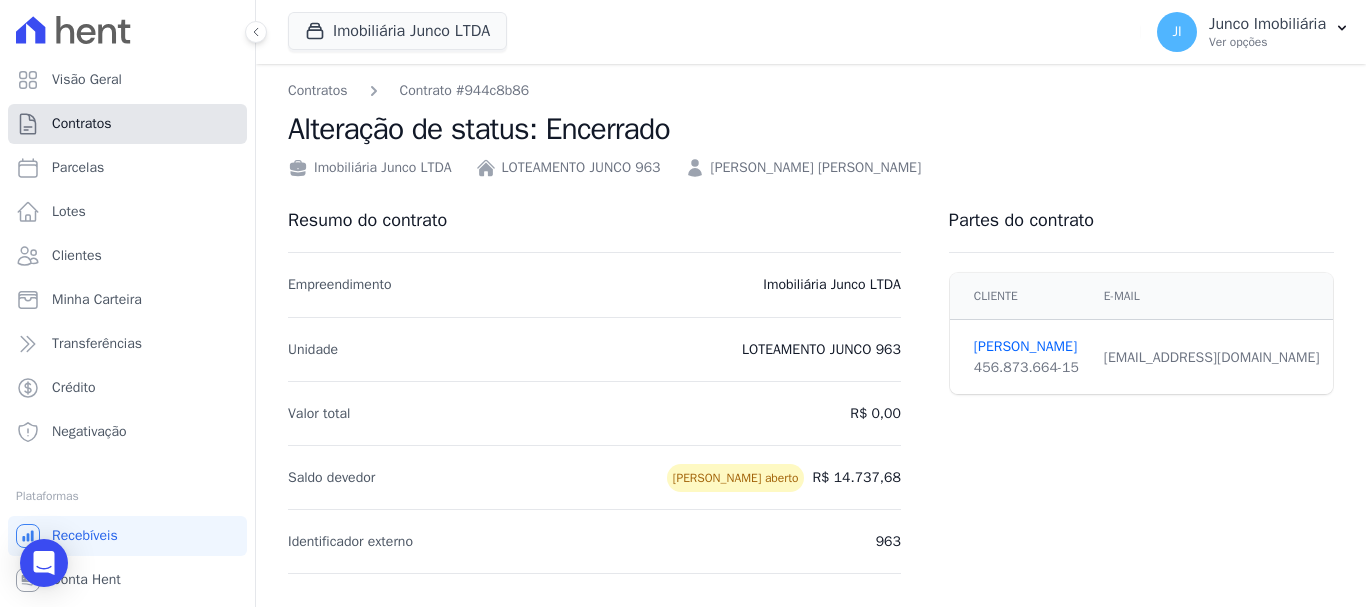 click on "Contratos" at bounding box center (127, 124) 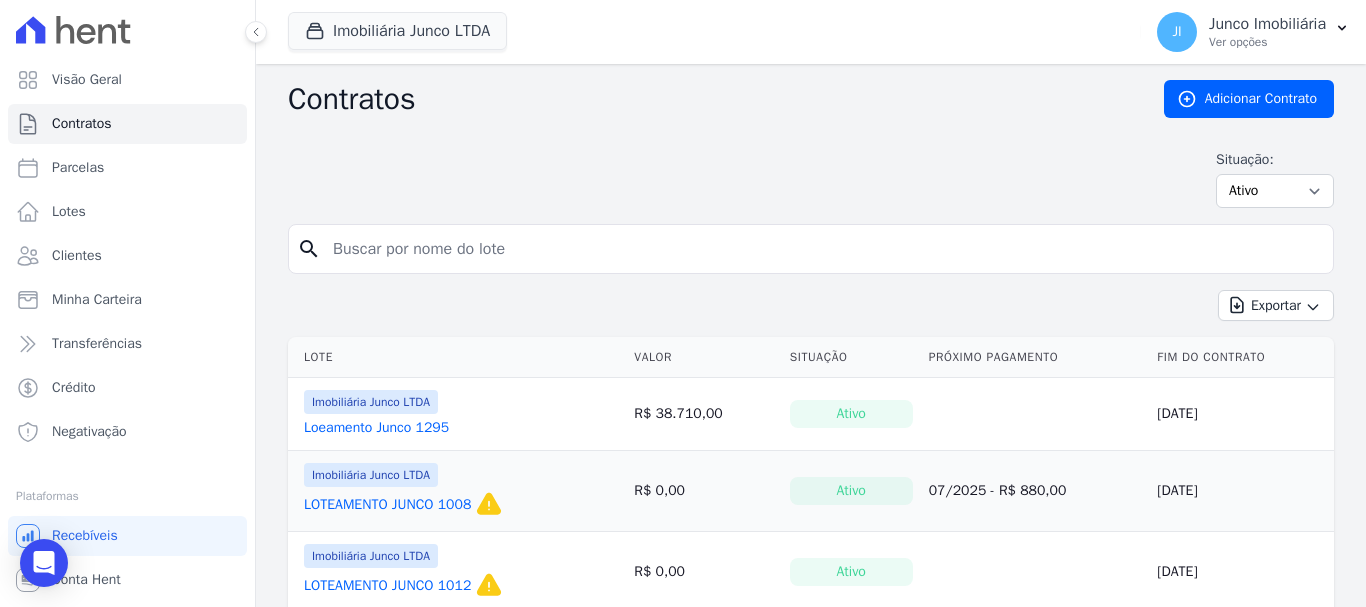 drag, startPoint x: 381, startPoint y: 248, endPoint x: 402, endPoint y: 258, distance: 23.259407 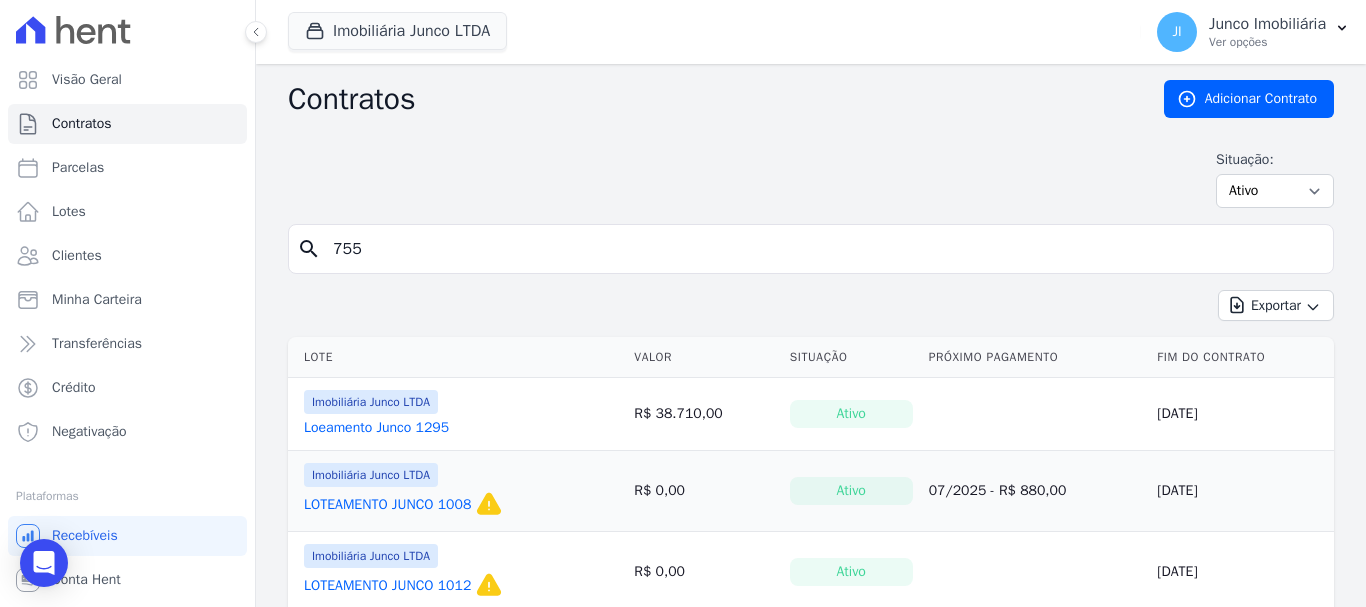 type on "755" 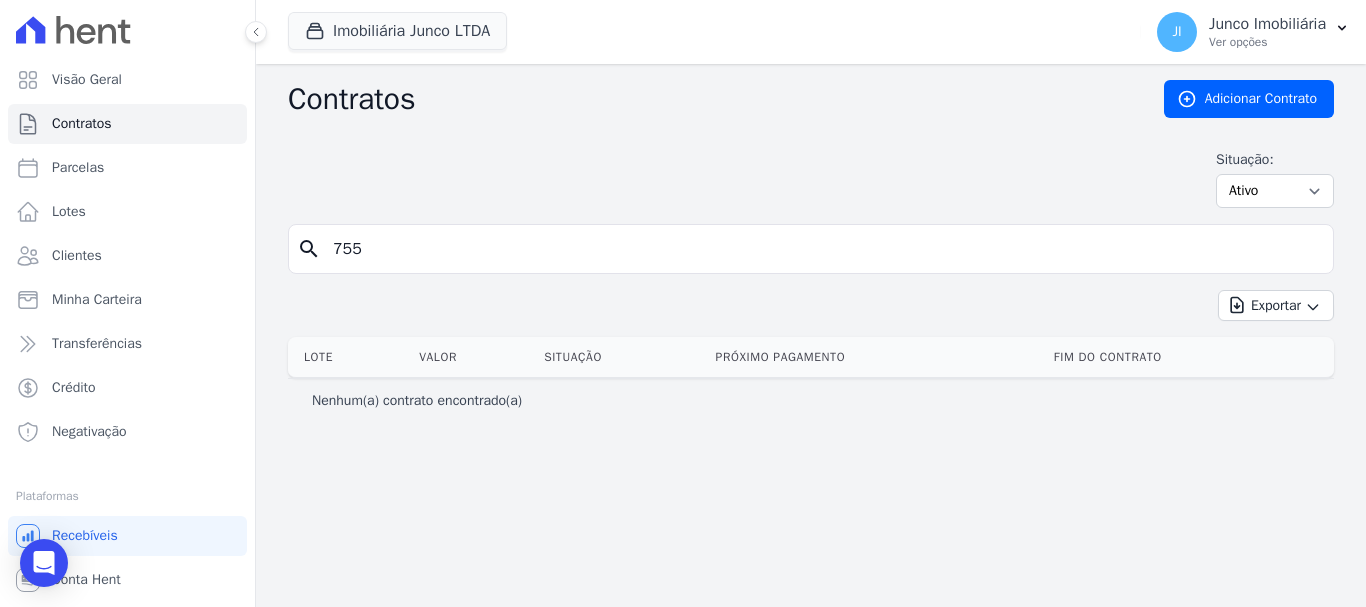 drag, startPoint x: 371, startPoint y: 248, endPoint x: 274, endPoint y: 255, distance: 97.25225 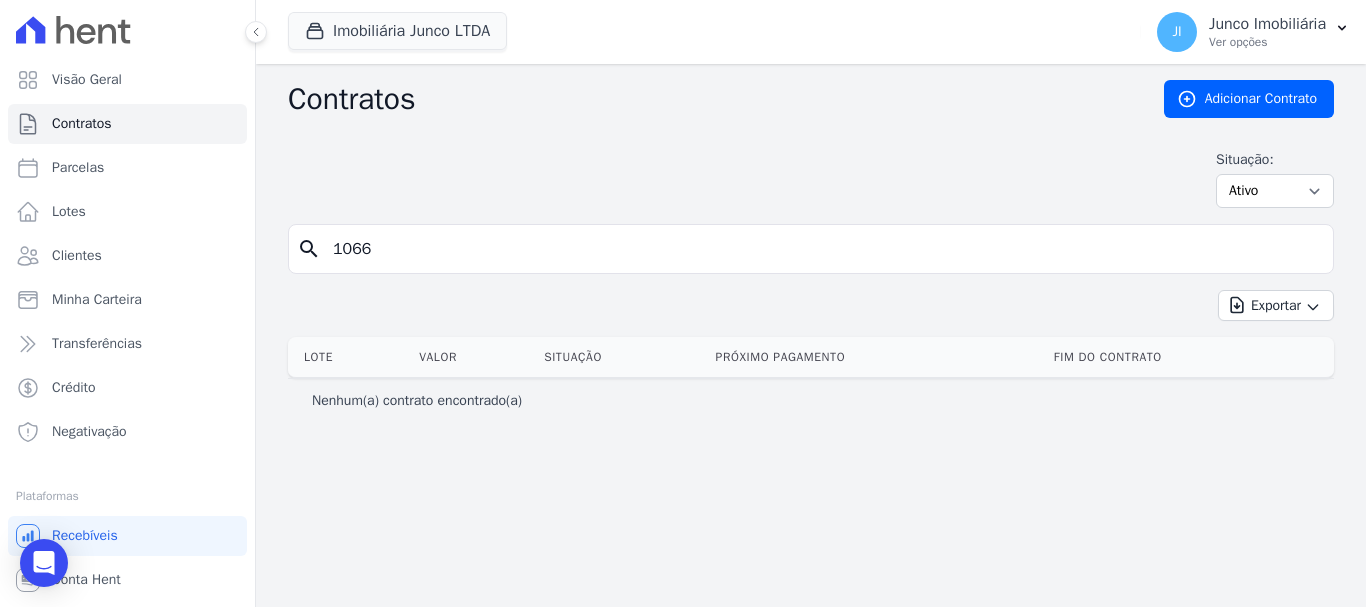 type on "1066" 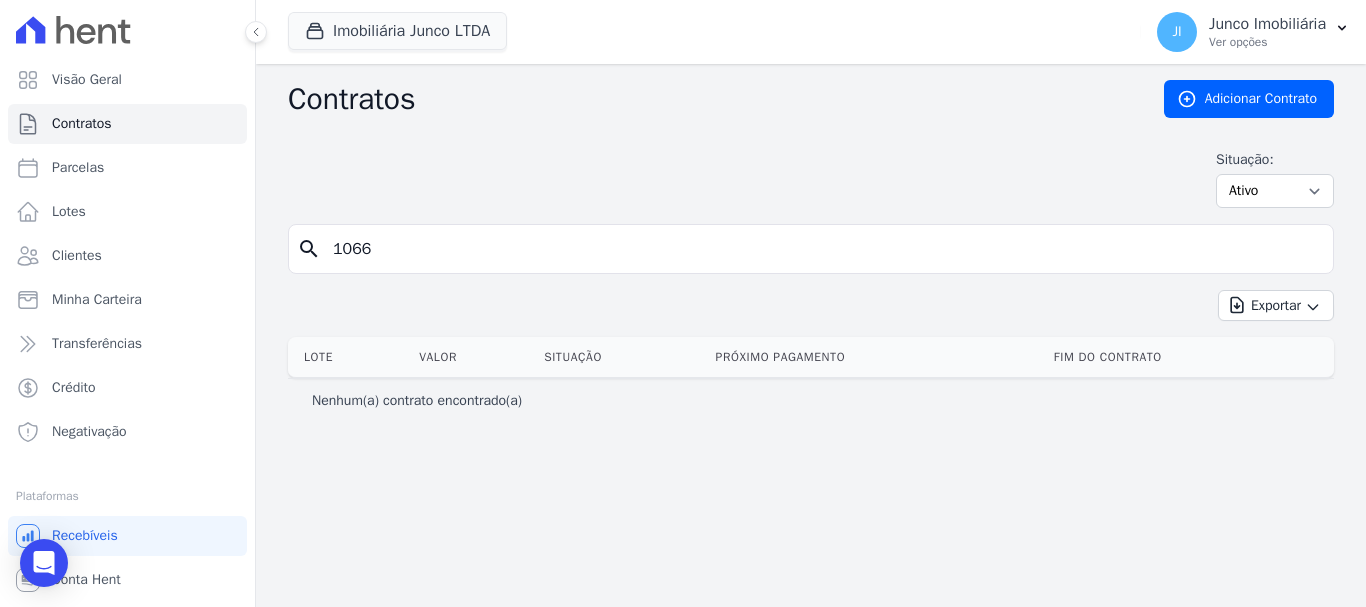 drag, startPoint x: 372, startPoint y: 242, endPoint x: 263, endPoint y: 253, distance: 109.55364 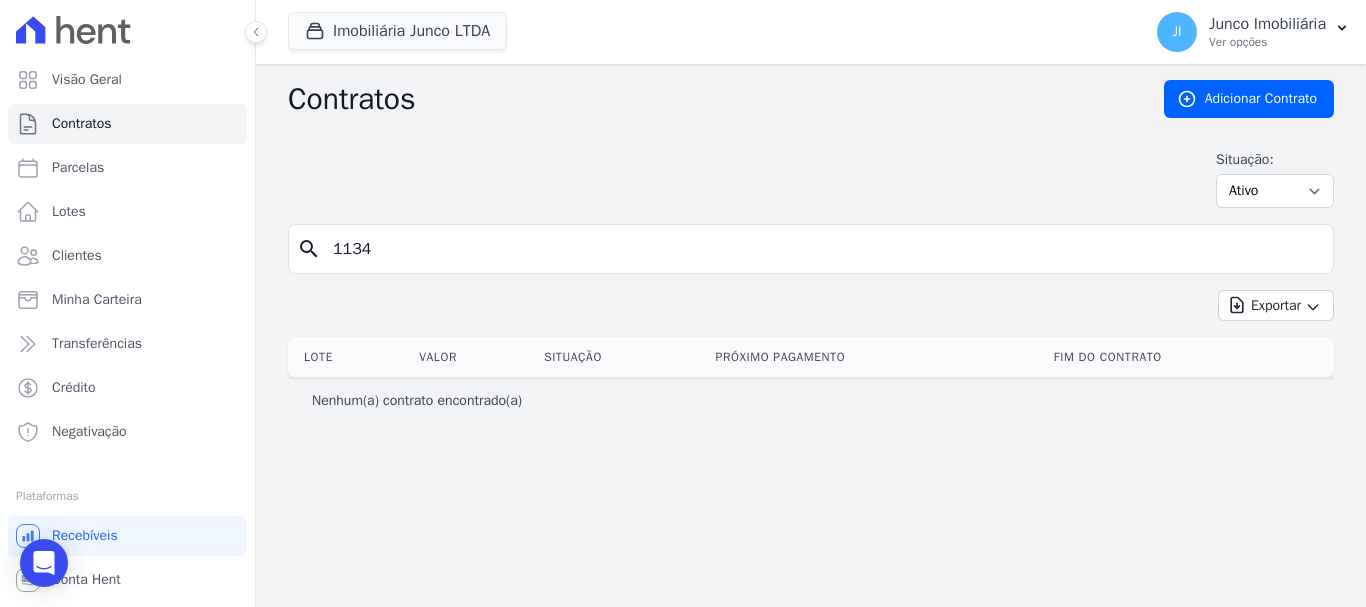 type on "1134" 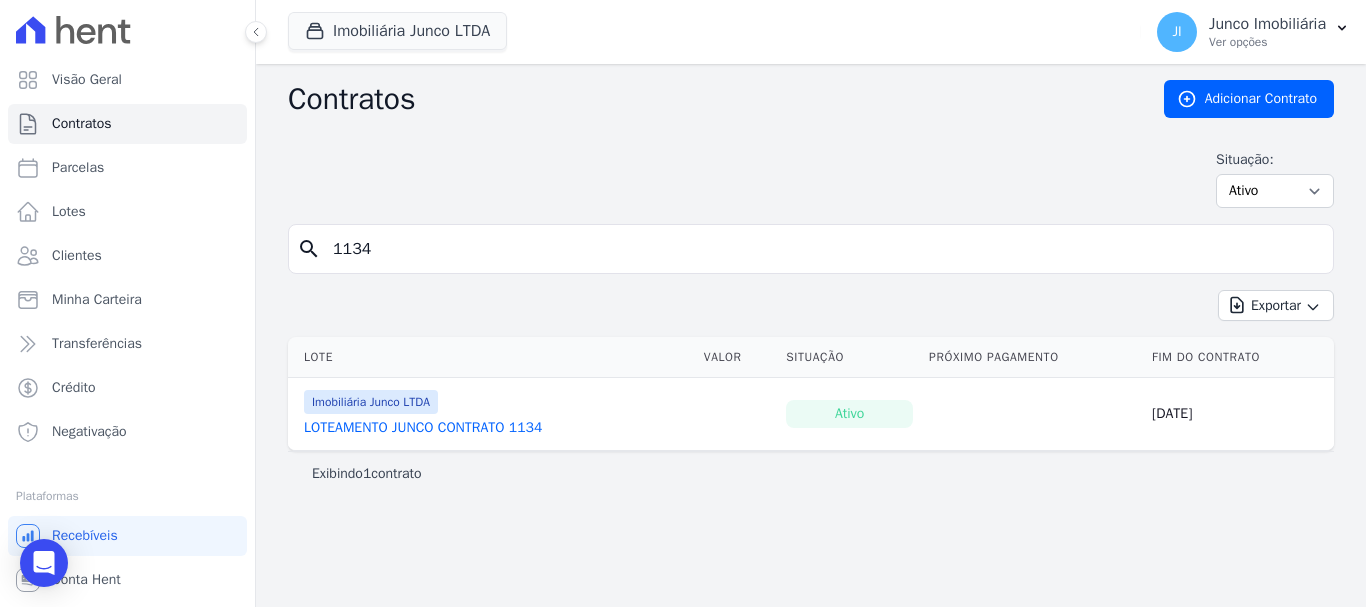 click on "LOTEAMENTO JUNCO CONTRATO 1134" at bounding box center [423, 428] 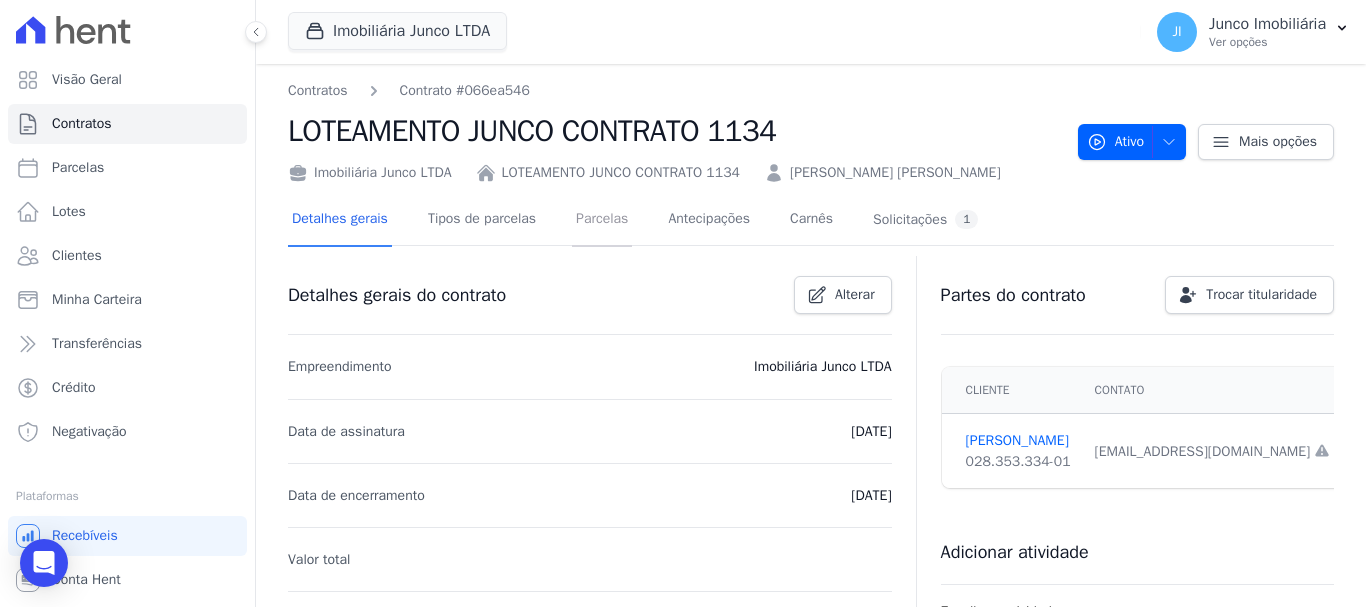click on "Parcelas" at bounding box center [602, 220] 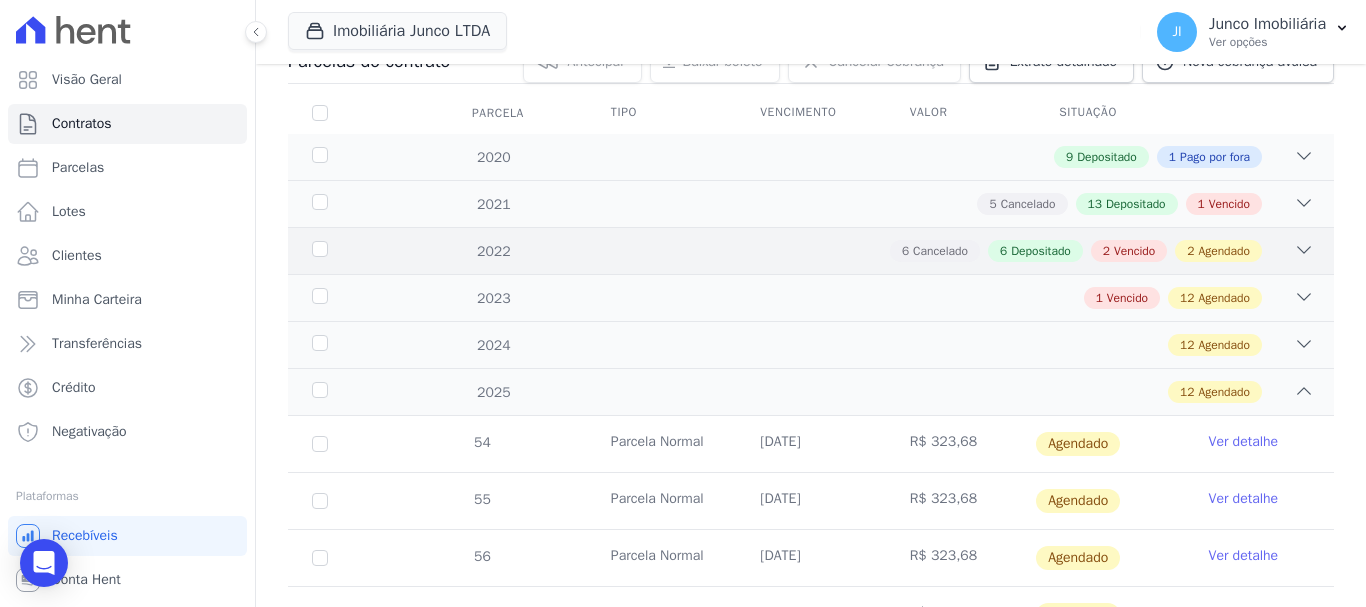scroll, scrollTop: 200, scrollLeft: 0, axis: vertical 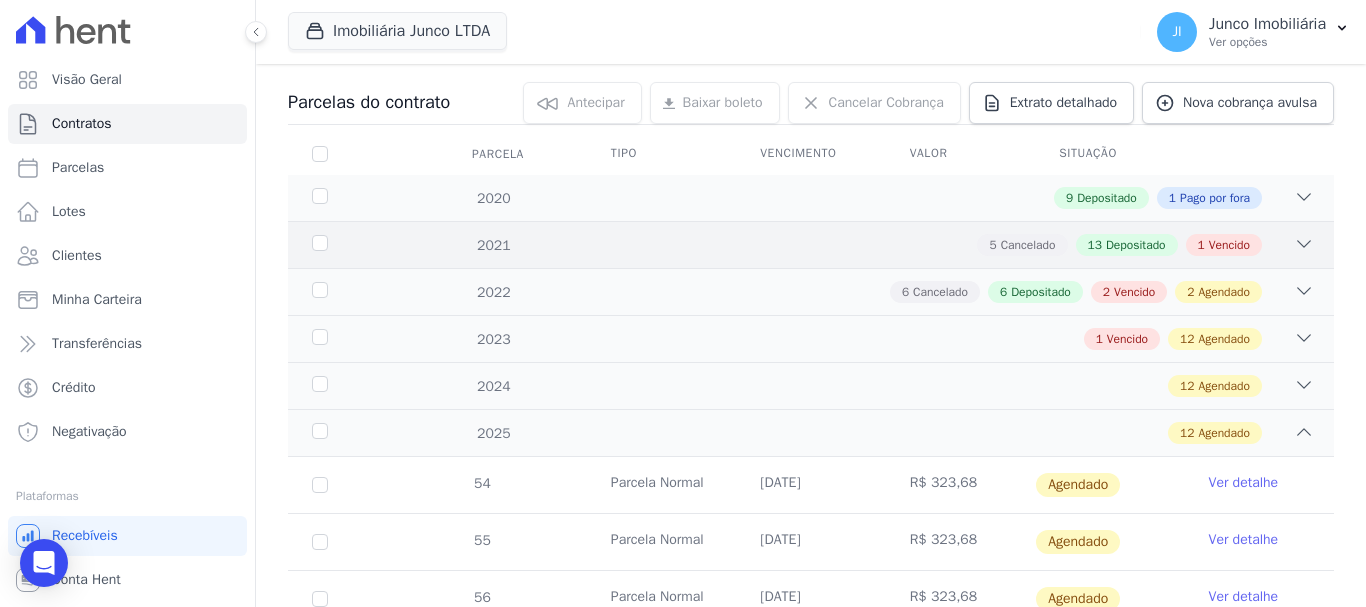 click 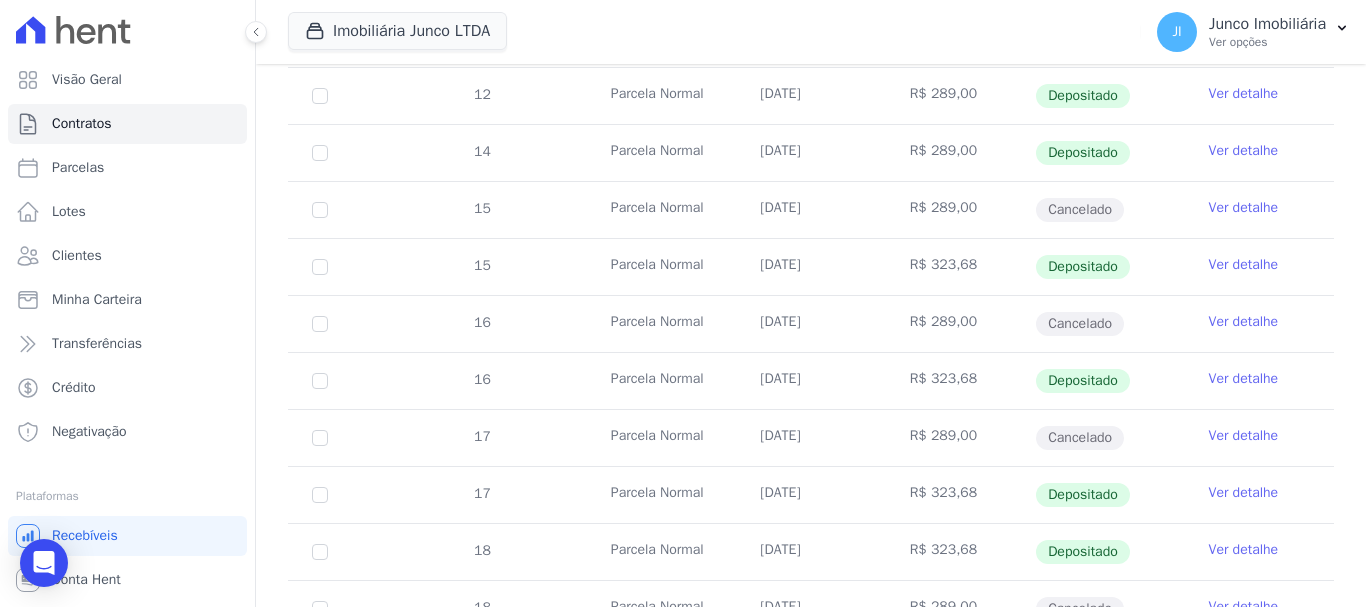 scroll, scrollTop: 1100, scrollLeft: 0, axis: vertical 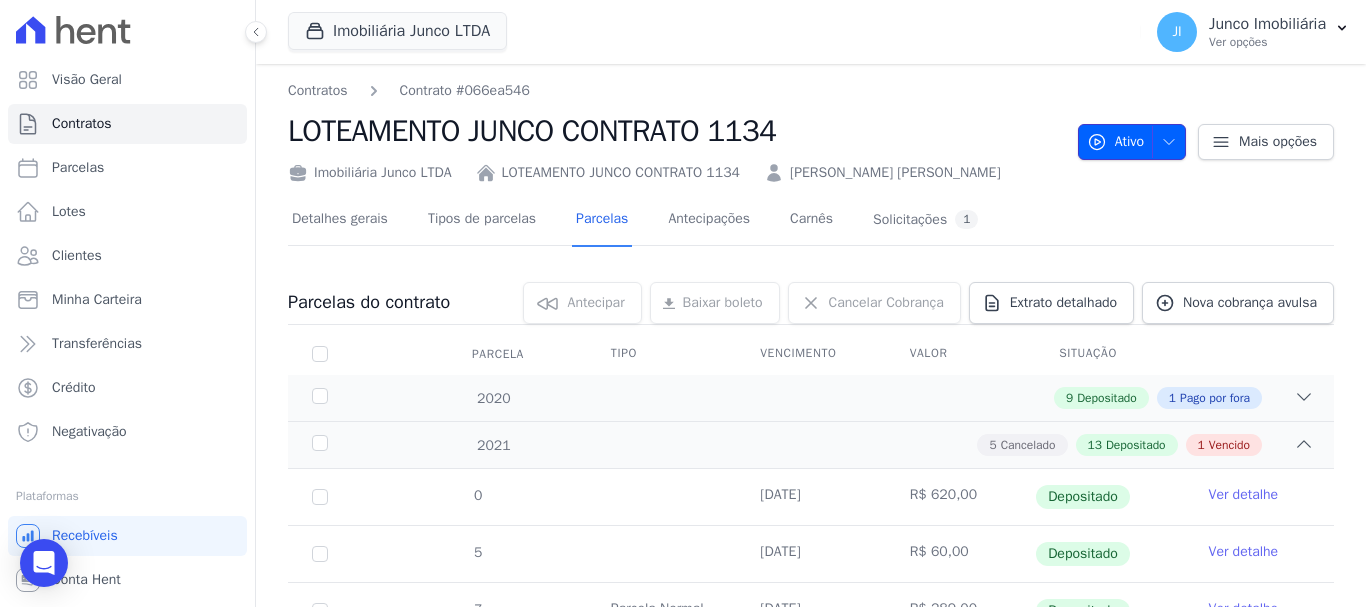 click 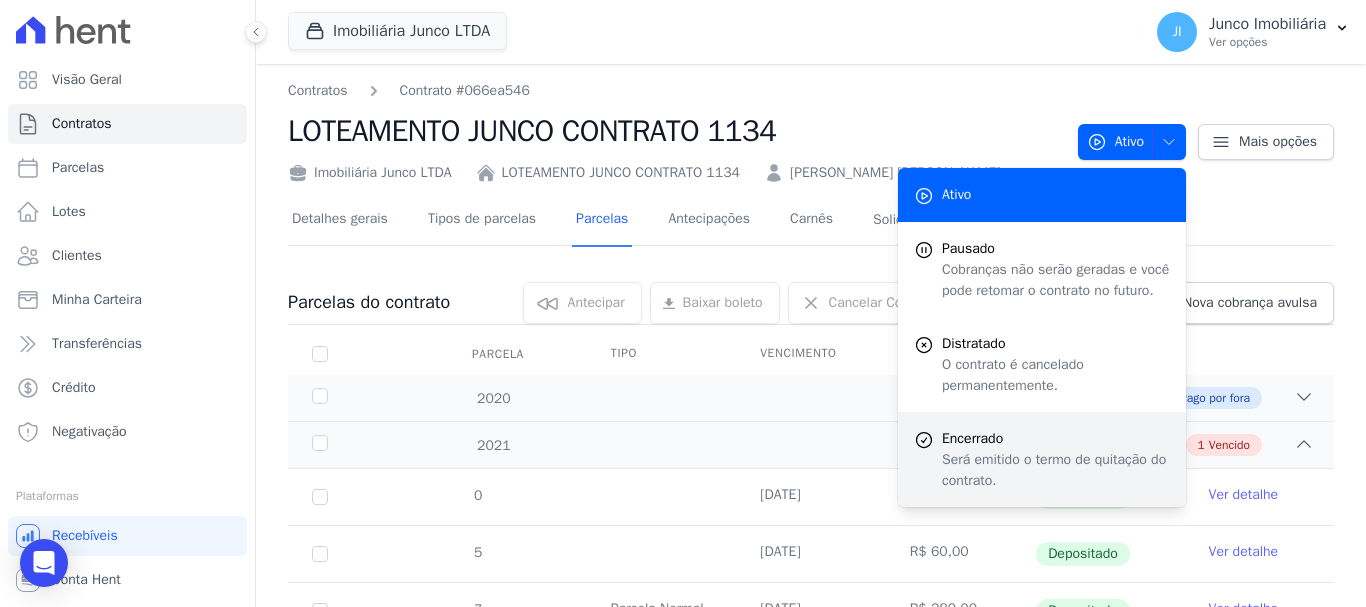 click on "Será emitido o termo de quitação do contrato." at bounding box center (1056, 470) 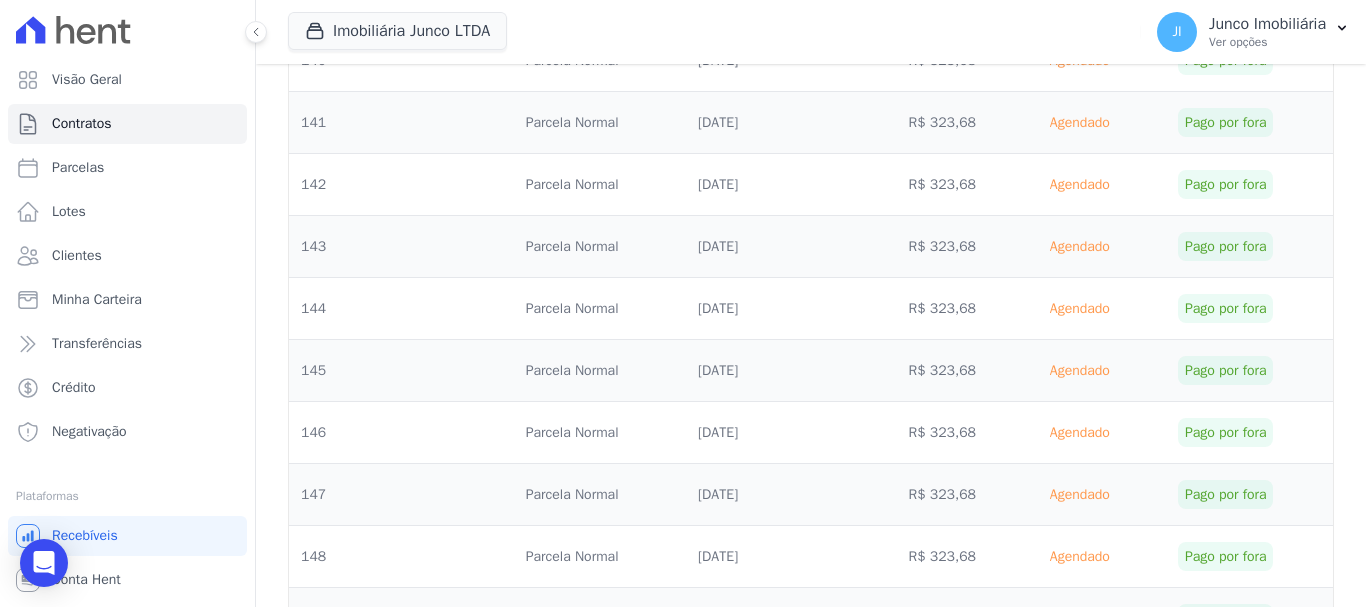 scroll, scrollTop: 8438, scrollLeft: 0, axis: vertical 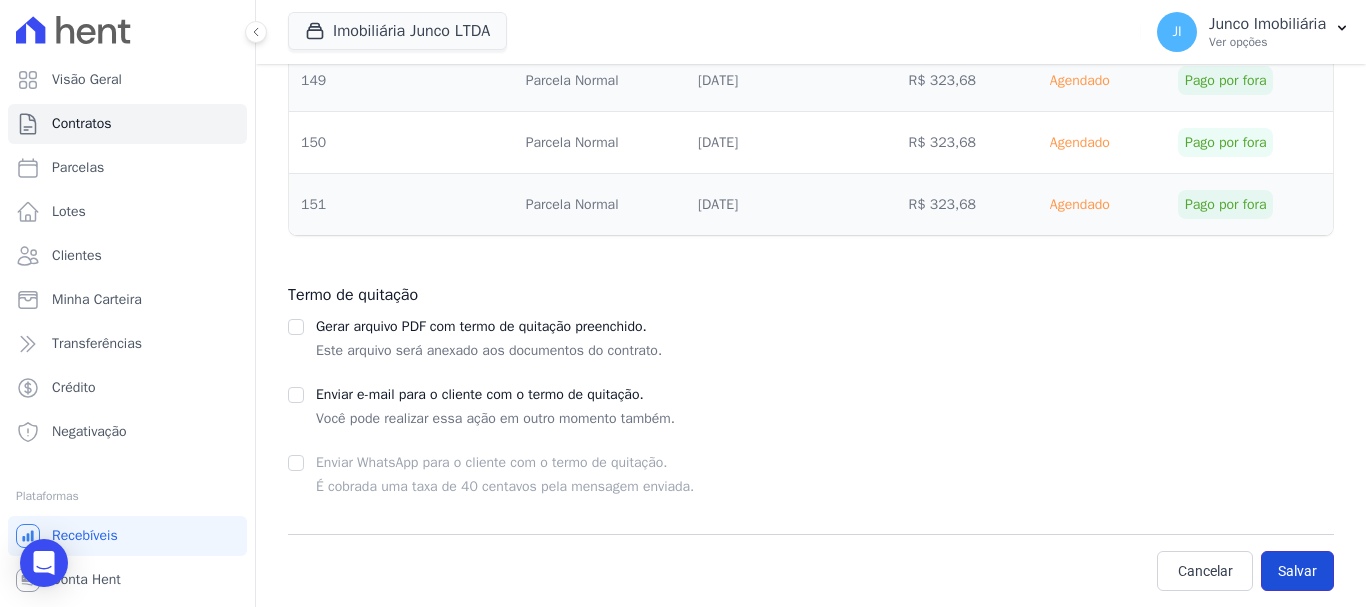 click on "Salvar" at bounding box center (1297, 571) 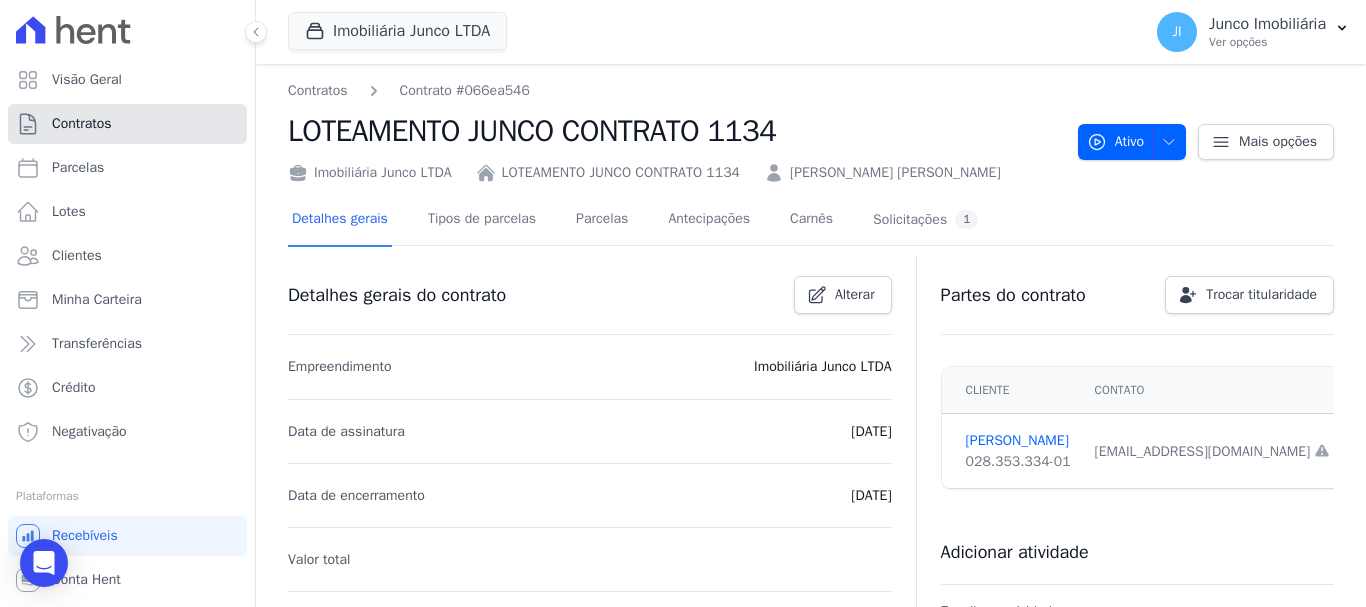 click on "Contratos" at bounding box center (82, 124) 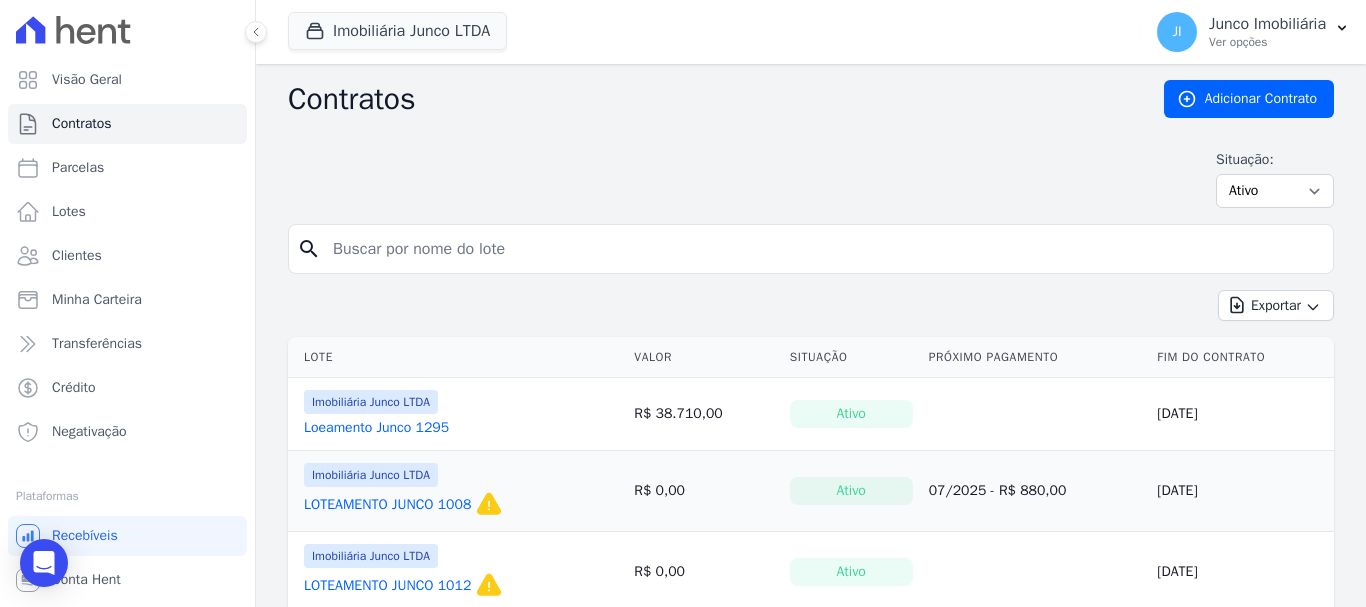 click at bounding box center [823, 249] 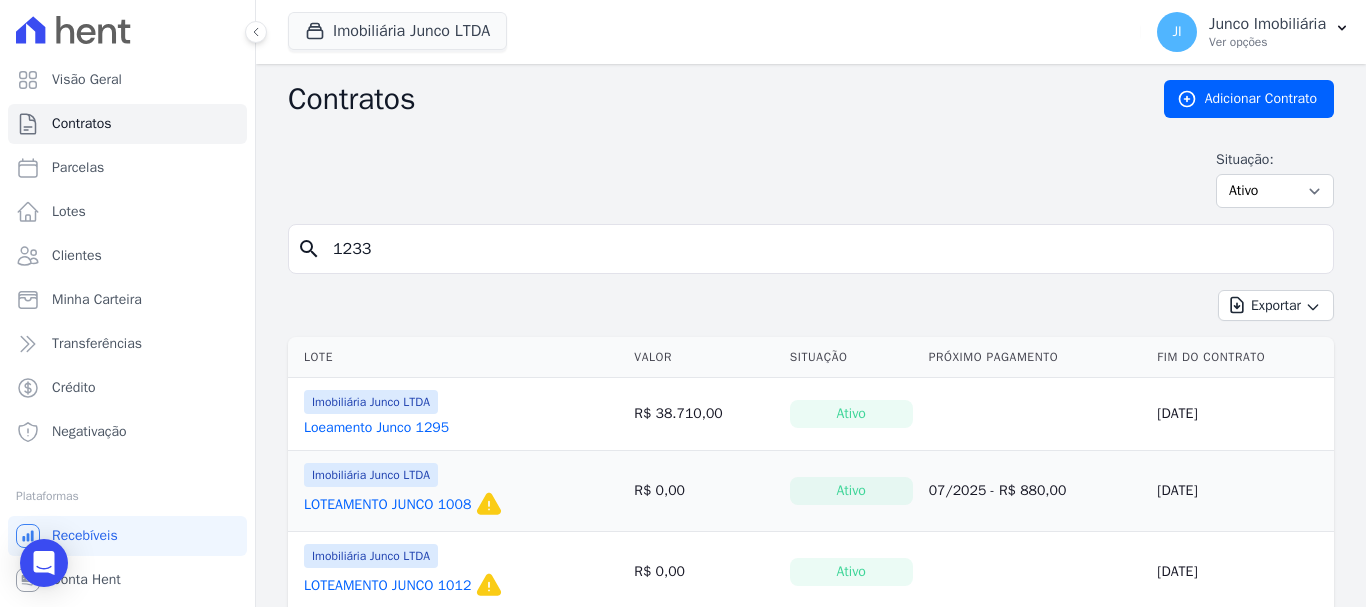 type on "1233" 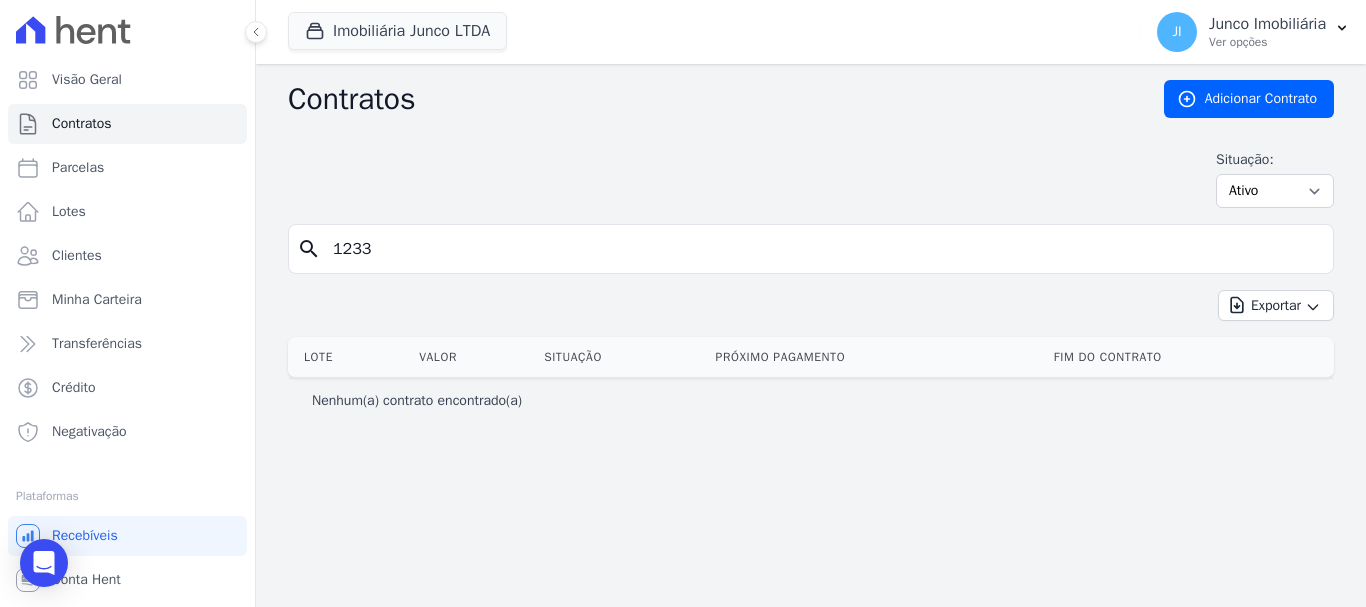 drag, startPoint x: 340, startPoint y: 248, endPoint x: 458, endPoint y: 235, distance: 118.71394 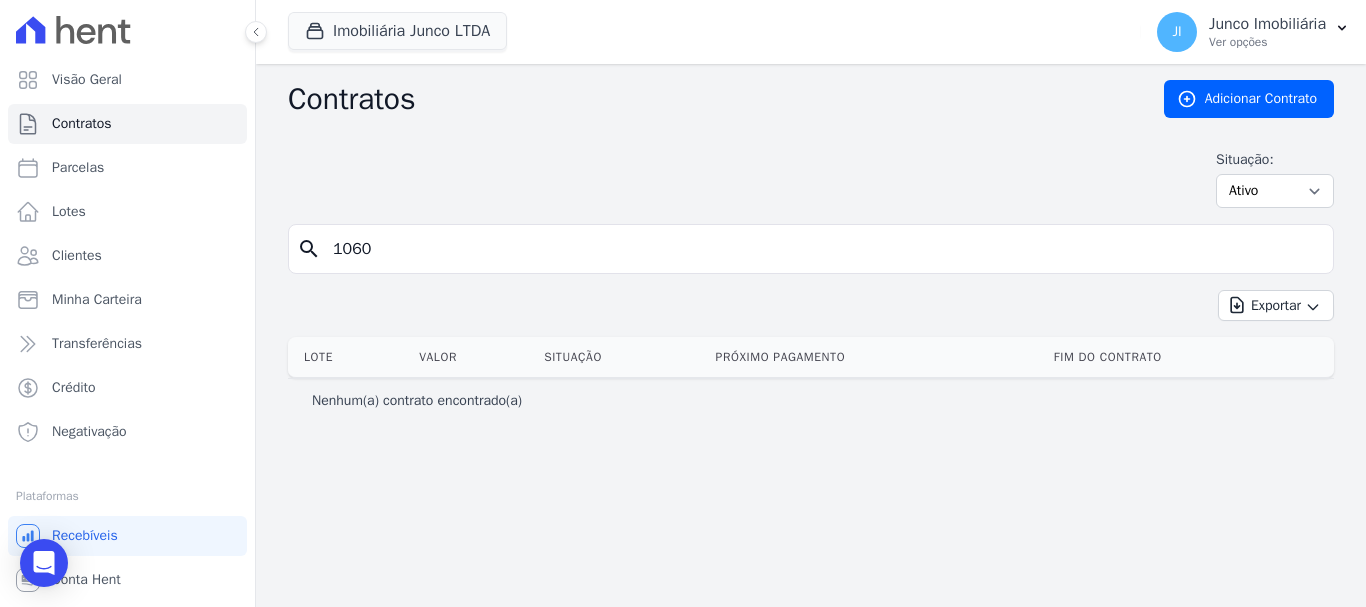 type on "1060" 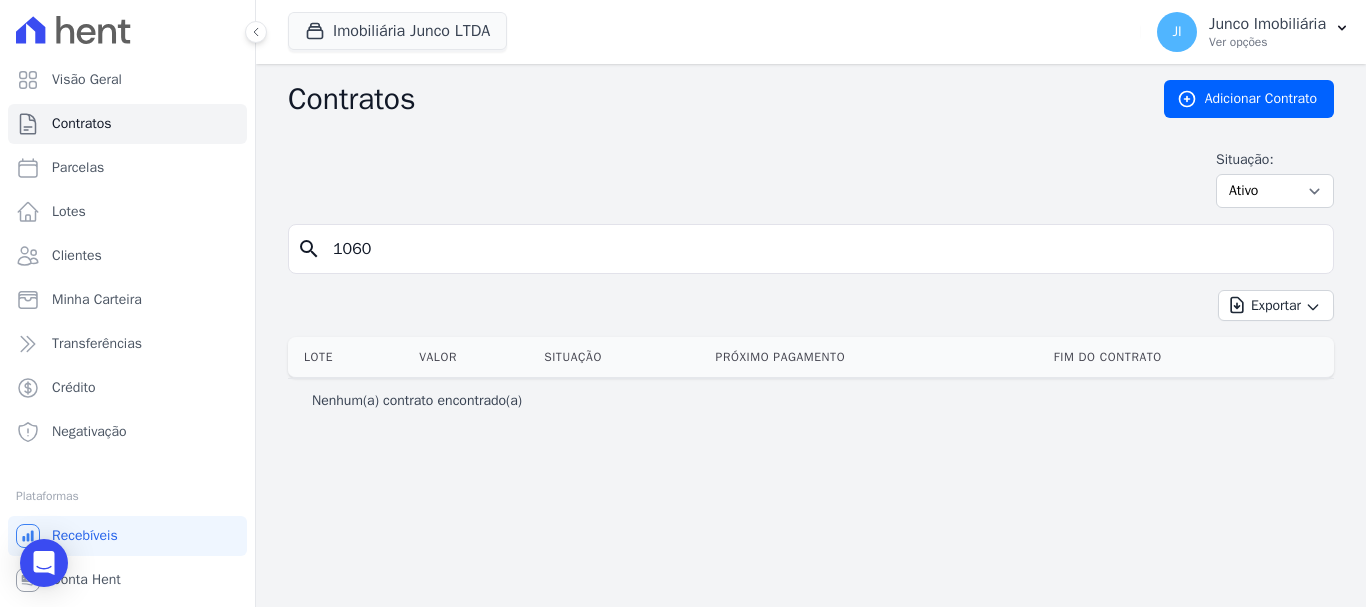 drag, startPoint x: 342, startPoint y: 253, endPoint x: 445, endPoint y: 237, distance: 104.23531 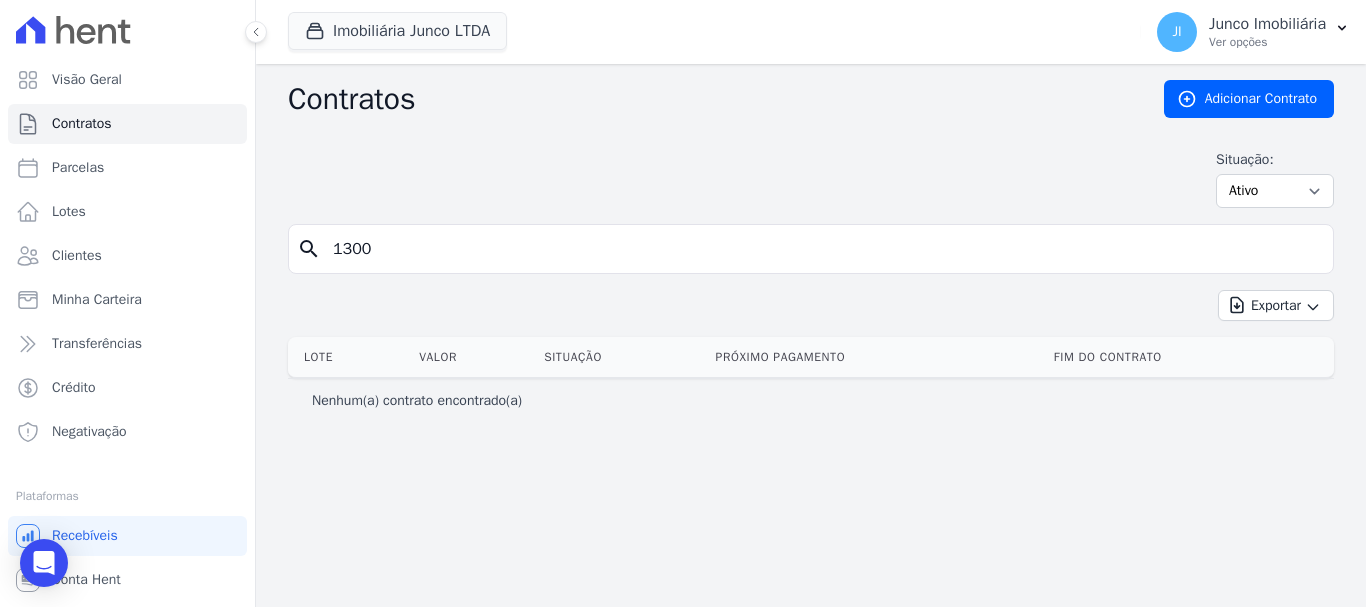 type on "1300" 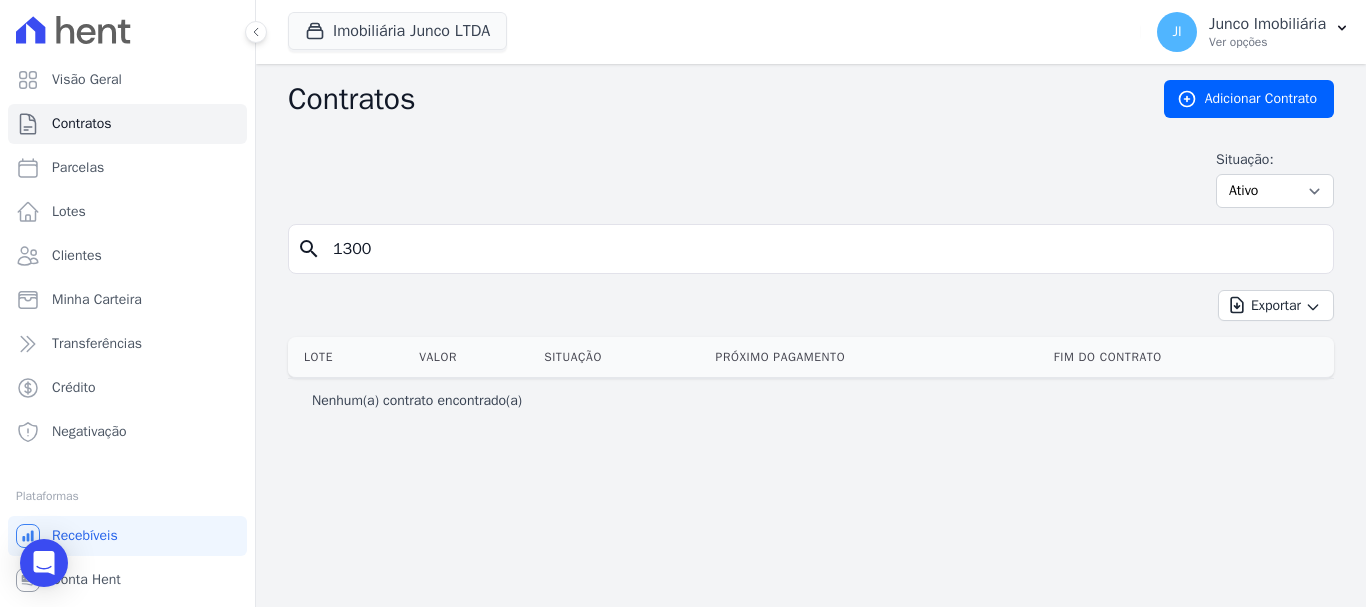 drag, startPoint x: 346, startPoint y: 254, endPoint x: 426, endPoint y: 238, distance: 81.58431 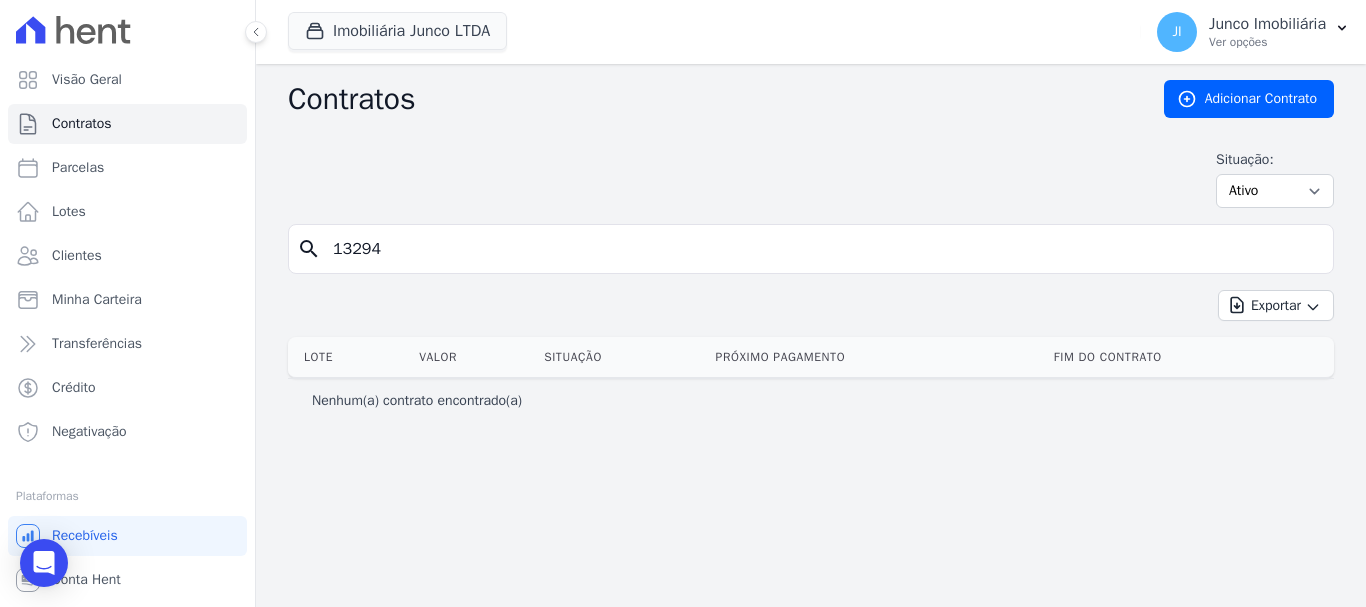 type on "13294" 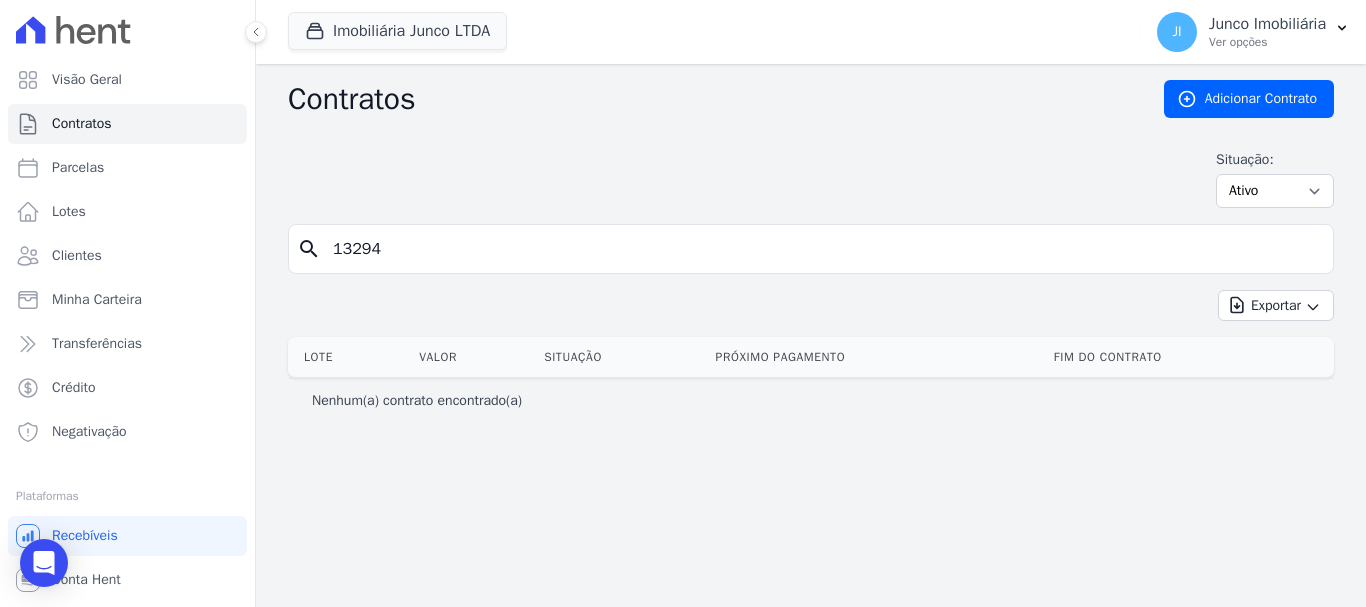 drag, startPoint x: 363, startPoint y: 247, endPoint x: 307, endPoint y: 262, distance: 57.974133 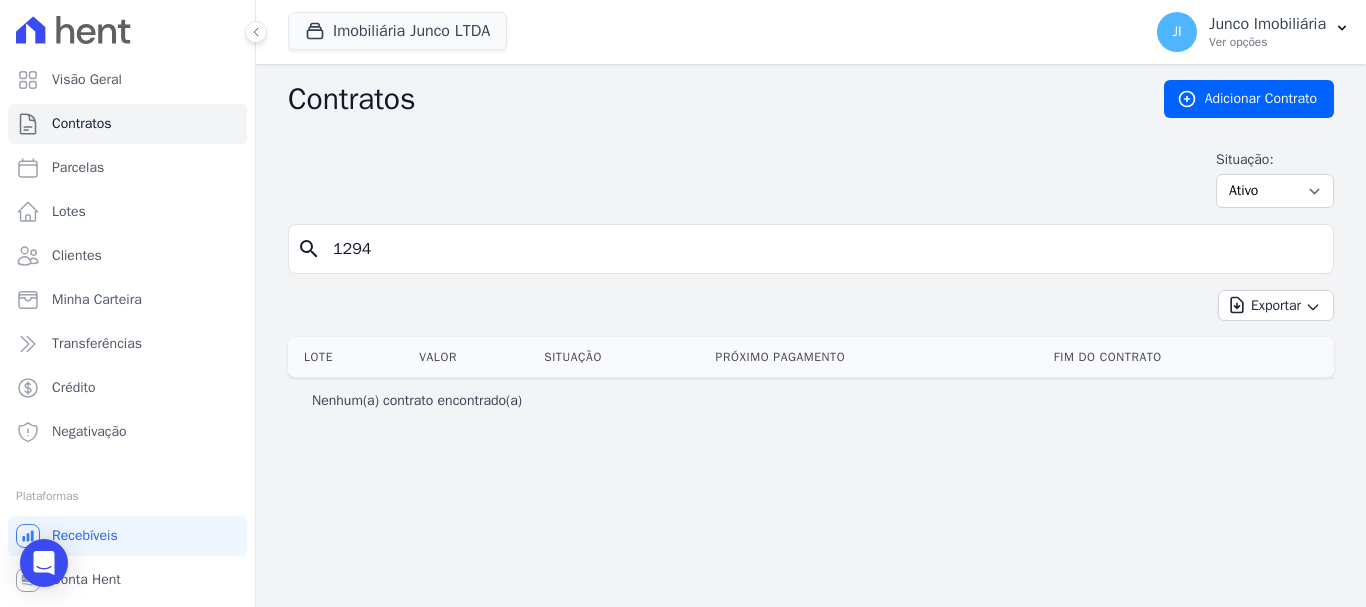 type on "1294" 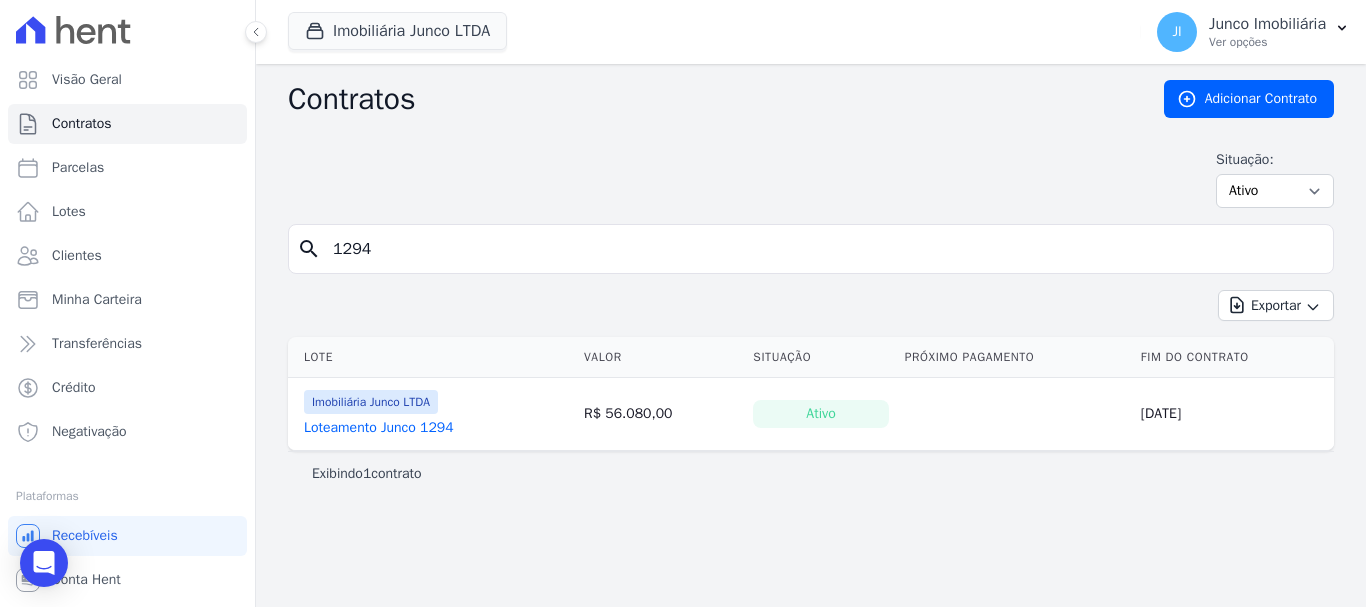 click on "Loteamento Junco 1294" at bounding box center [379, 428] 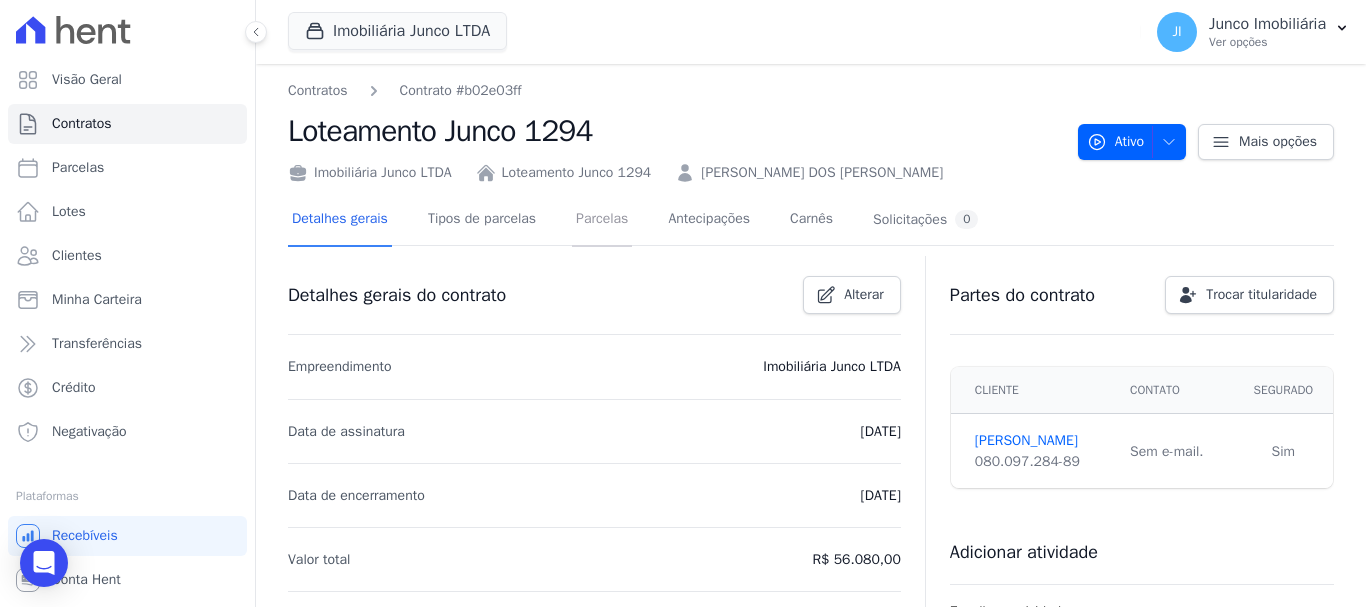 click on "Parcelas" at bounding box center [602, 220] 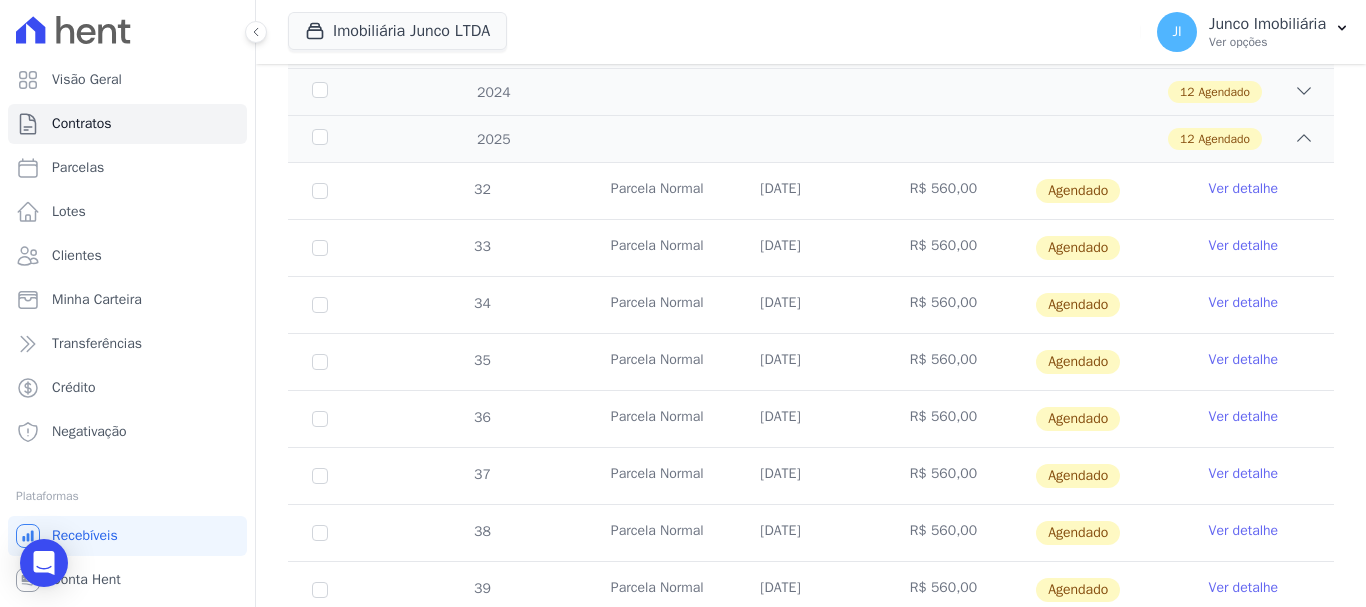 scroll, scrollTop: 100, scrollLeft: 0, axis: vertical 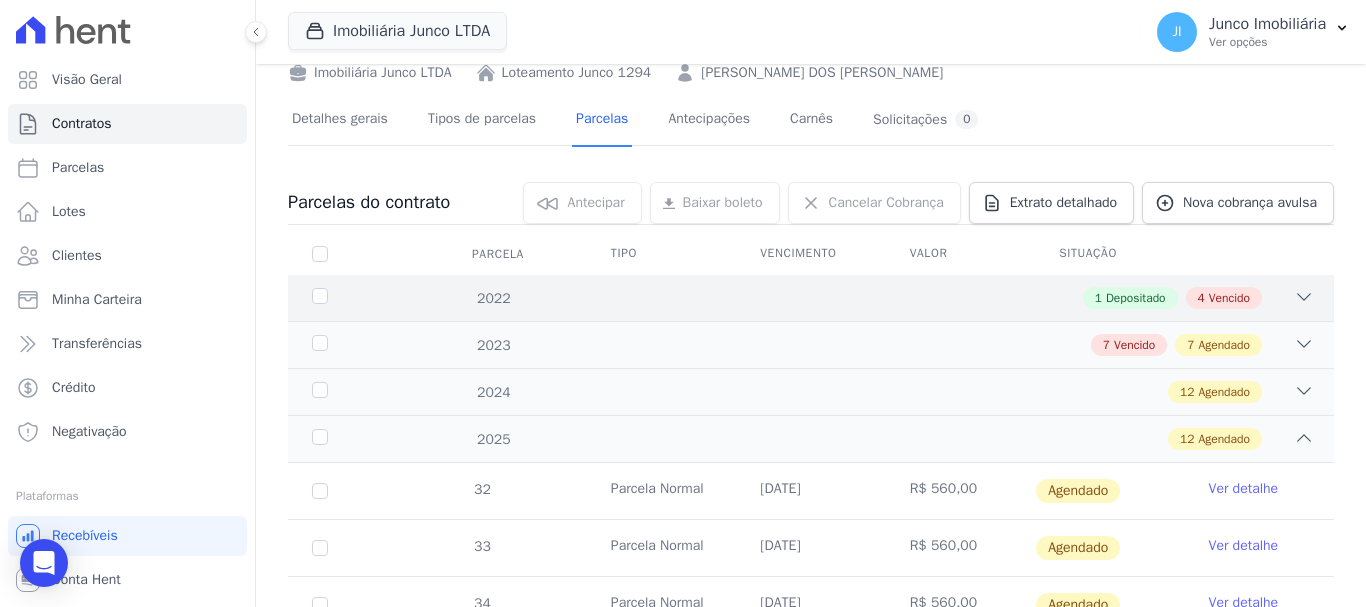 click 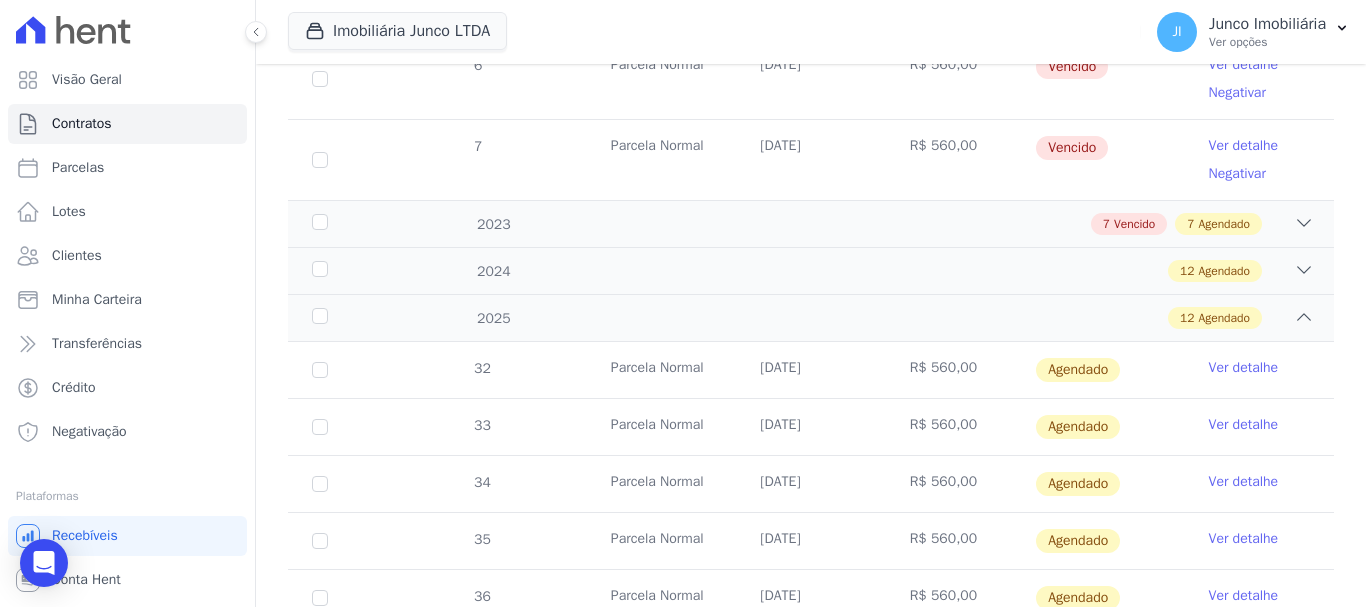 scroll, scrollTop: 600, scrollLeft: 0, axis: vertical 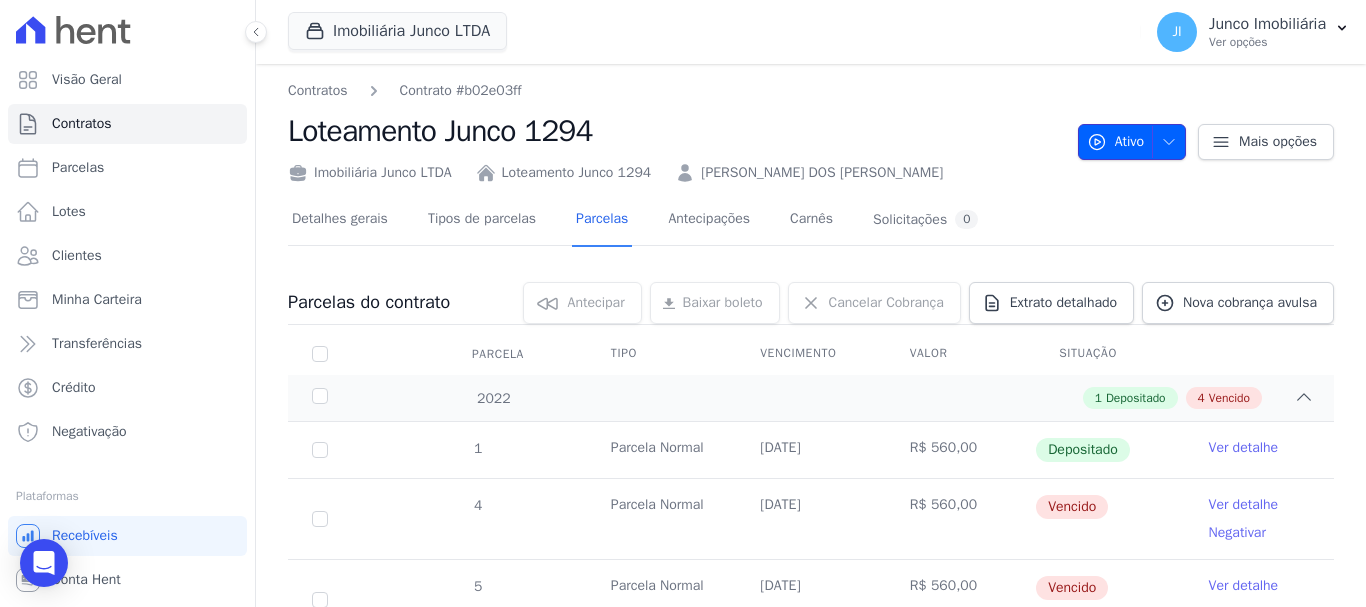 click 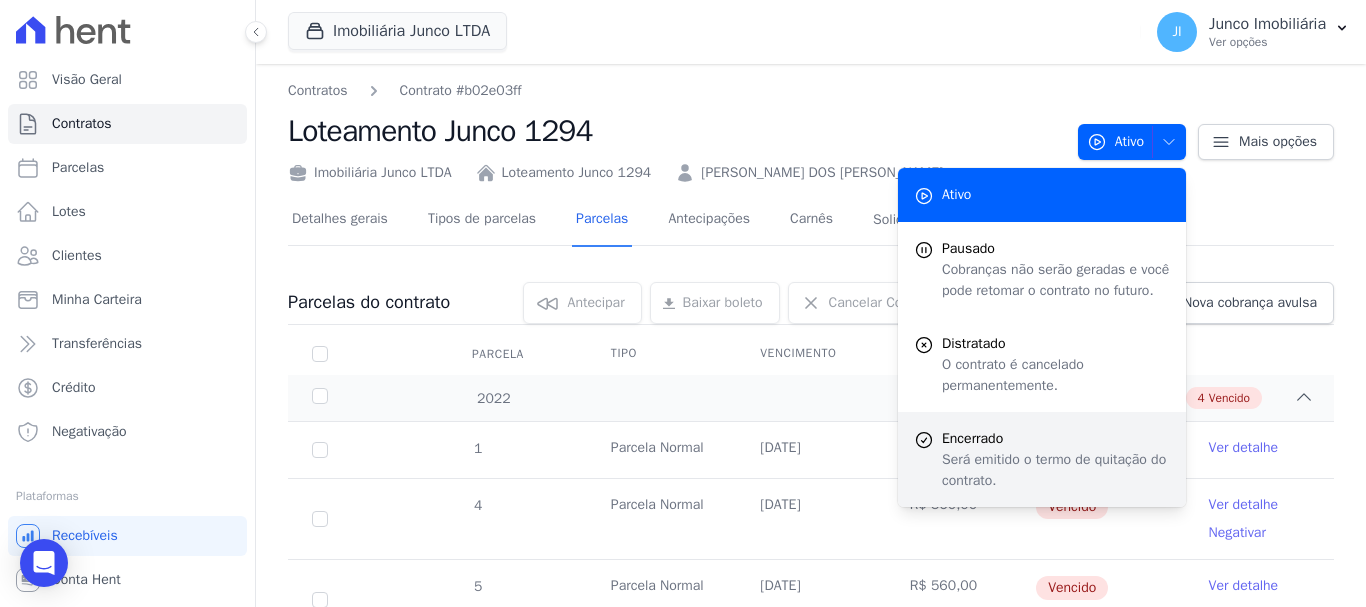 click on "Encerrado" at bounding box center (1056, 438) 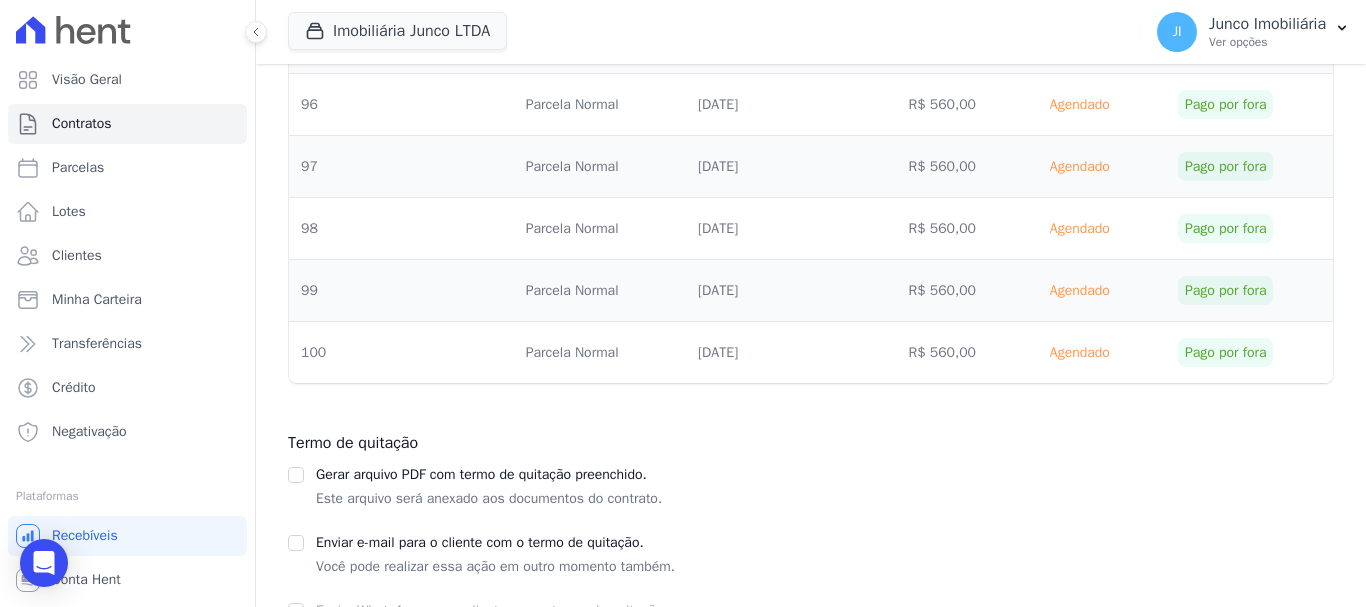 scroll, scrollTop: 6640, scrollLeft: 0, axis: vertical 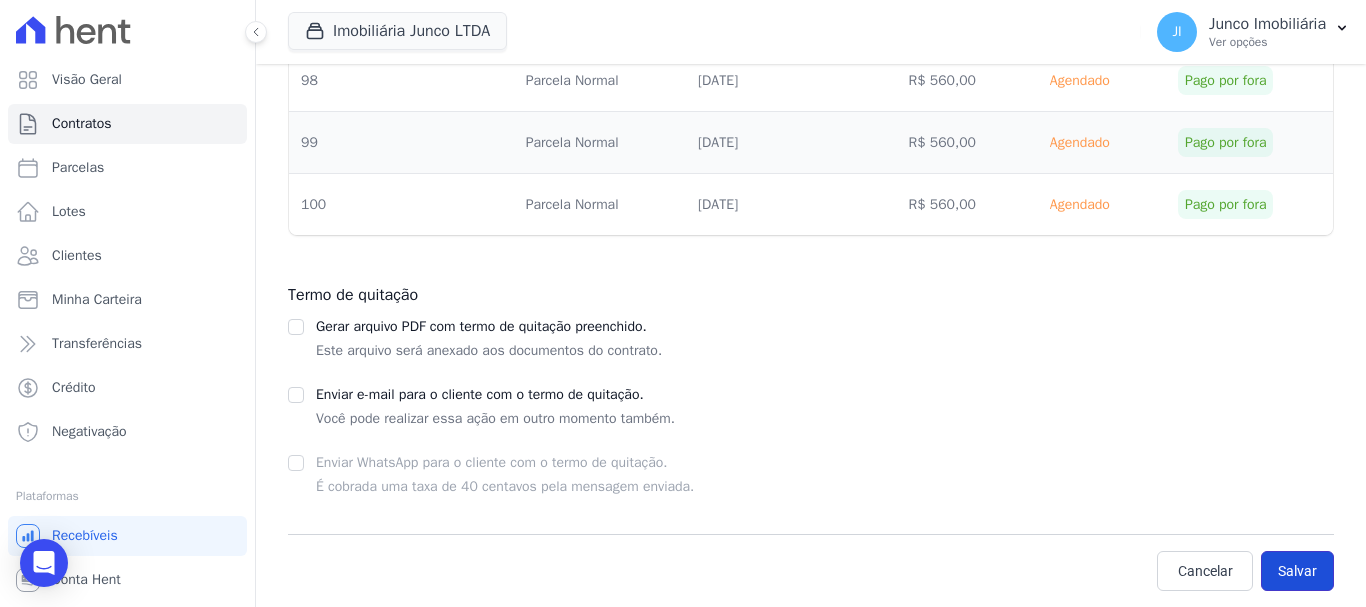 click on "Salvar" at bounding box center (1297, 571) 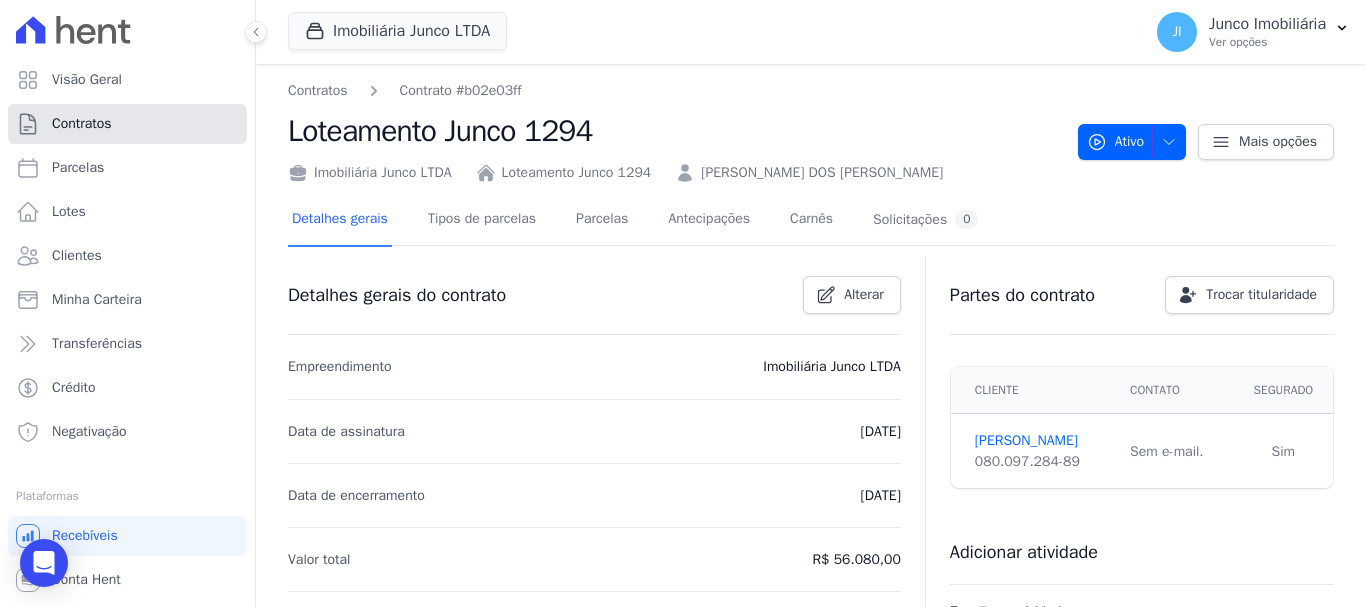 click on "Contratos" at bounding box center [82, 124] 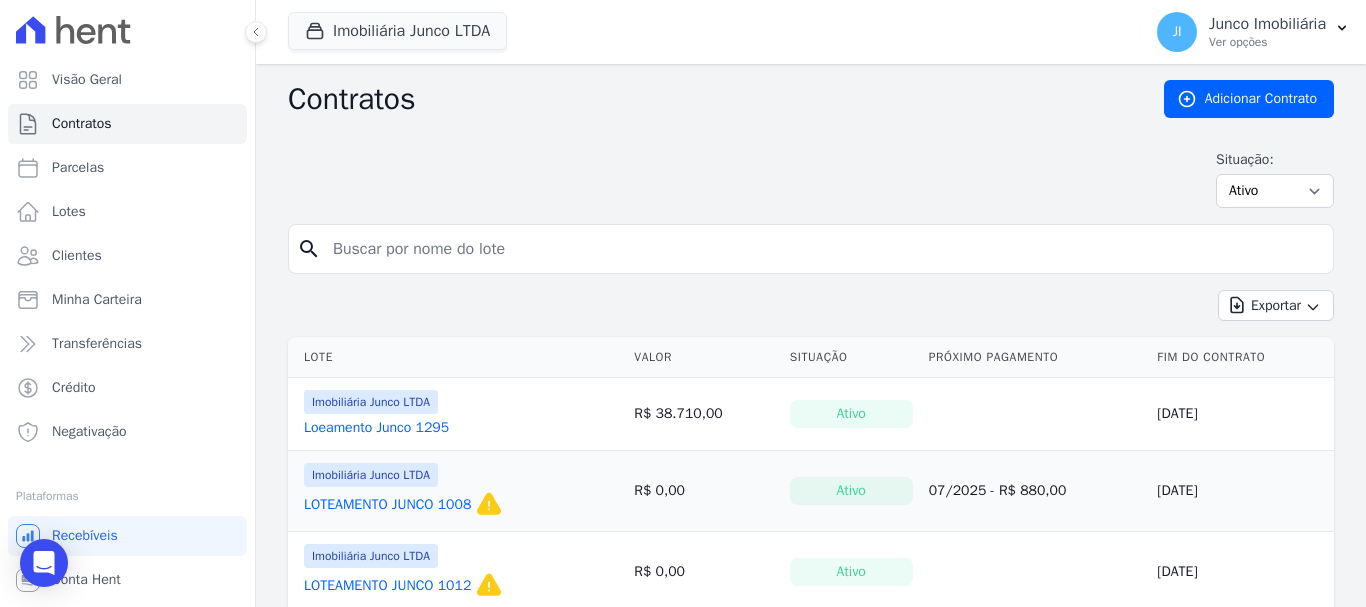 click at bounding box center [823, 249] 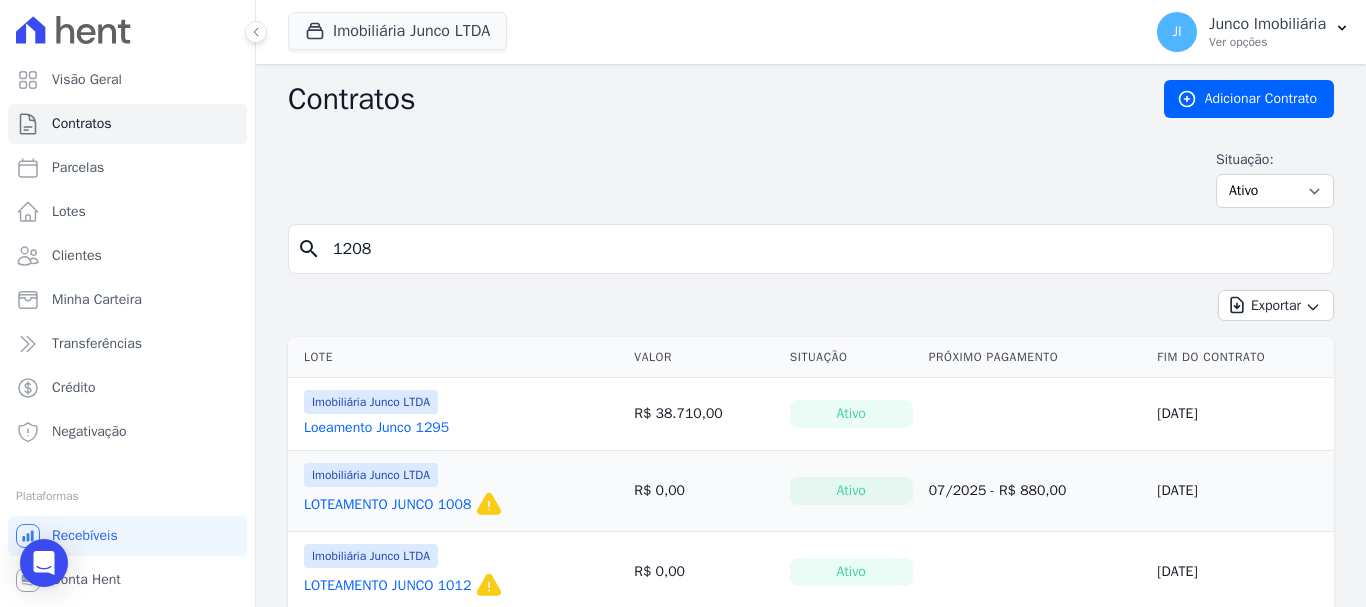 type on "1208" 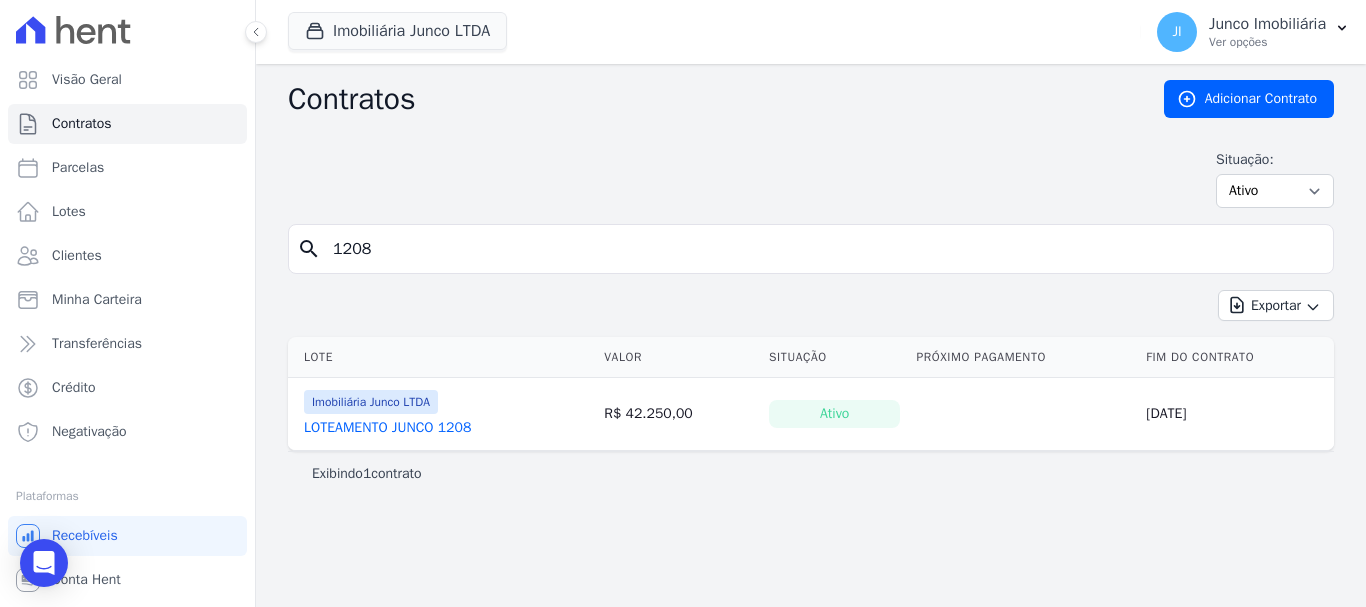 click on "LOTEAMENTO JUNCO 1208" at bounding box center (387, 428) 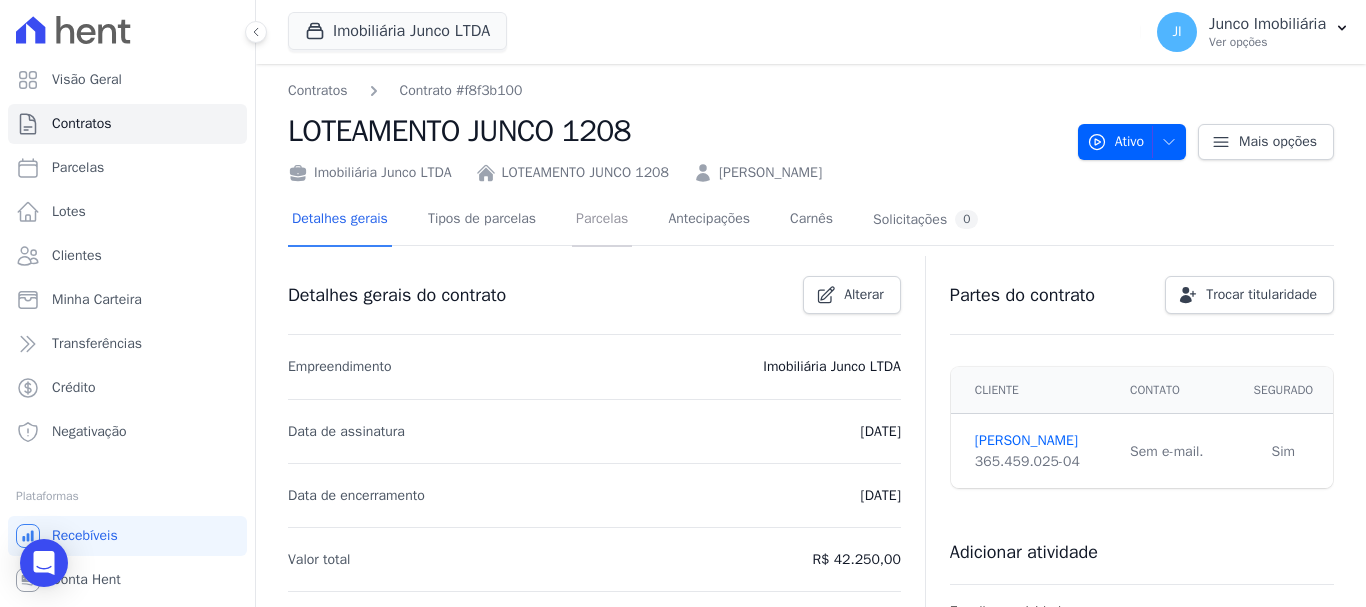 click on "Parcelas" at bounding box center (602, 220) 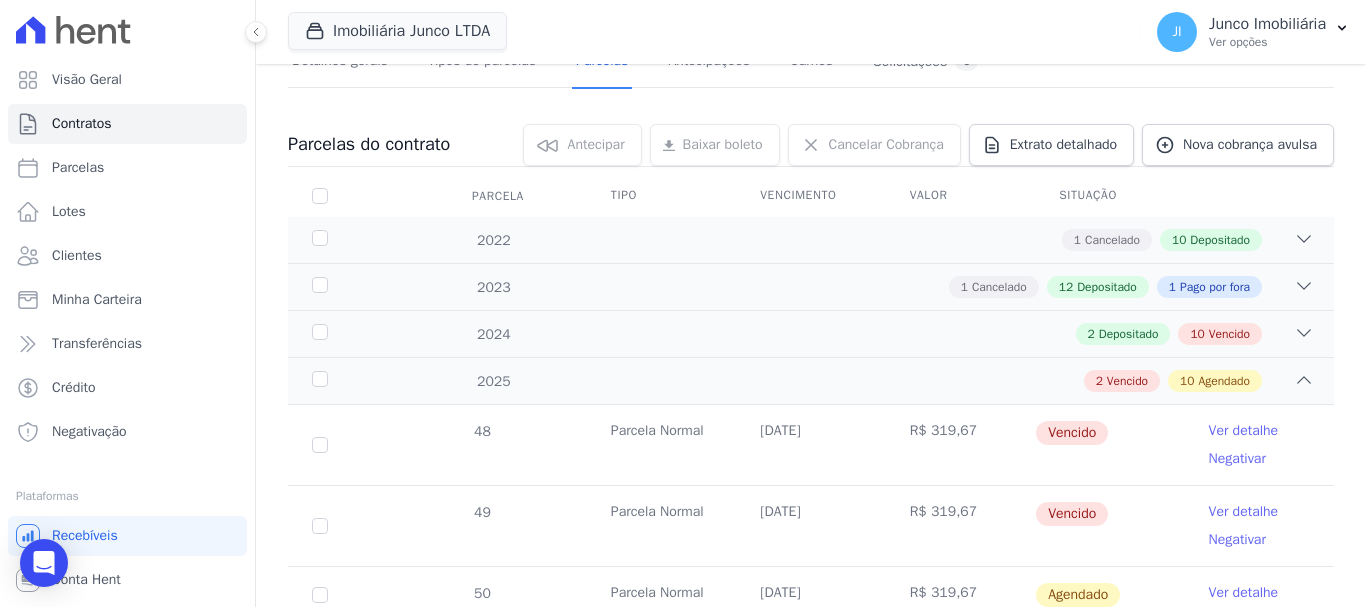 scroll, scrollTop: 0, scrollLeft: 0, axis: both 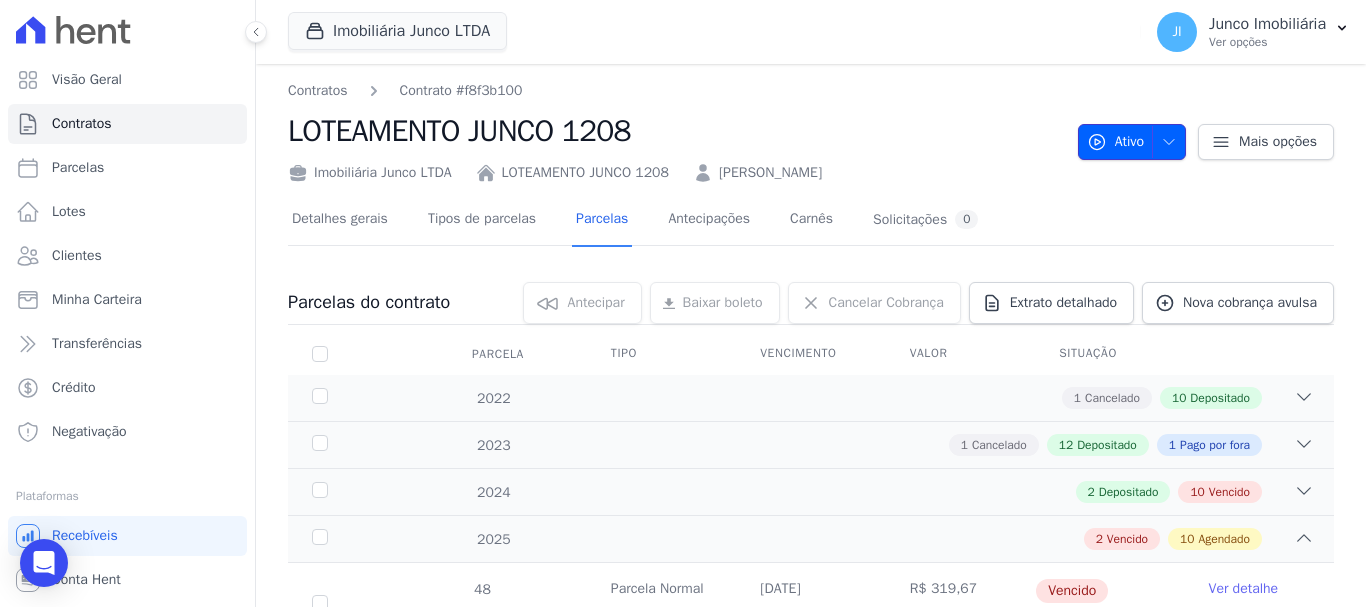 click 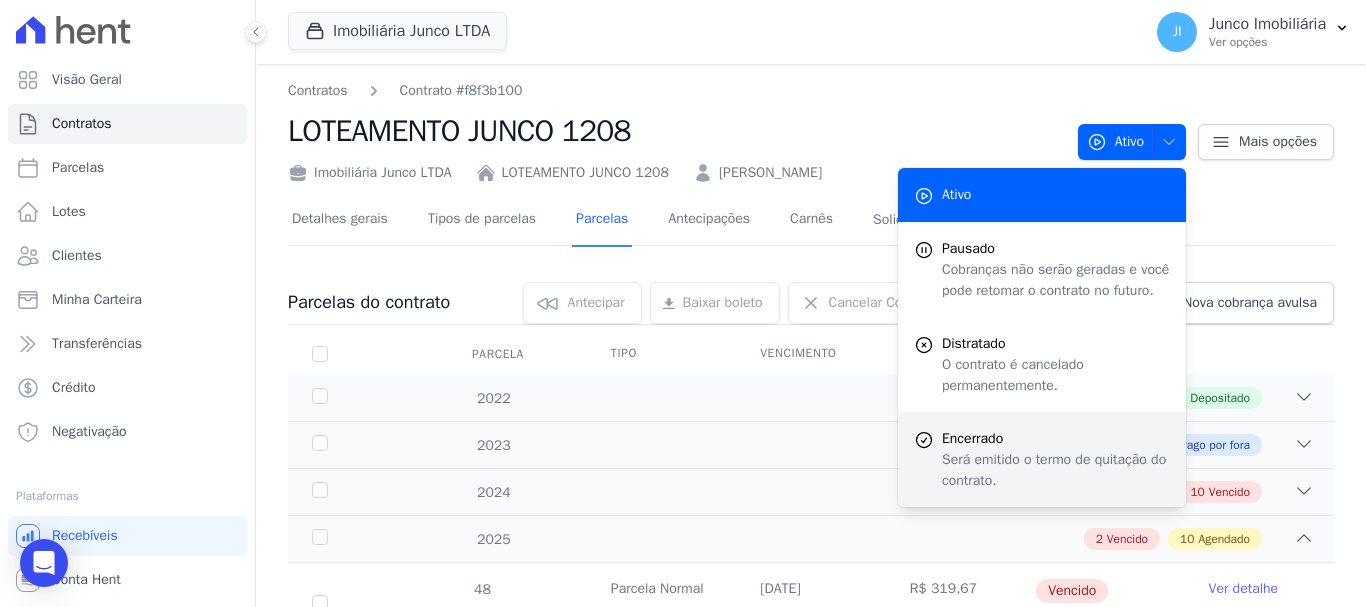 click on "Encerrado" at bounding box center [1056, 438] 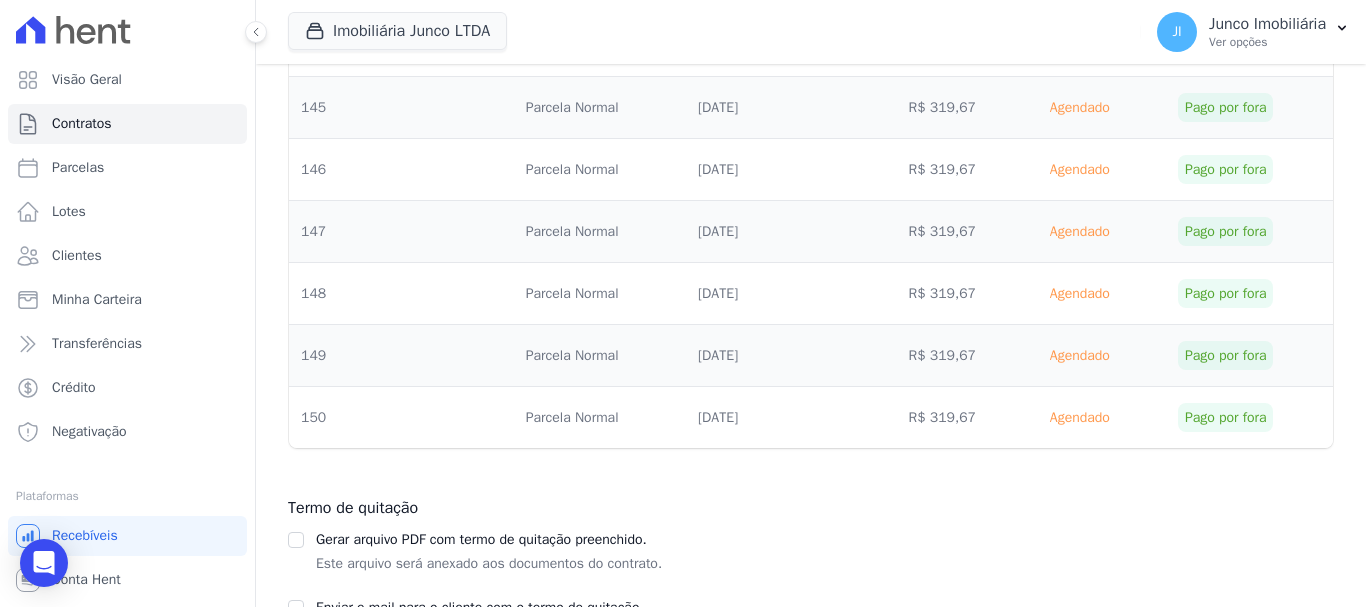 scroll, scrollTop: 7508, scrollLeft: 0, axis: vertical 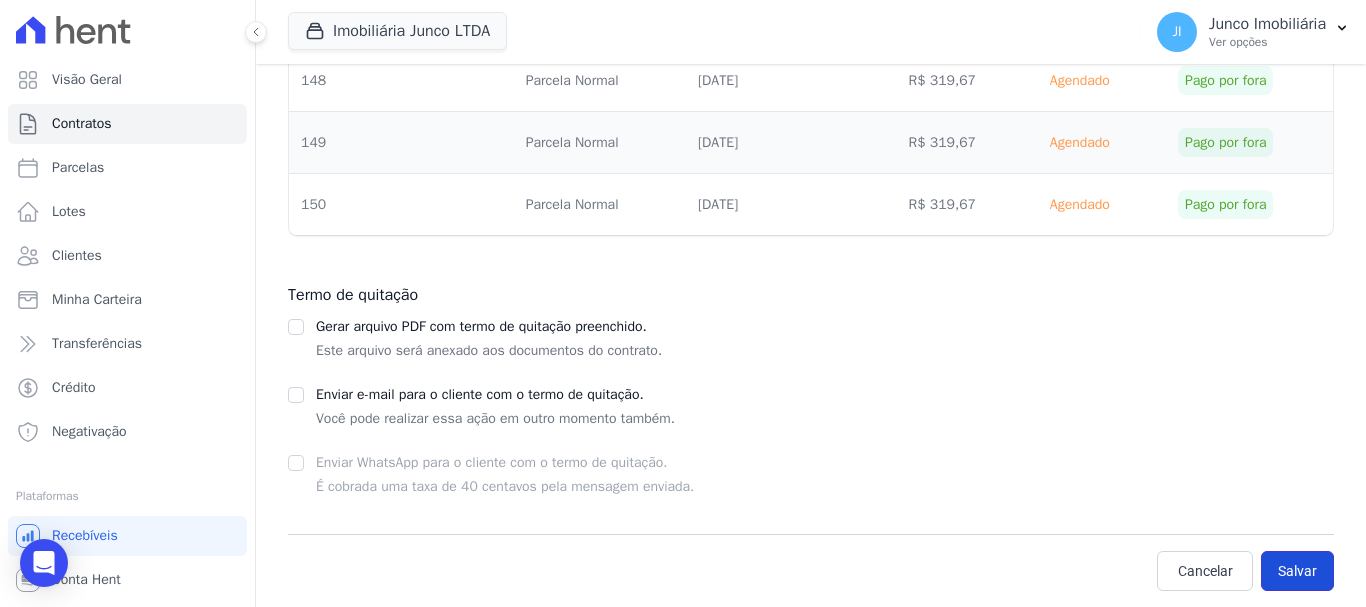 click on "Salvar" at bounding box center [1297, 571] 